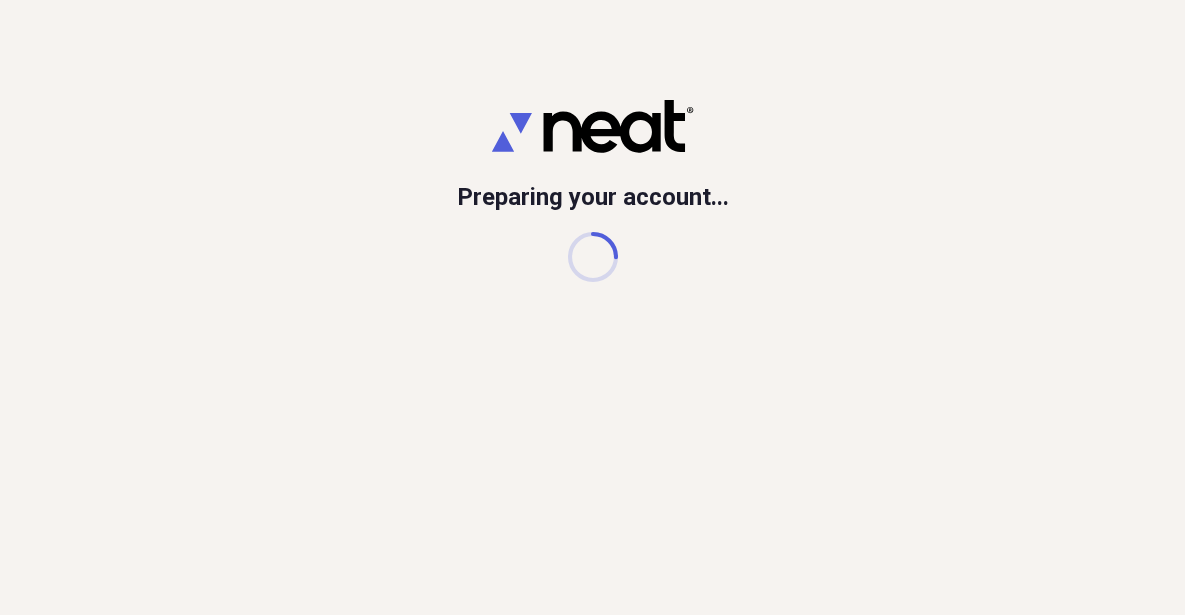 scroll, scrollTop: 0, scrollLeft: 0, axis: both 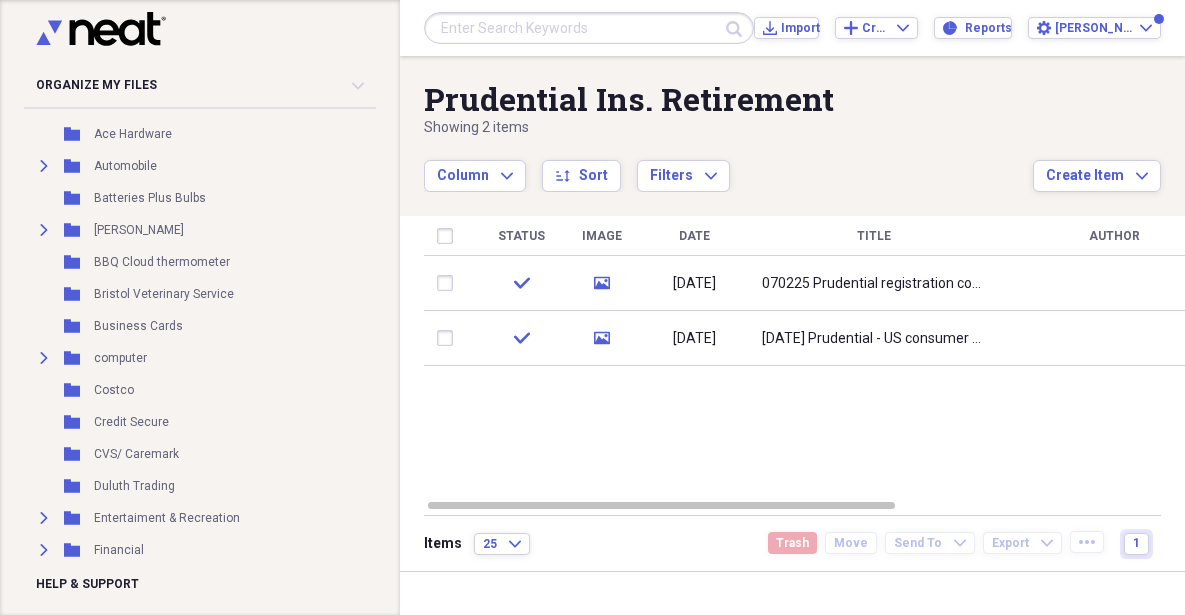 click 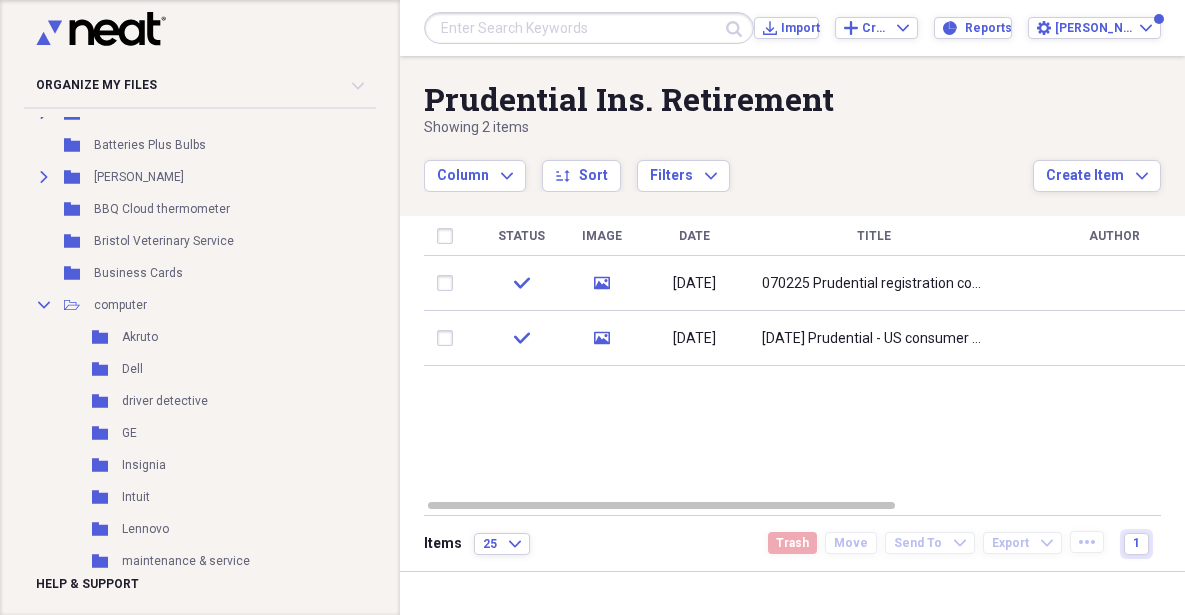 scroll, scrollTop: 247, scrollLeft: 0, axis: vertical 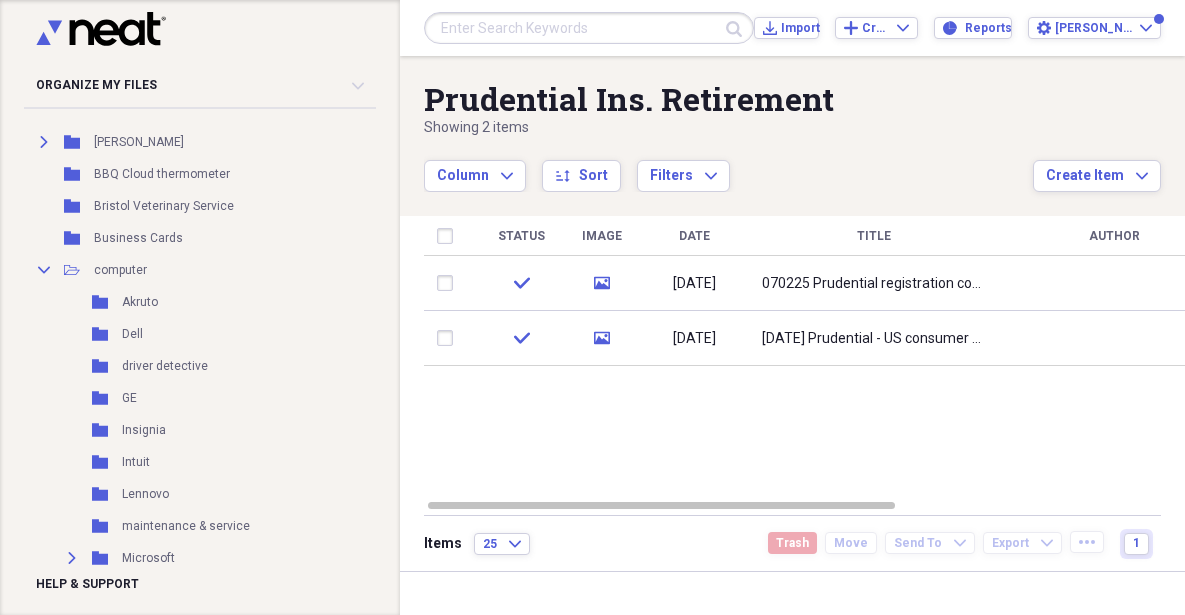 click on "Add Folder" 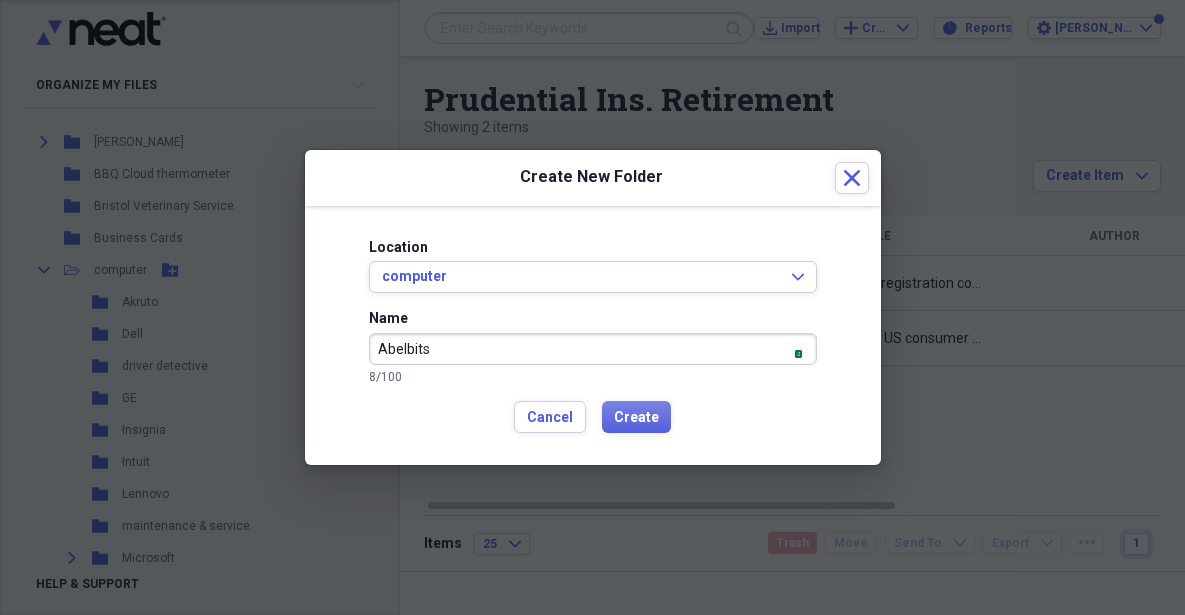 type on "Abelbits" 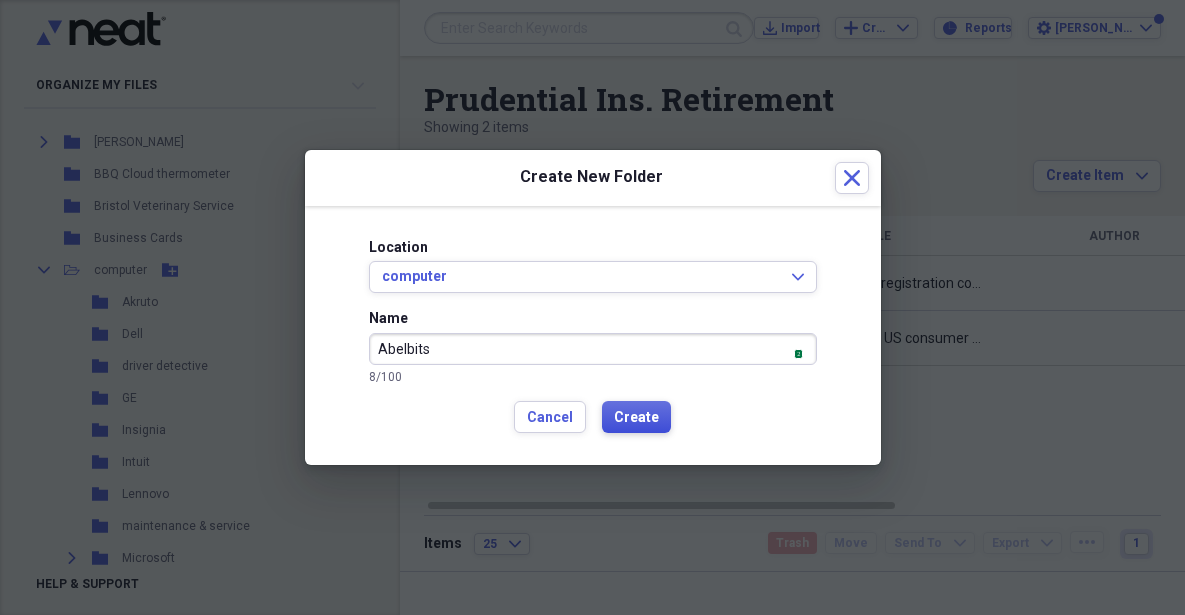 click on "Create" at bounding box center [636, 418] 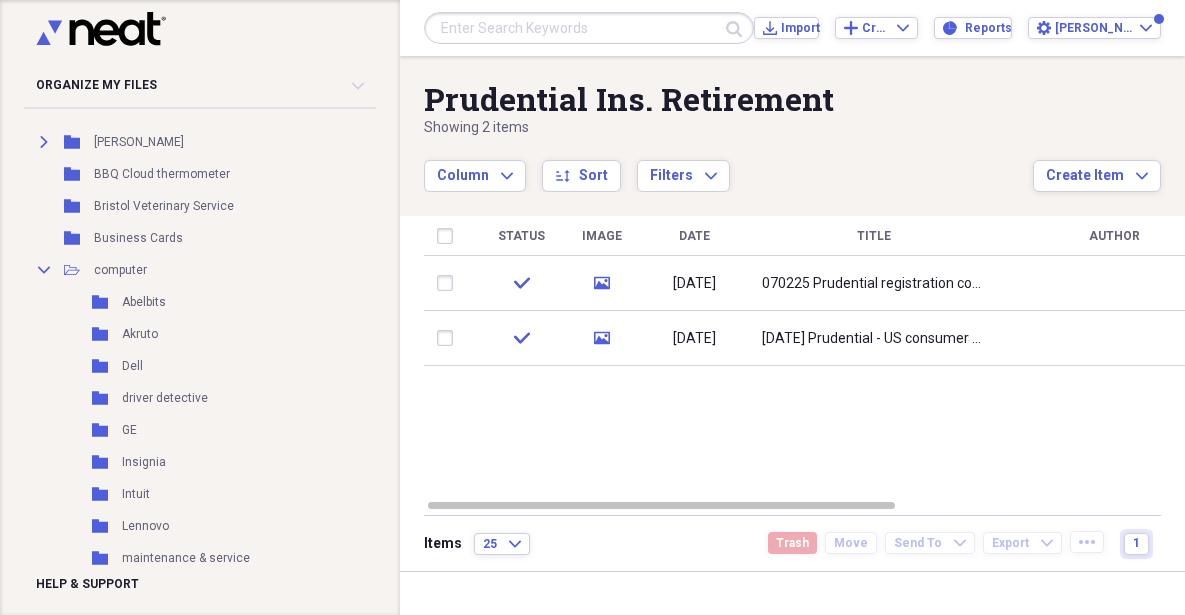 click on "Abelbits" at bounding box center [144, 302] 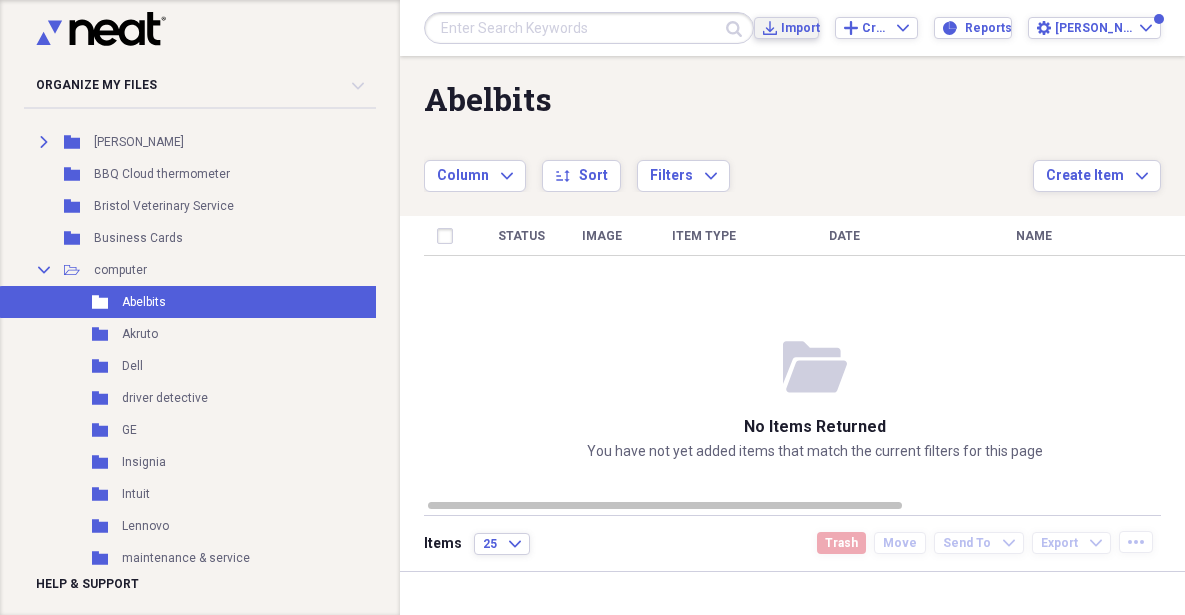 click on "Import" at bounding box center [795, 28] 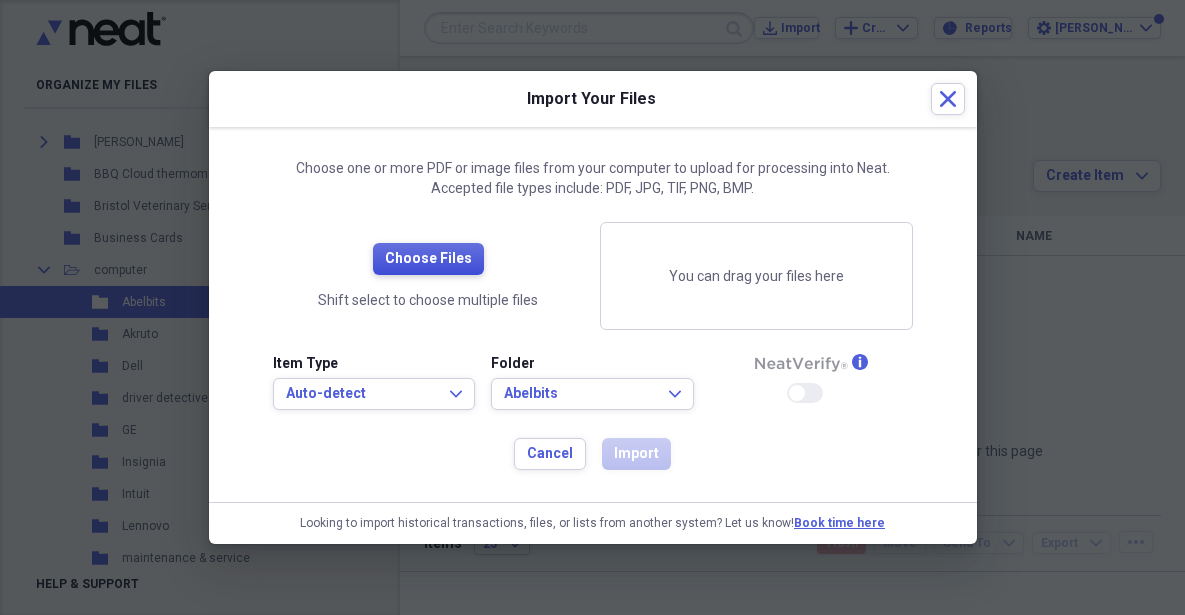 click on "Choose Files" at bounding box center [428, 259] 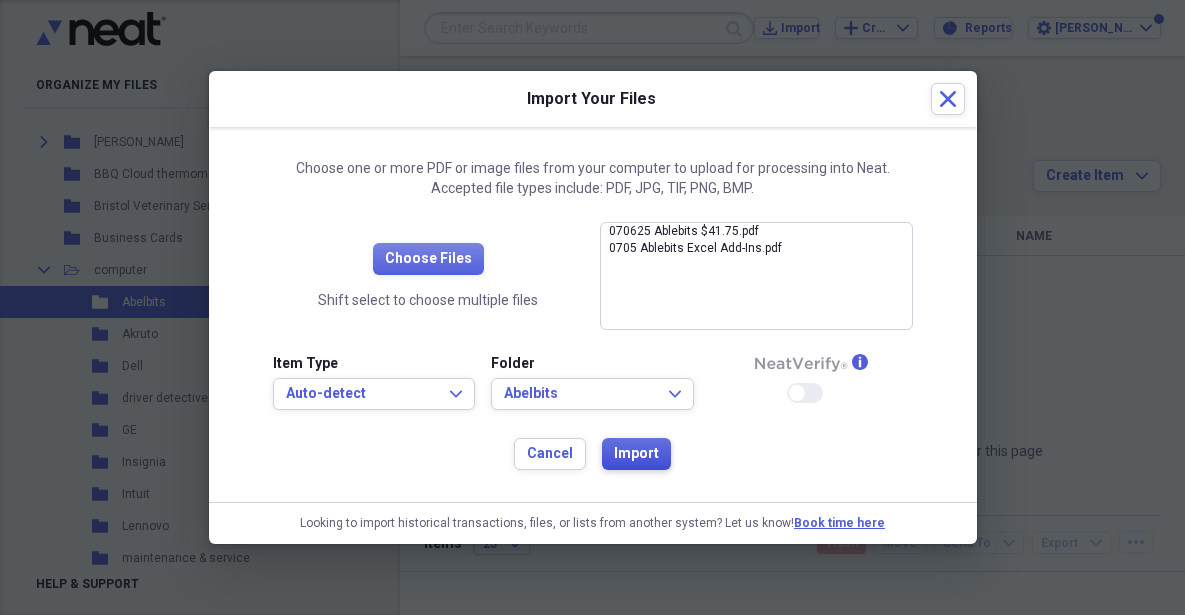 click on "Import" at bounding box center (636, 454) 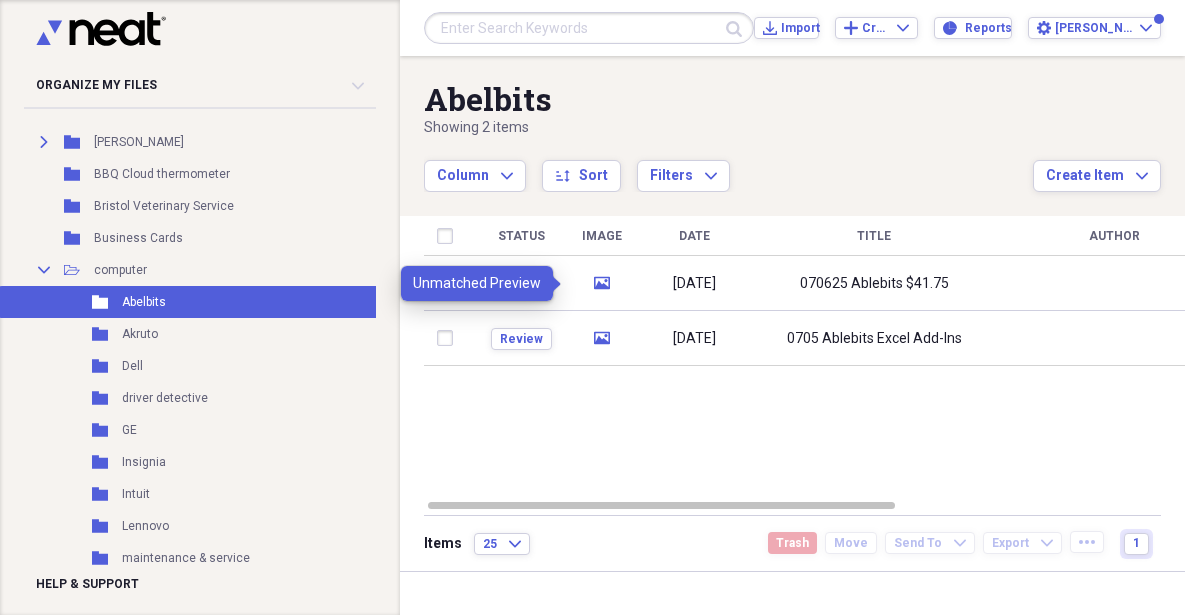click on "media" 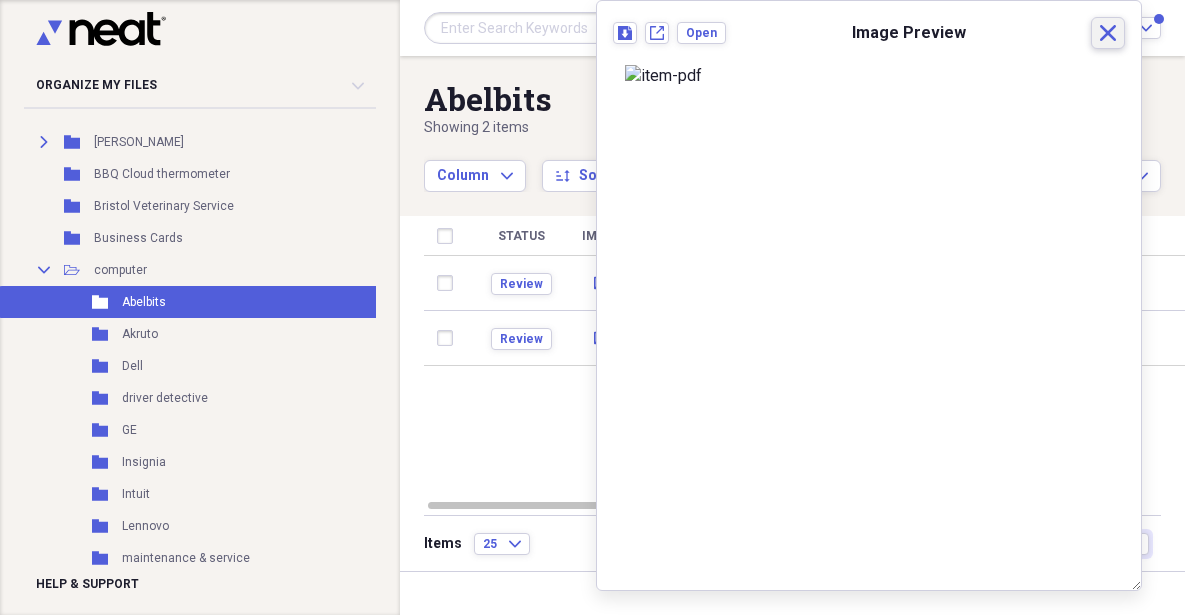 click 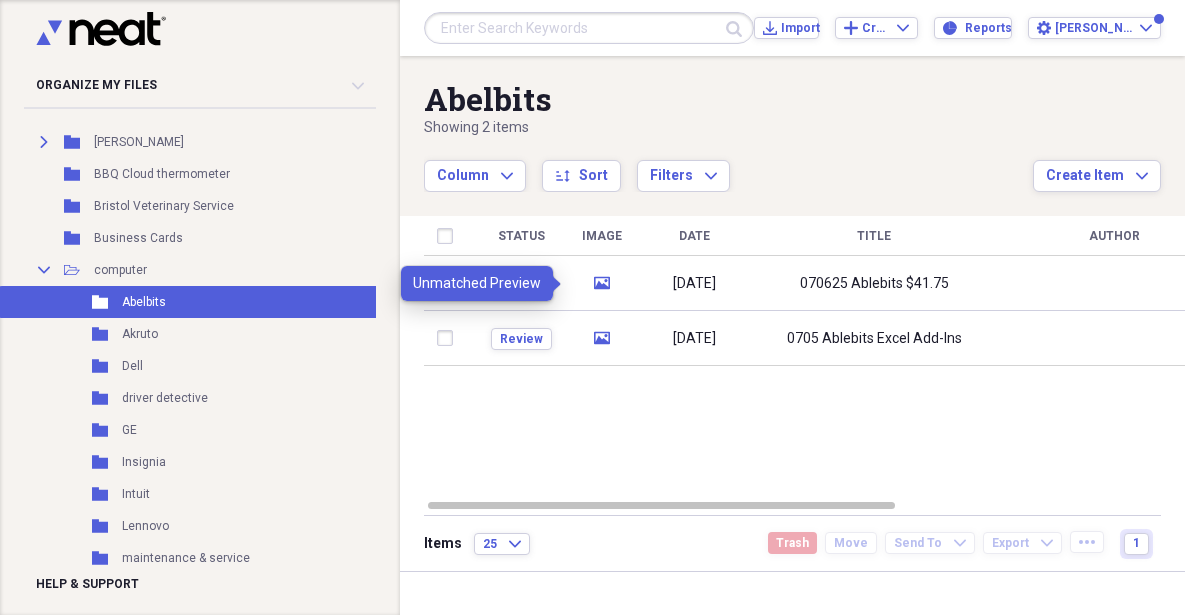 click on "media" 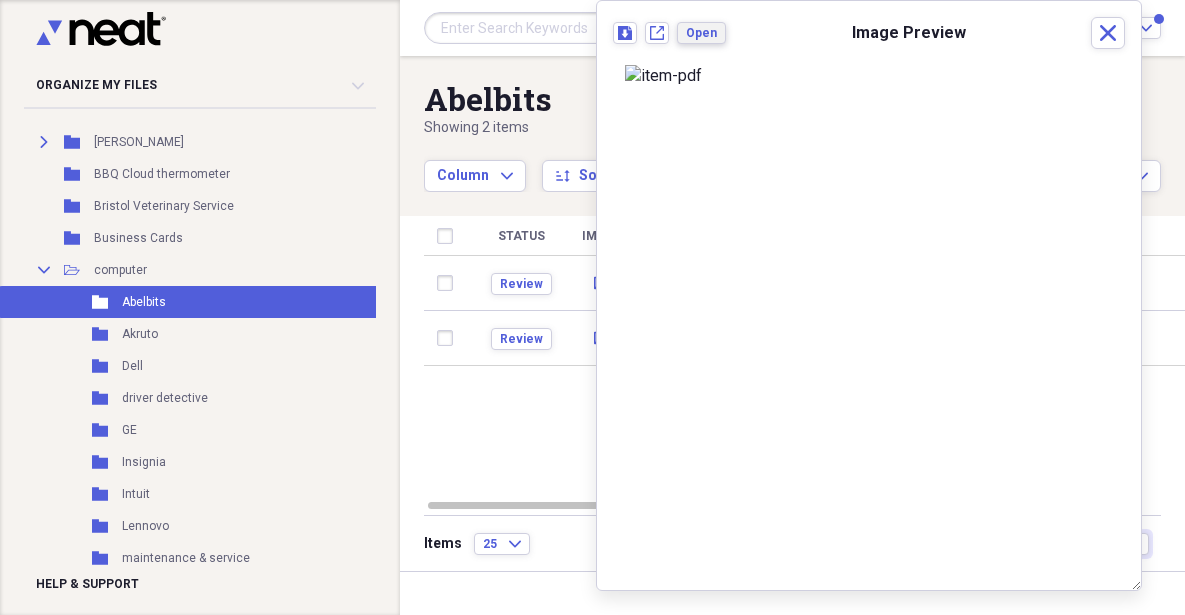 click on "Open" at bounding box center (701, 33) 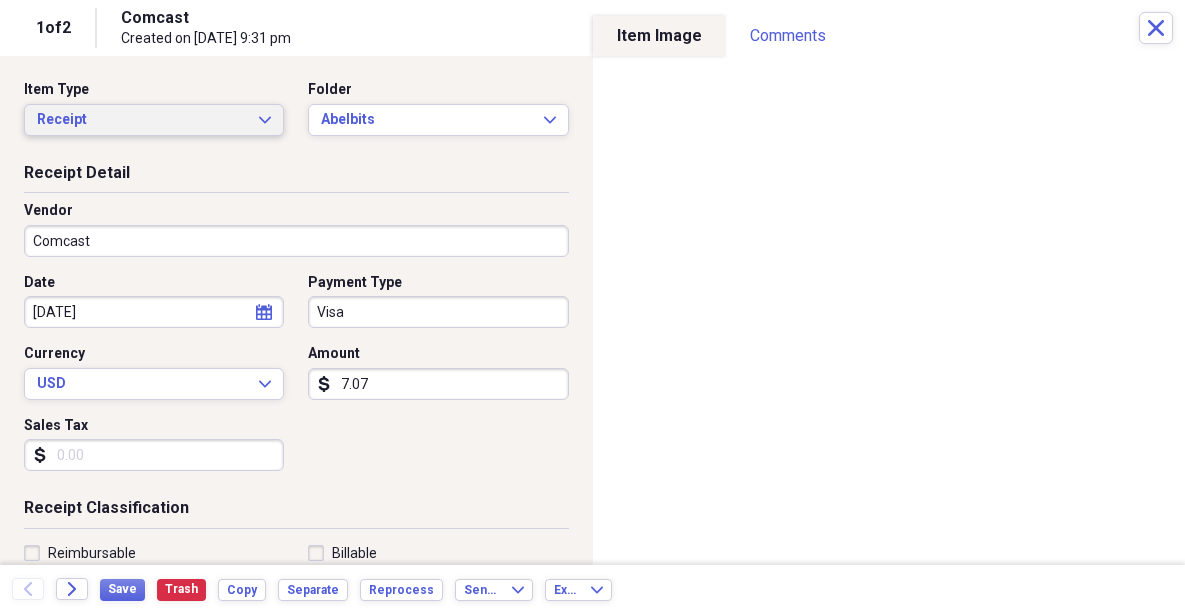 click on "Expand" 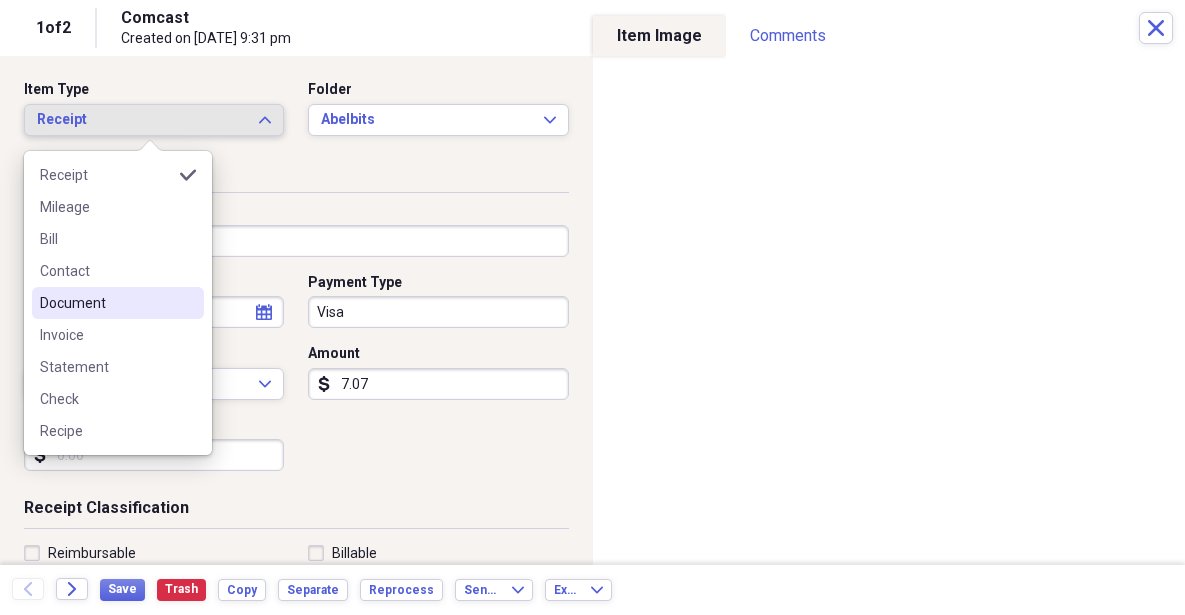 click on "Document" at bounding box center [106, 303] 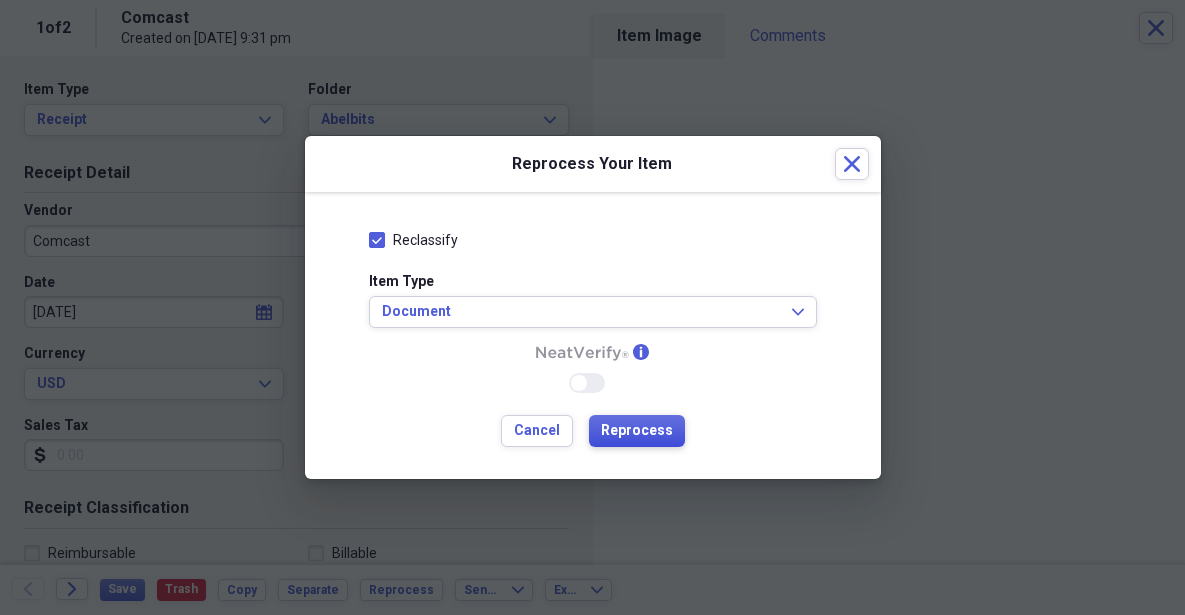 click on "Reprocess" at bounding box center [637, 431] 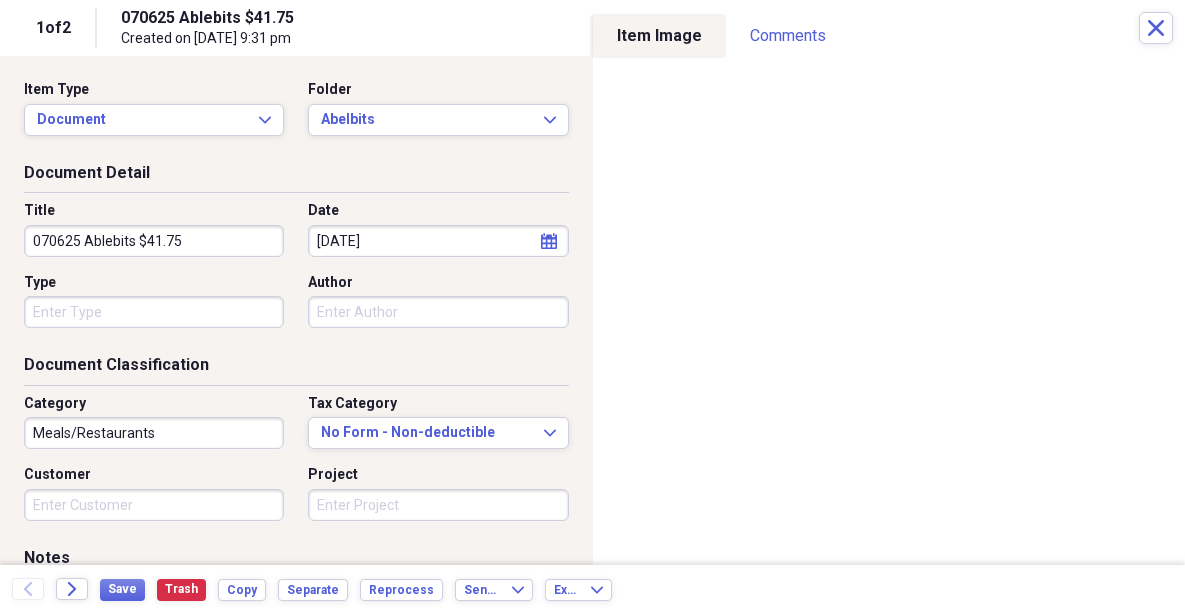 click on "070625 Ablebits $41.75" at bounding box center [154, 241] 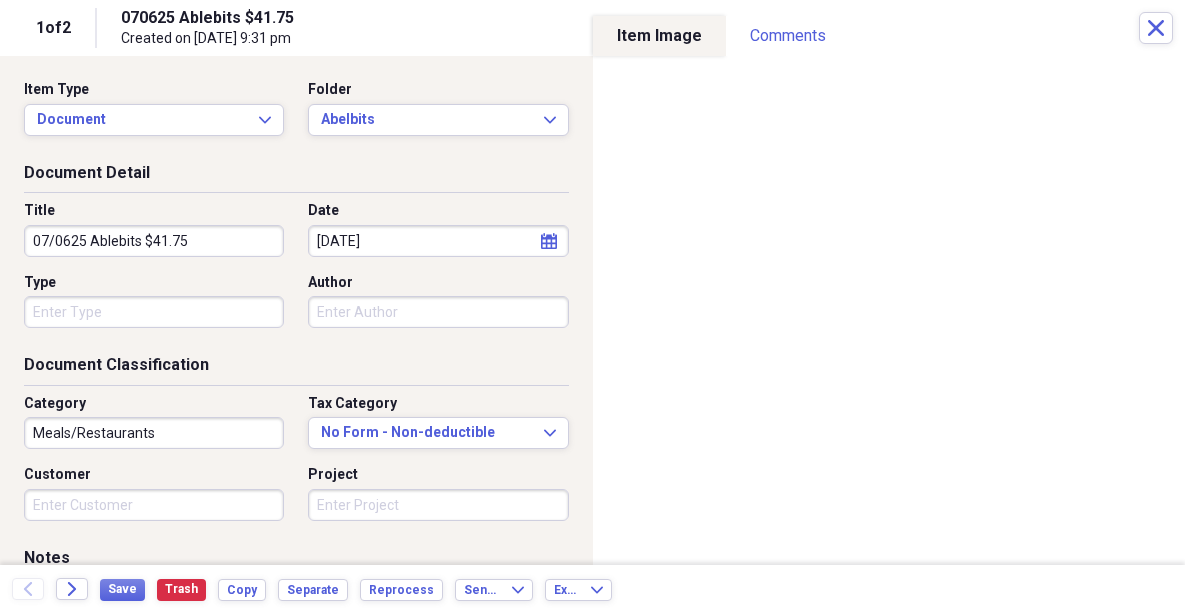click on "07/0625 Ablebits $41.75" at bounding box center [154, 241] 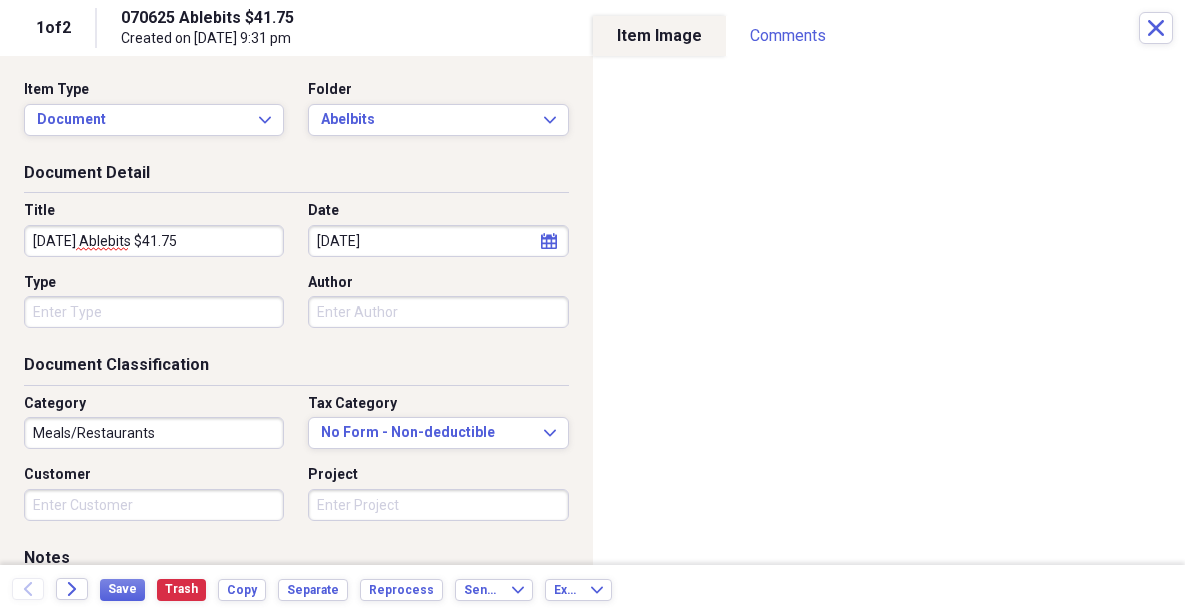 type on "[DATE] Ablebits $41.75" 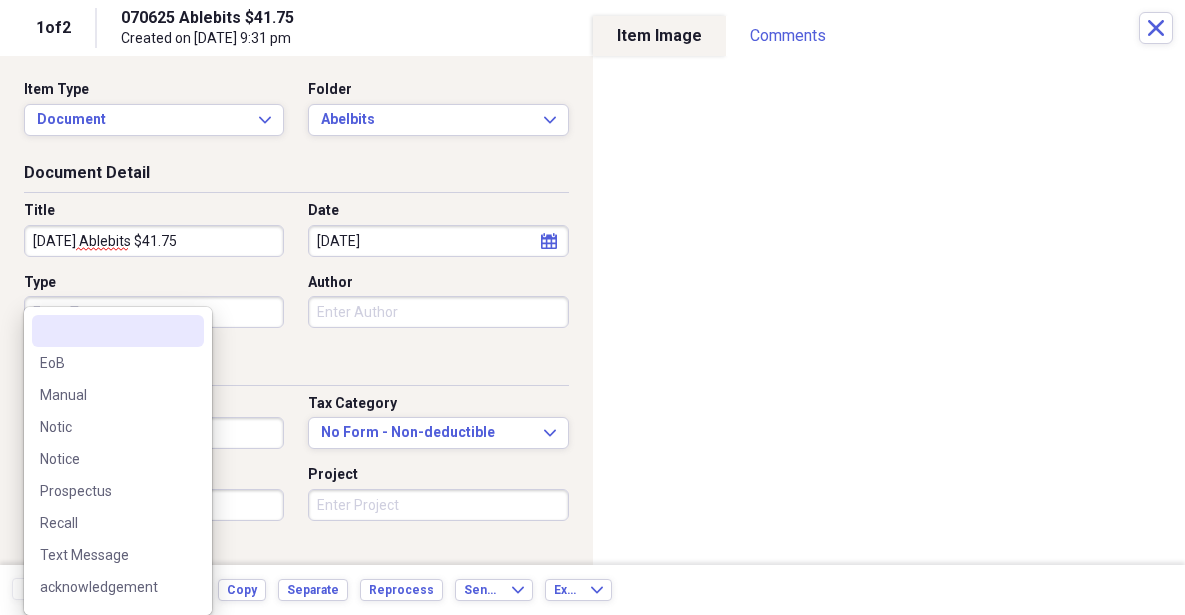 click on "Type" at bounding box center [154, 312] 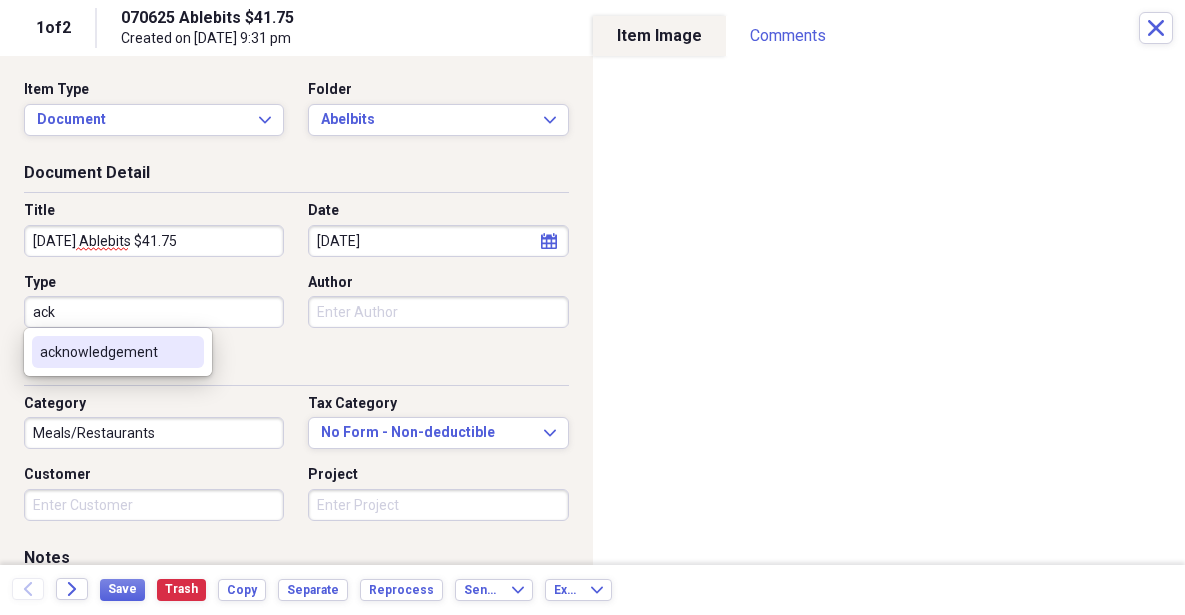click on "acknowledgement" at bounding box center [106, 352] 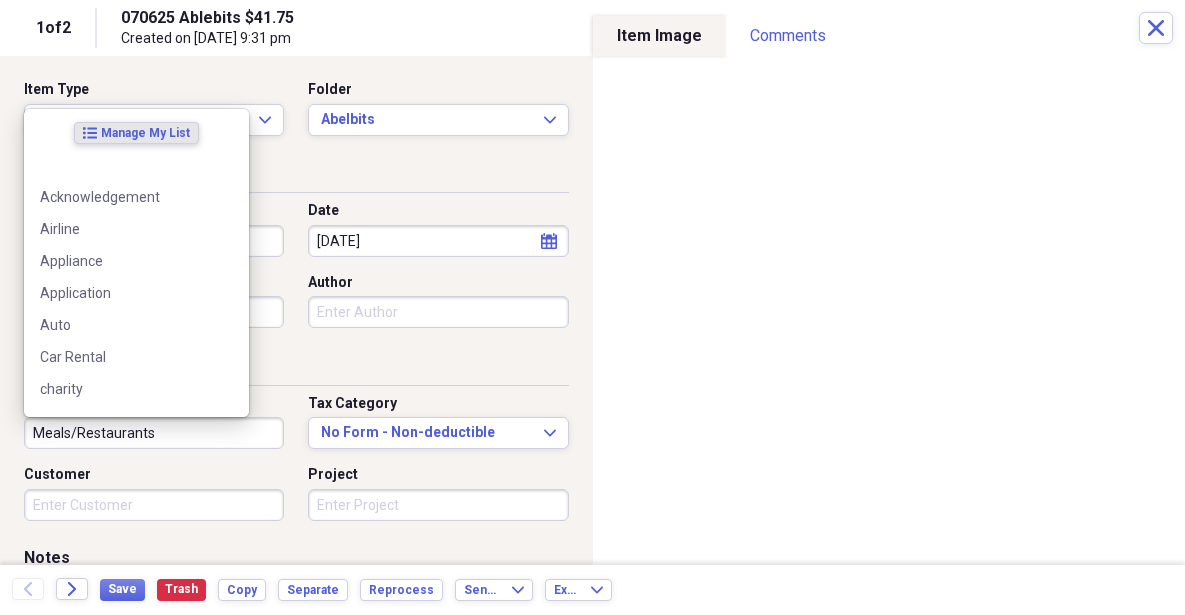 click on "Meals/Restaurants" at bounding box center (154, 433) 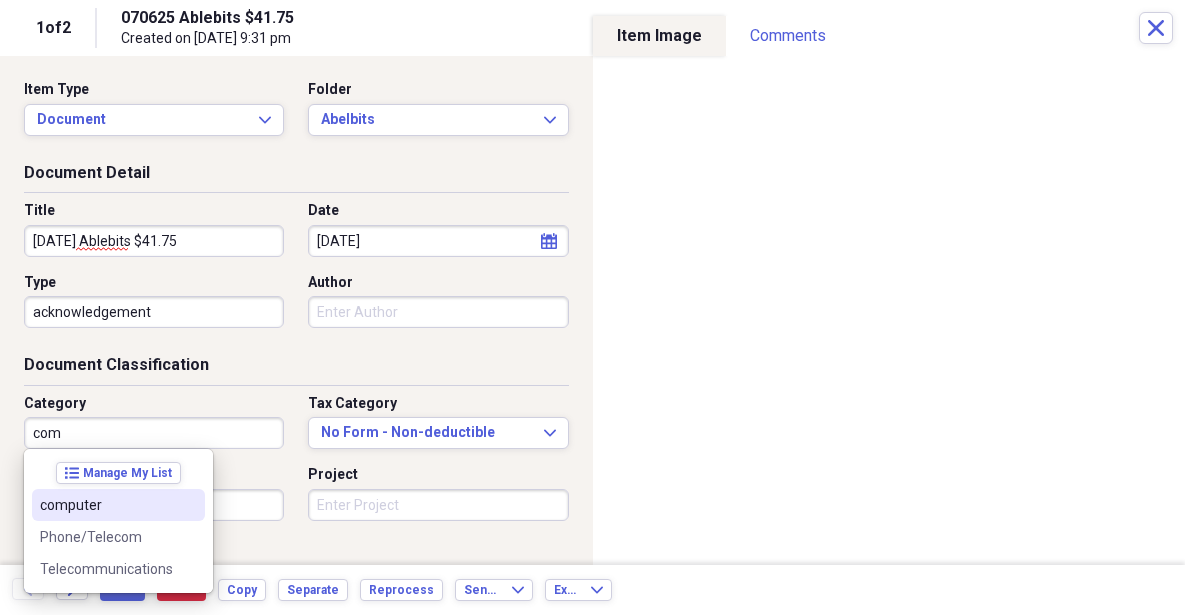 click on "computer" at bounding box center (106, 505) 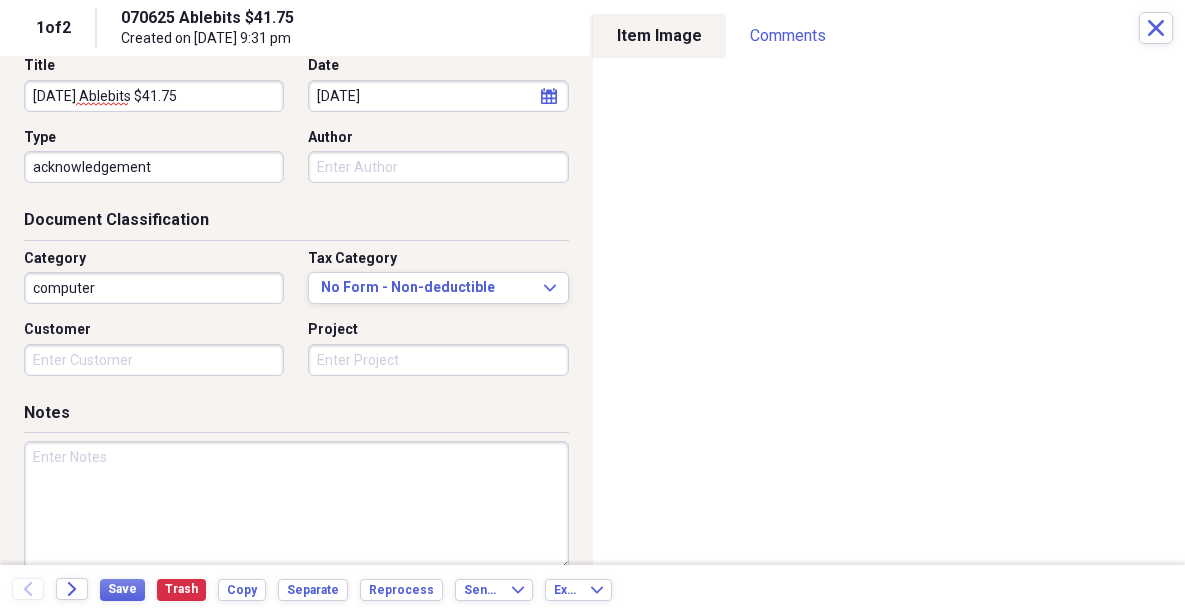 scroll, scrollTop: 150, scrollLeft: 0, axis: vertical 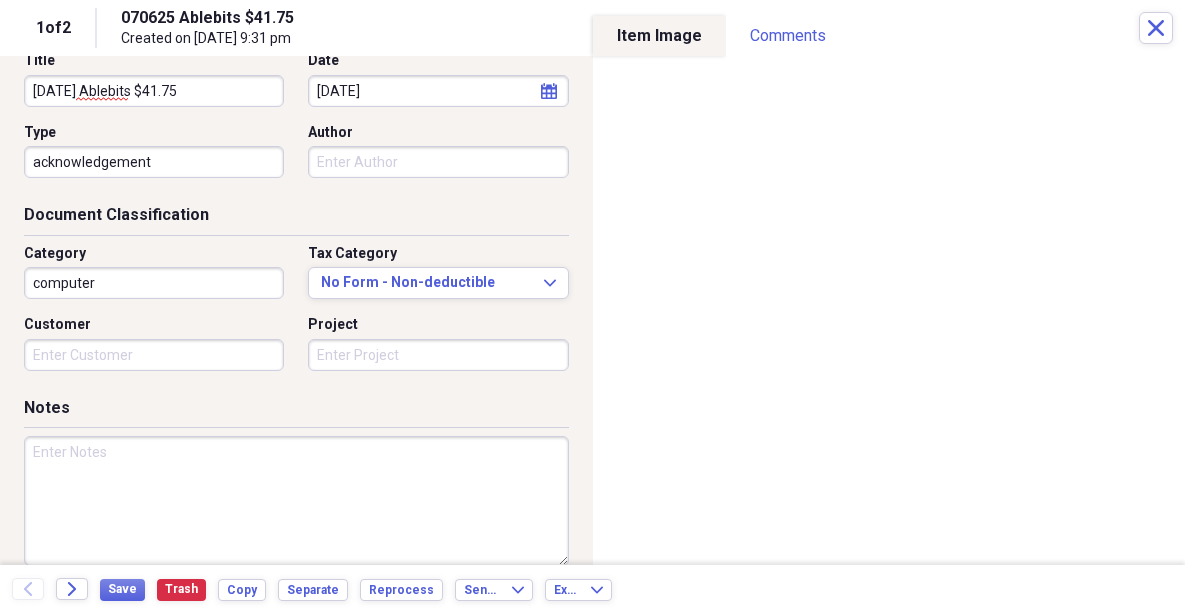click at bounding box center [296, 501] 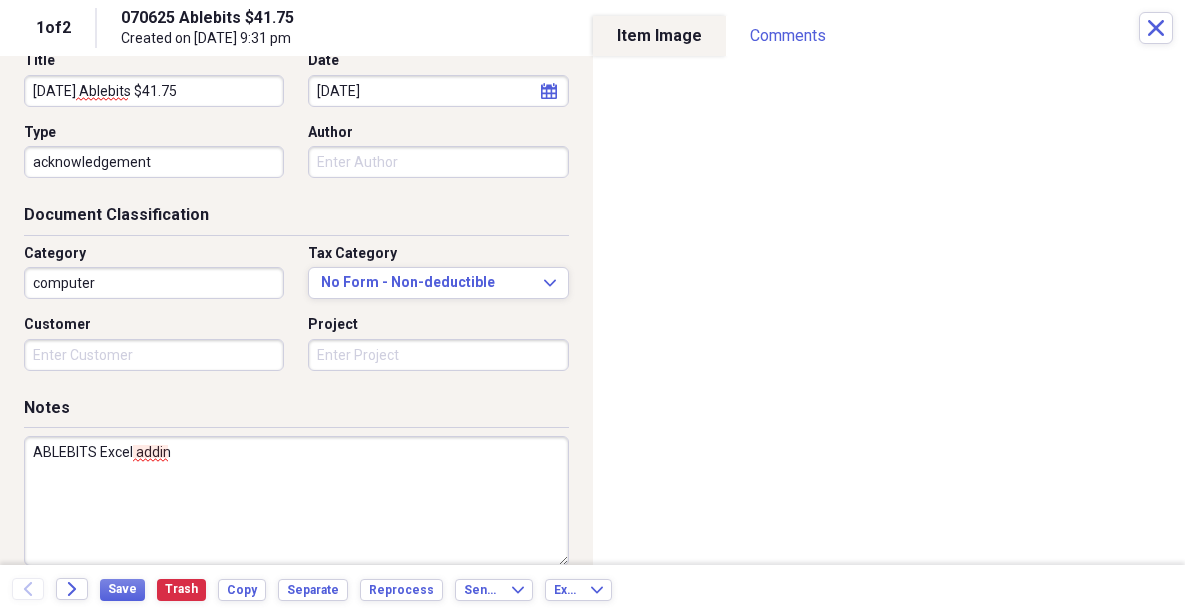 click on "ABLEBITS Excel addin" at bounding box center (296, 501) 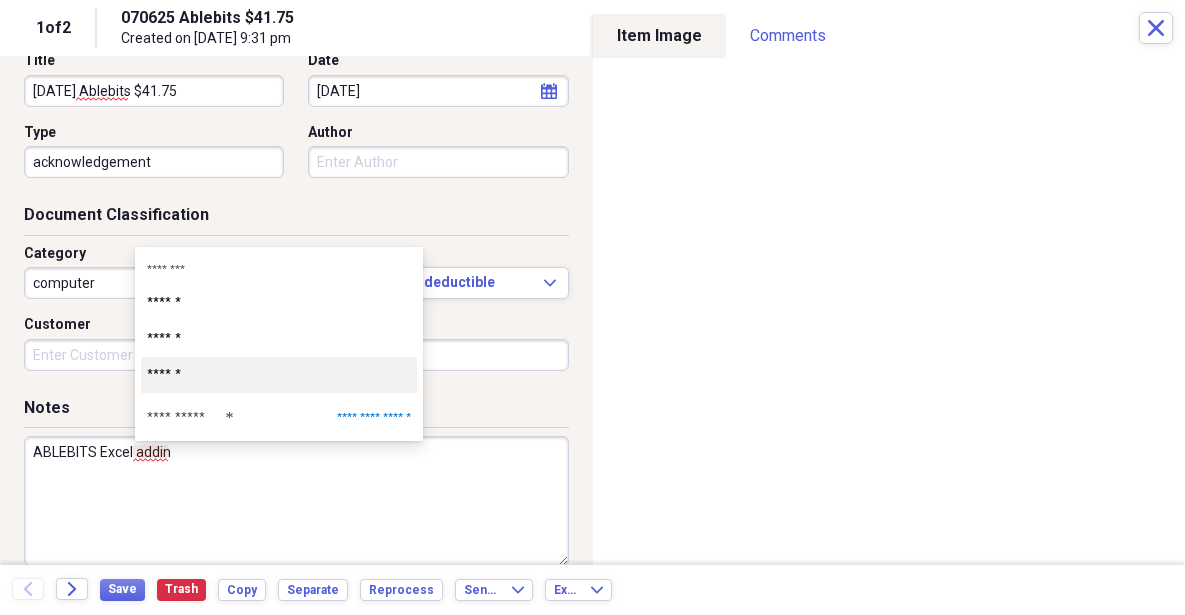 click on "******" at bounding box center [279, 373] 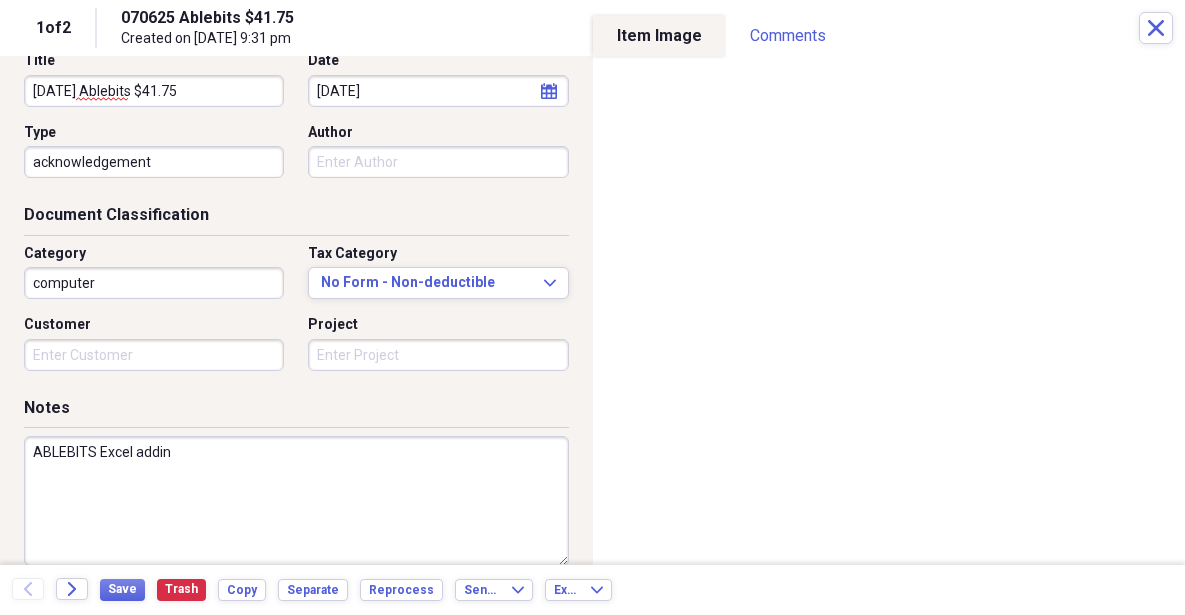 click on "ABLEBITS Excel add-in" at bounding box center (296, 501) 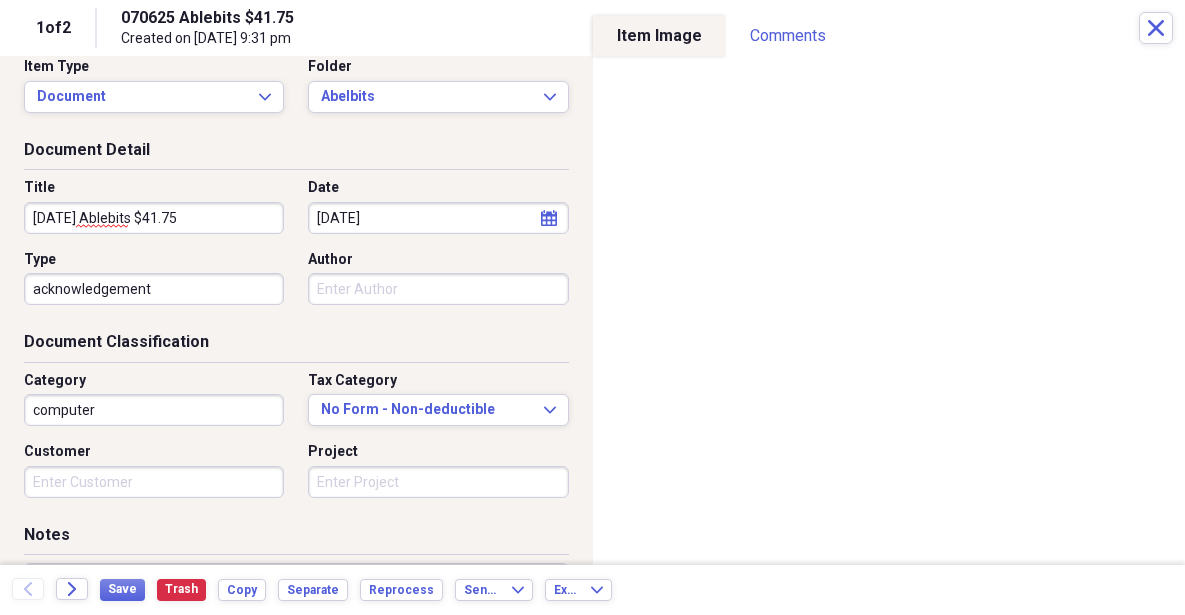scroll, scrollTop: 0, scrollLeft: 0, axis: both 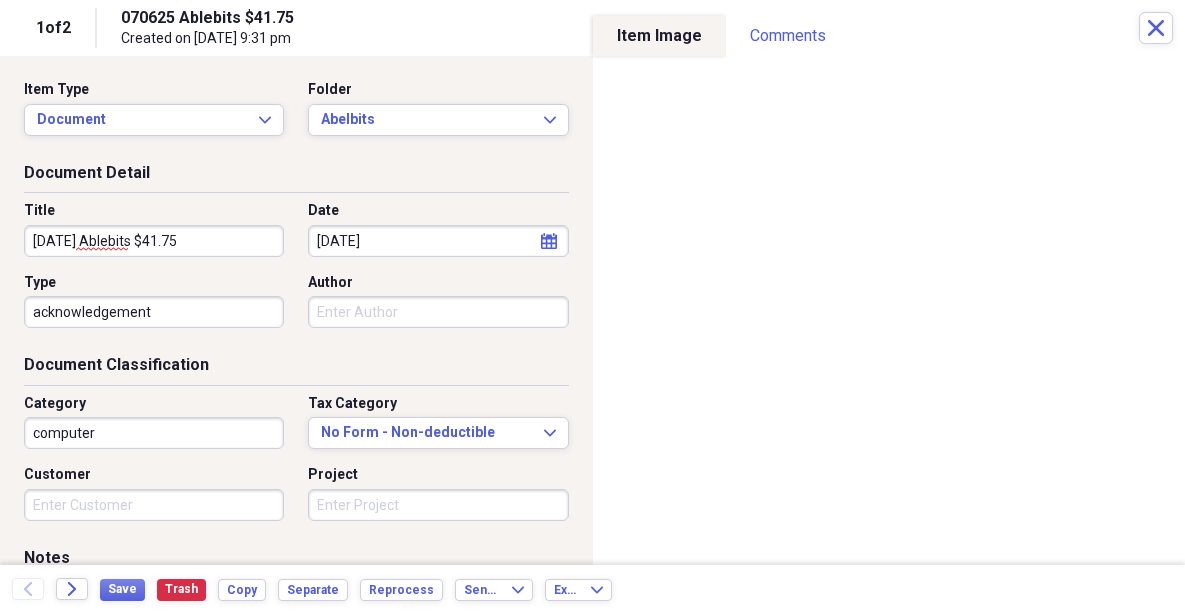 type on "ABLEBITS
Excel add-in" 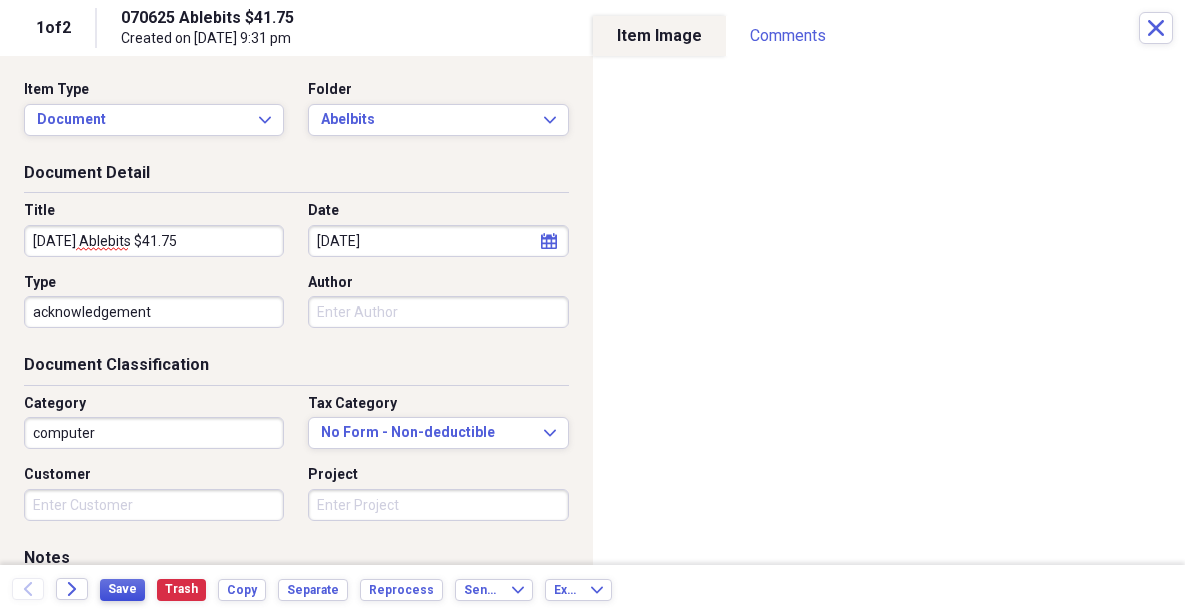 click on "Save" at bounding box center [122, 589] 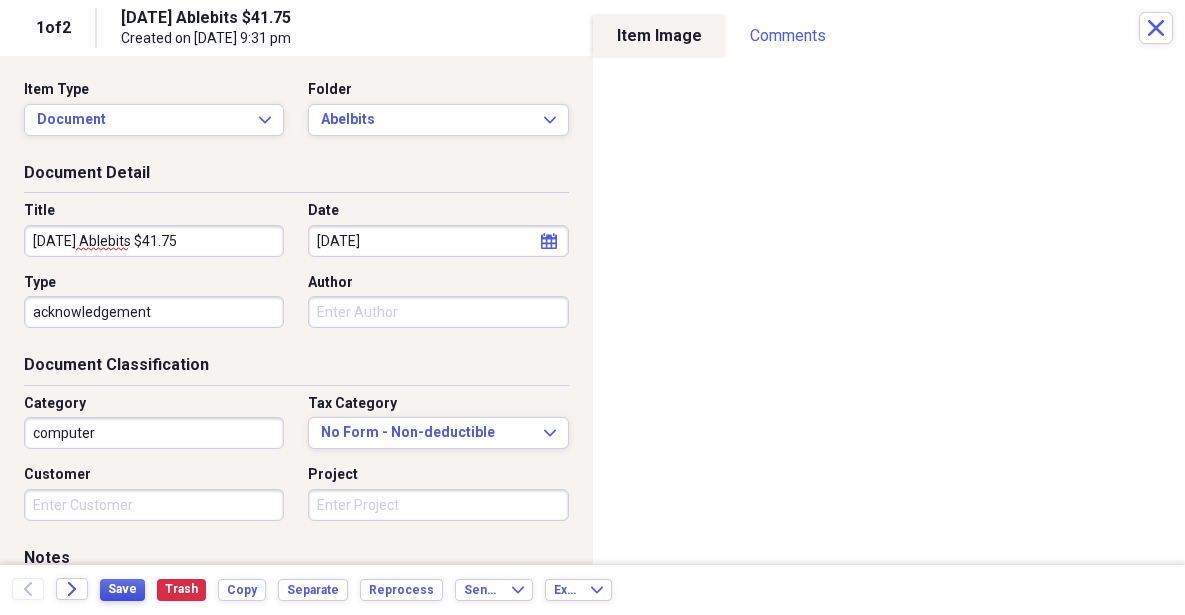 click on "Save" at bounding box center [122, 589] 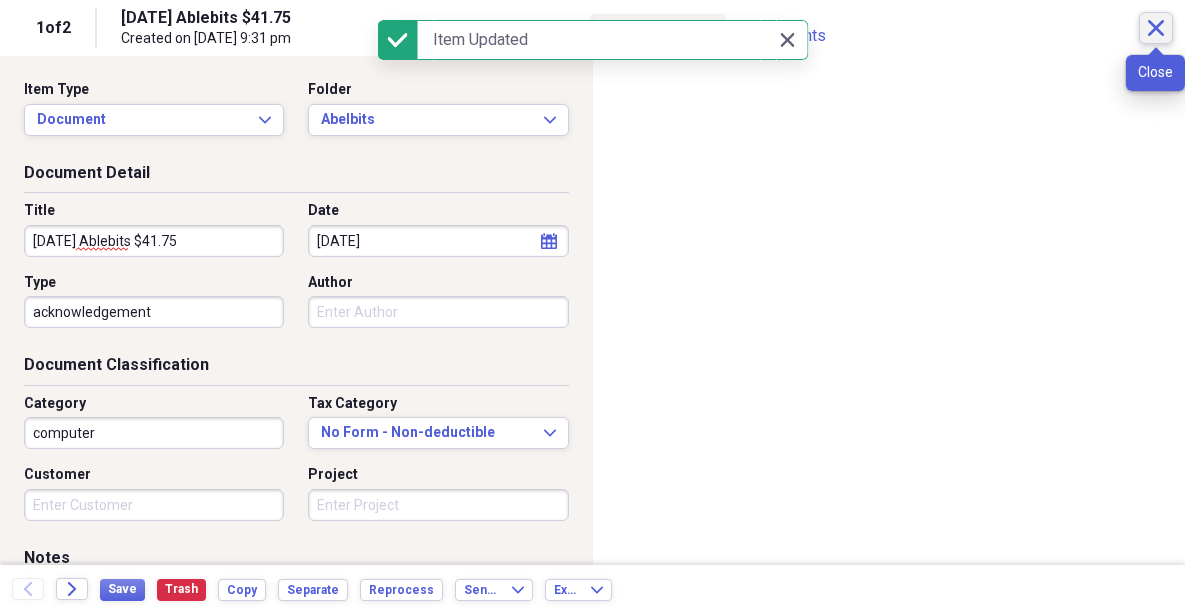 click on "Close" 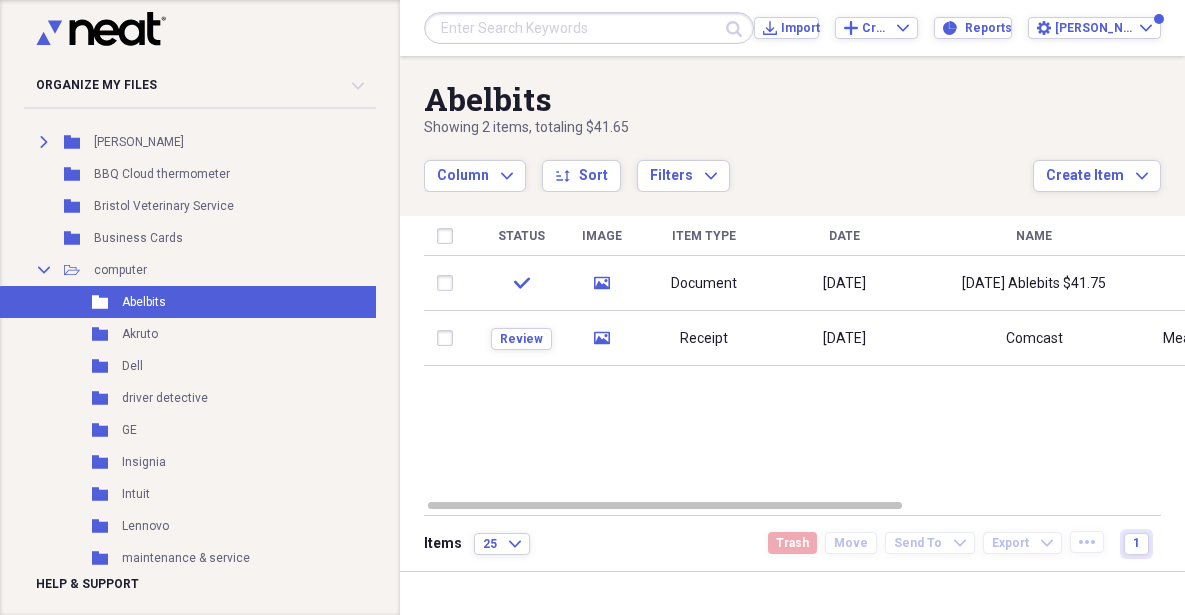 click at bounding box center [449, 338] 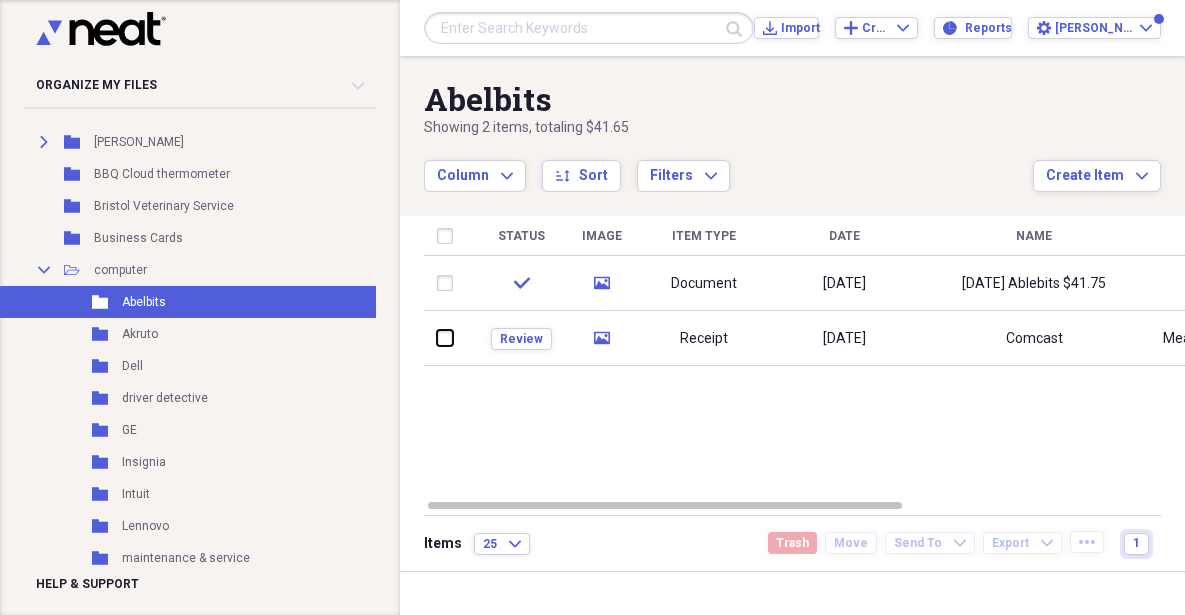 click at bounding box center (437, 338) 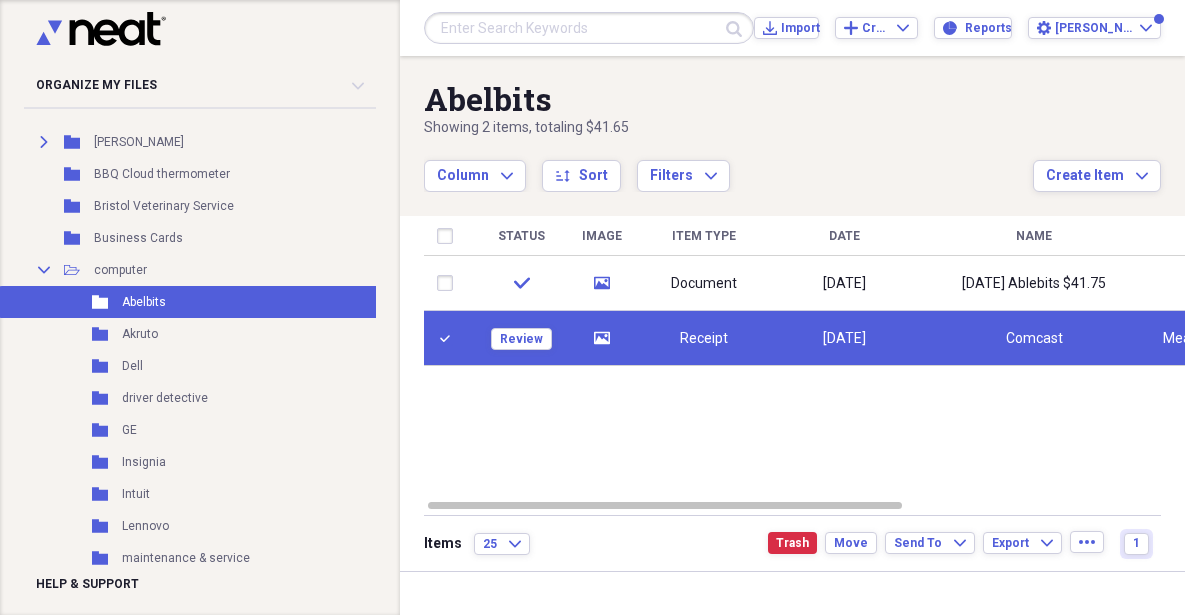 click at bounding box center (449, 338) 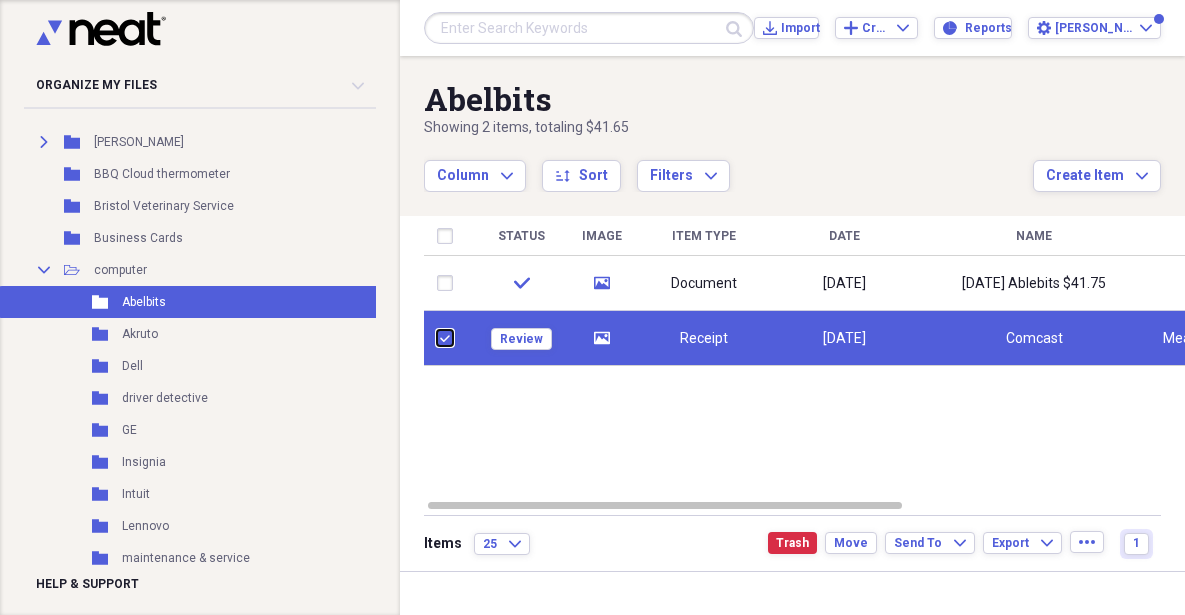 click at bounding box center [437, 338] 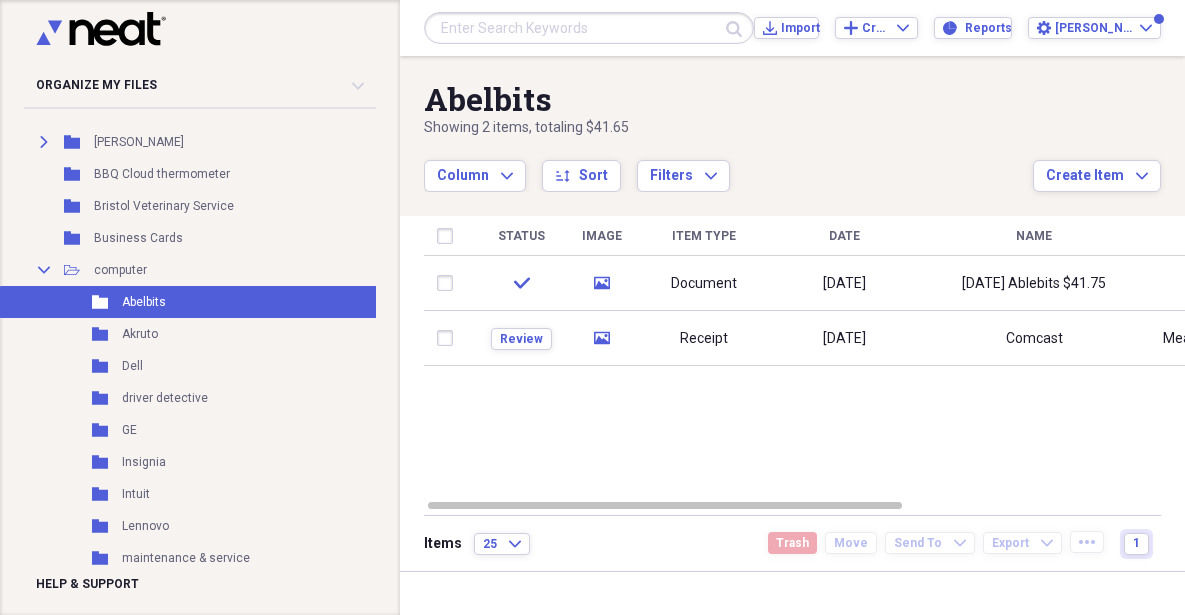 click at bounding box center (449, 338) 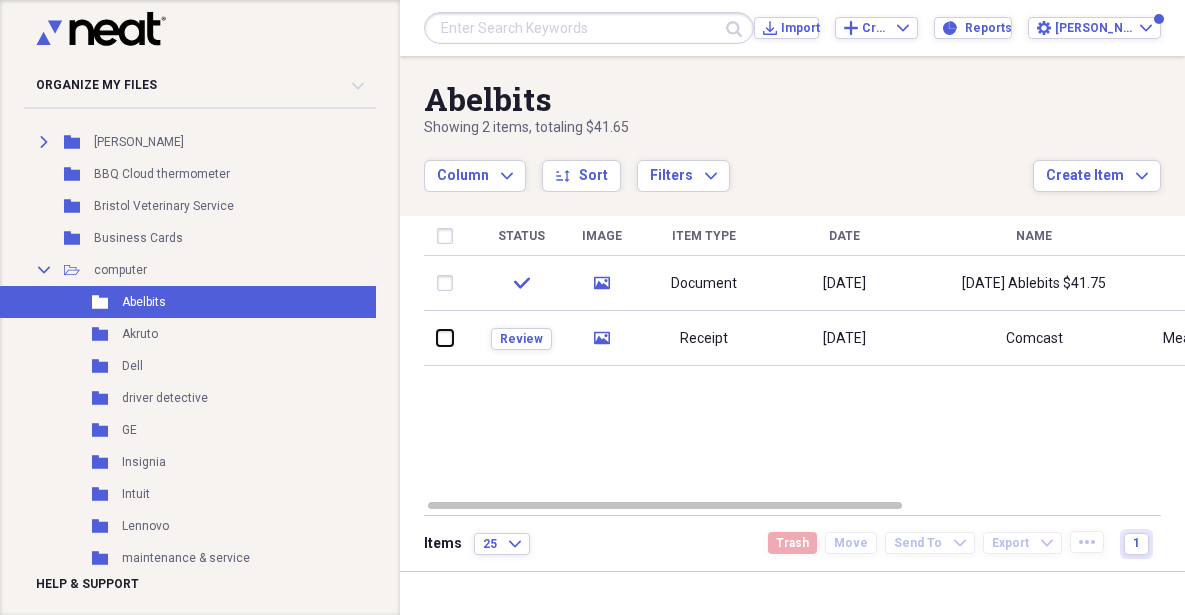 click at bounding box center (437, 338) 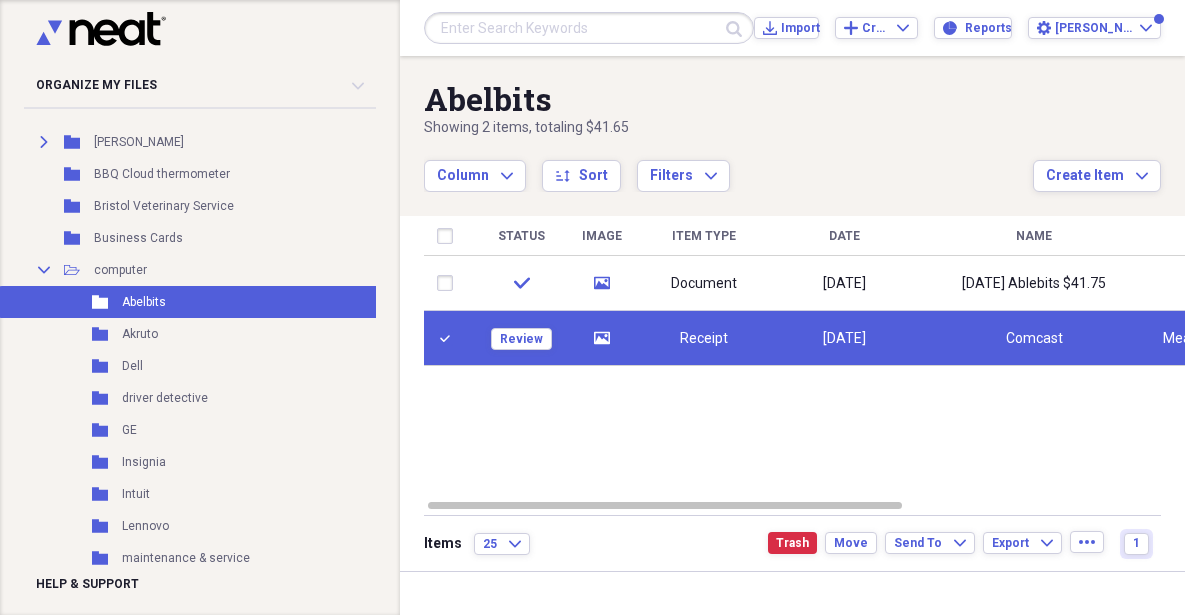 click at bounding box center (449, 338) 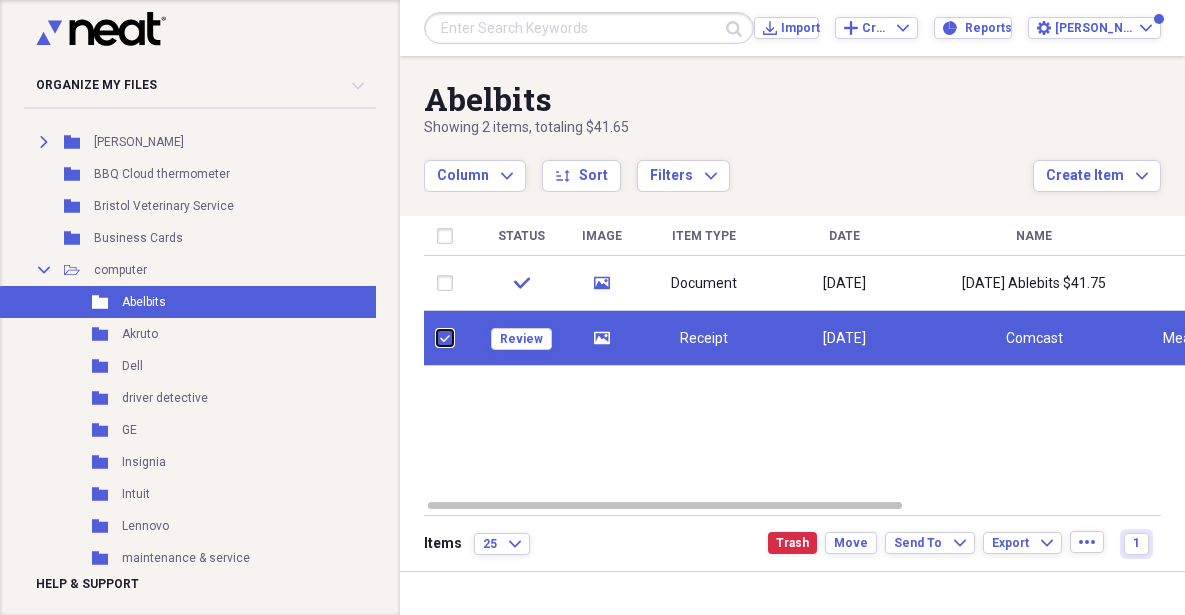 click at bounding box center [437, 338] 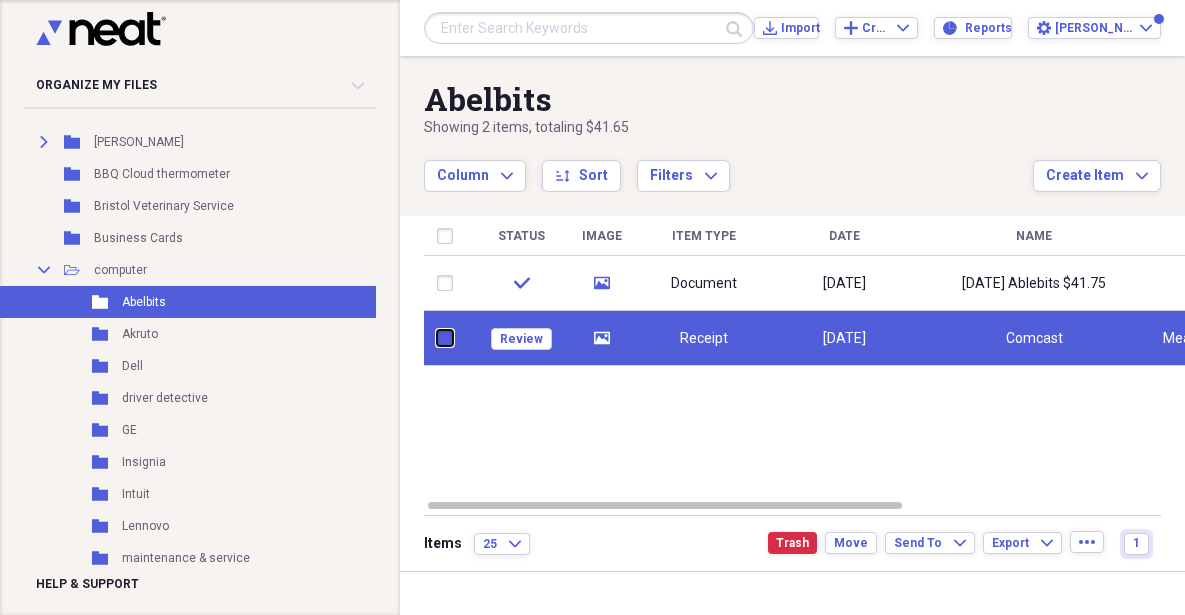 checkbox on "false" 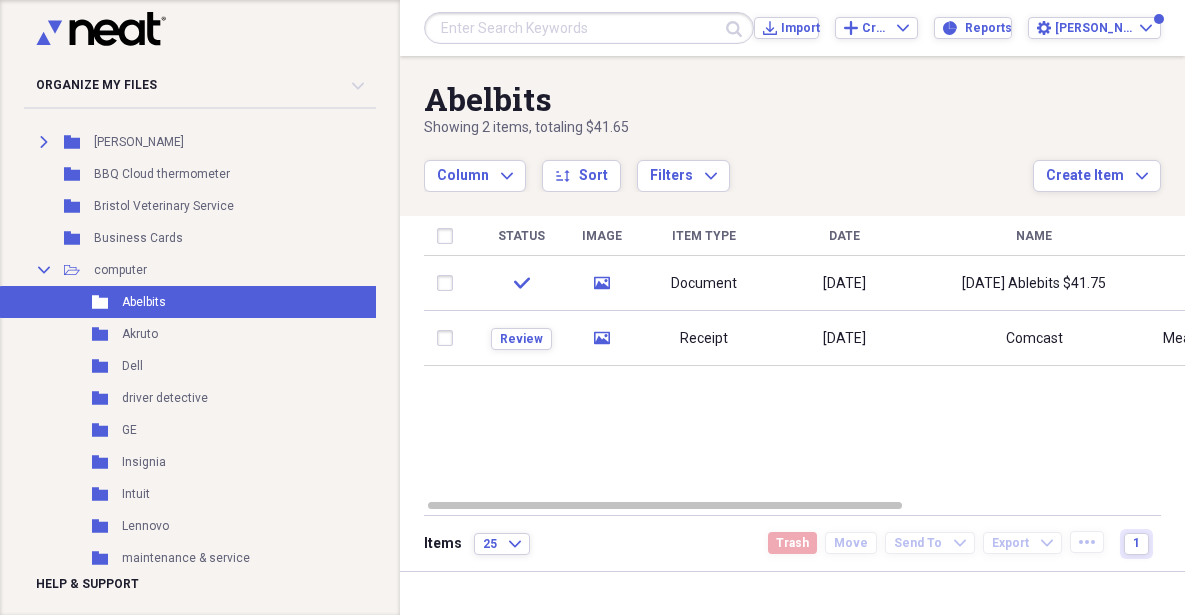 click 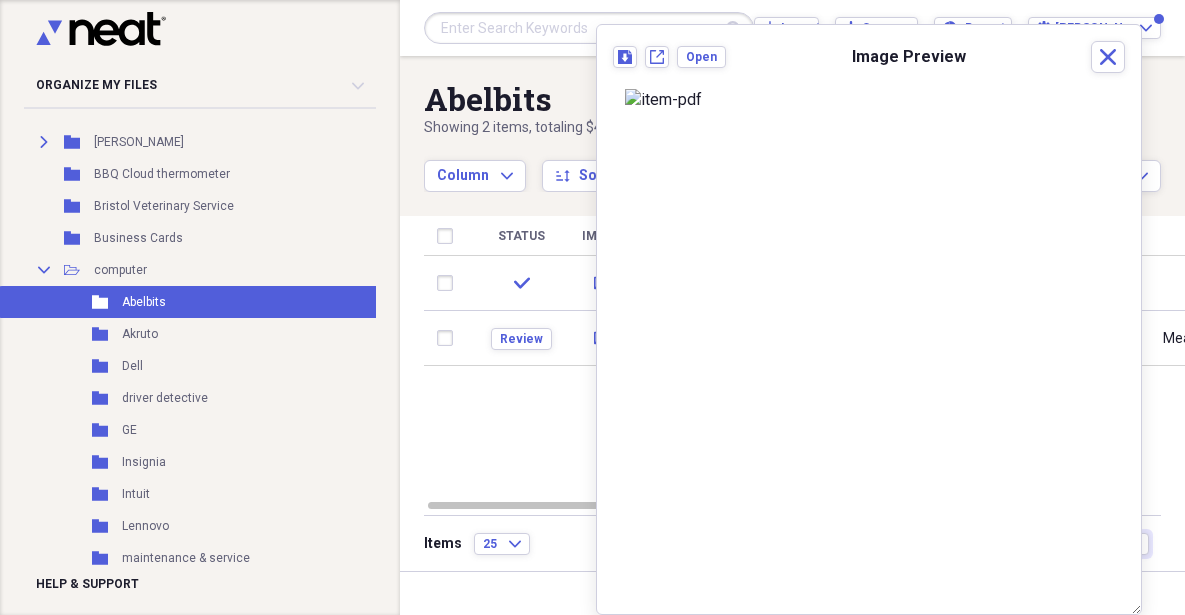 scroll, scrollTop: 87, scrollLeft: 0, axis: vertical 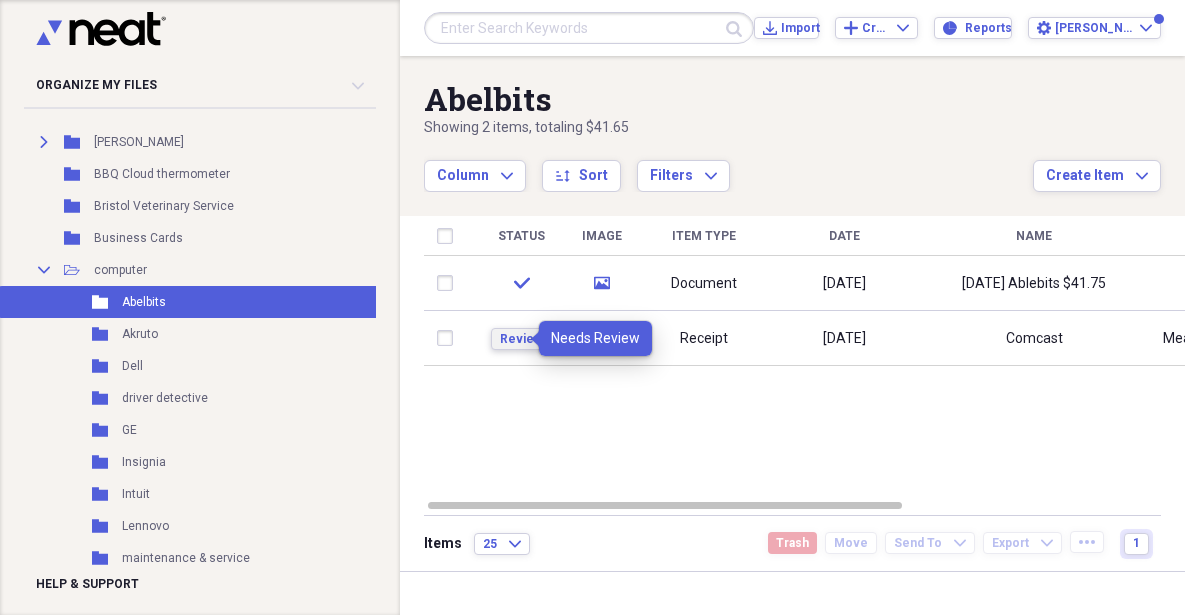 click on "Review" at bounding box center [521, 339] 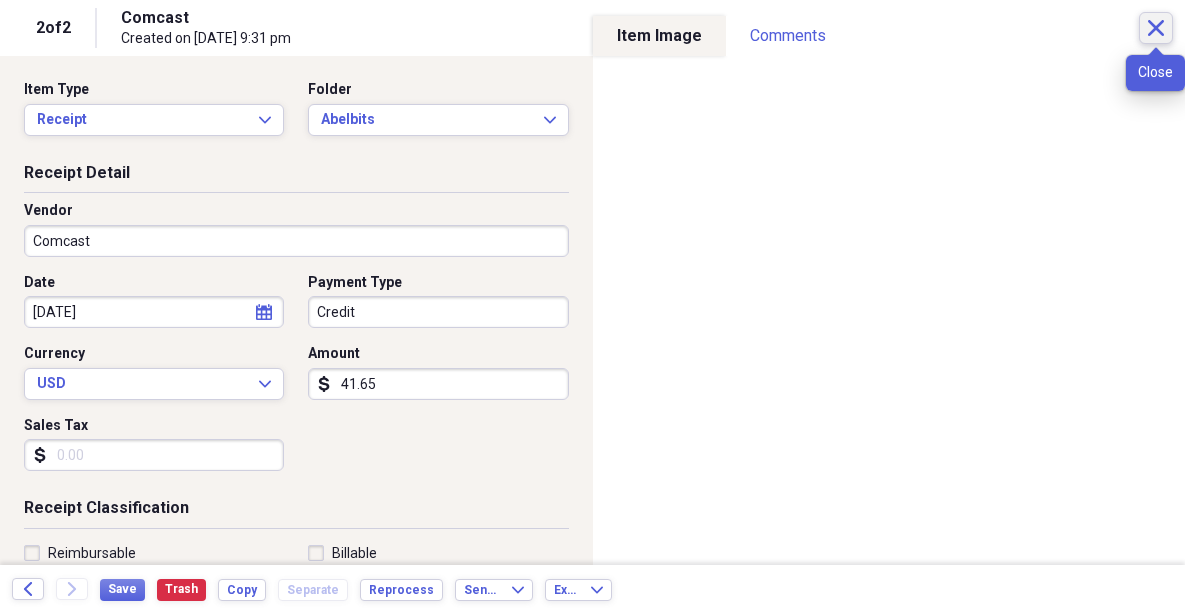 click on "Close" 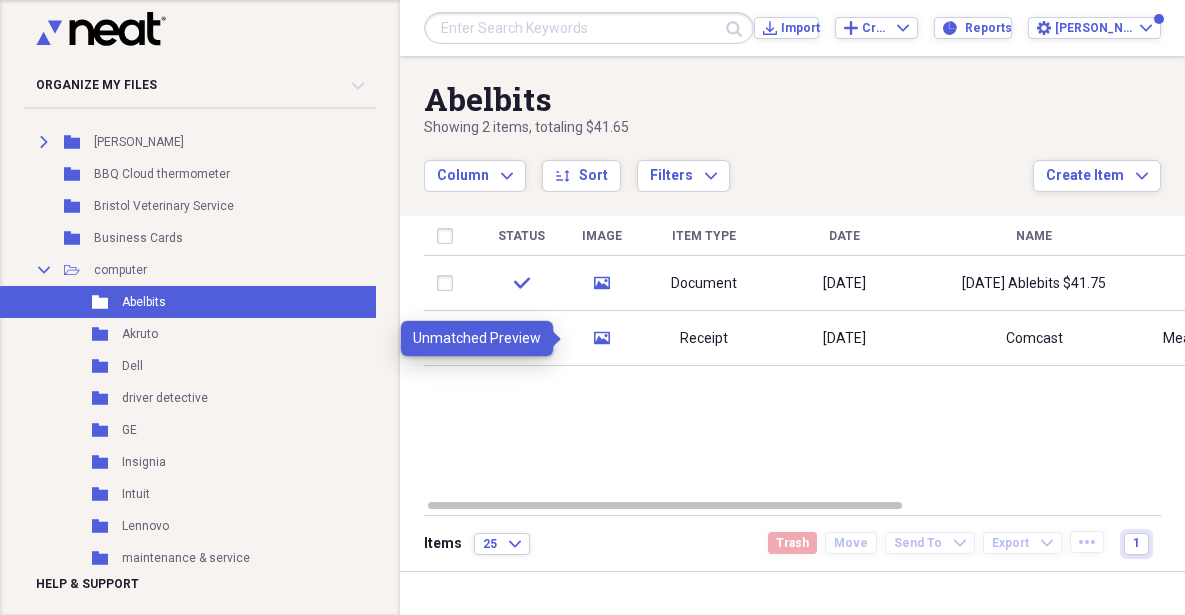 click 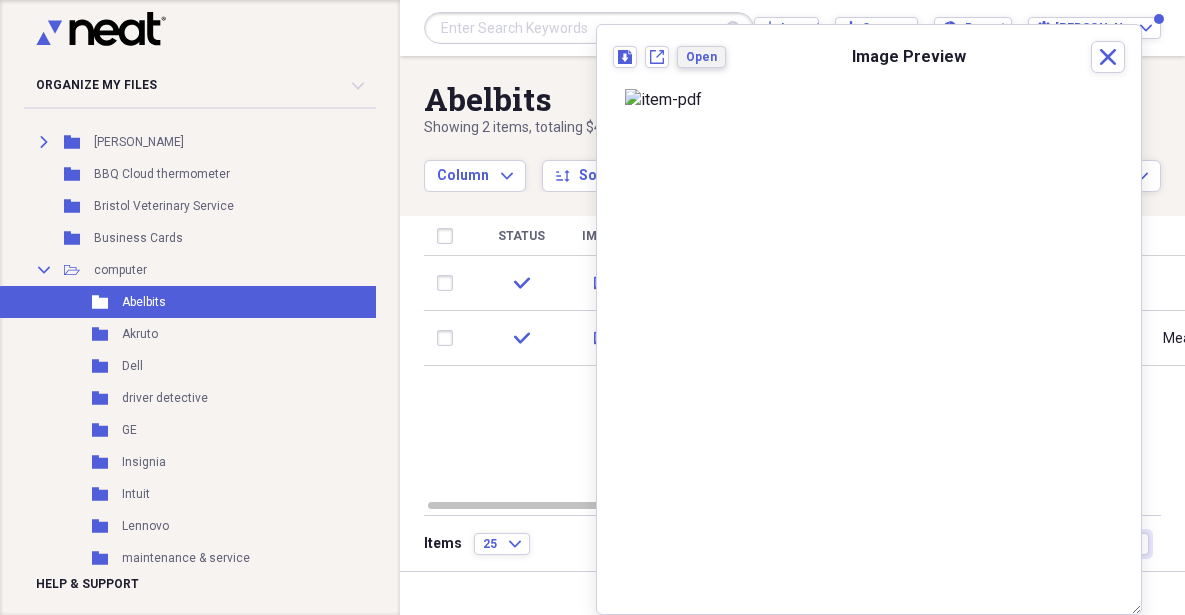click on "Open" at bounding box center (701, 57) 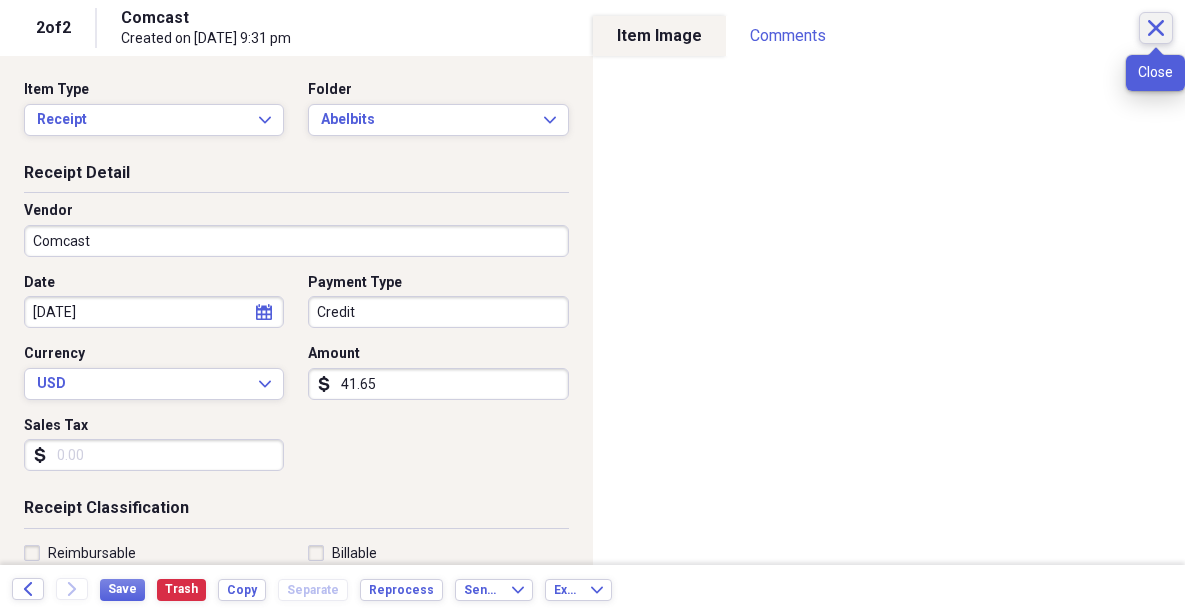 click 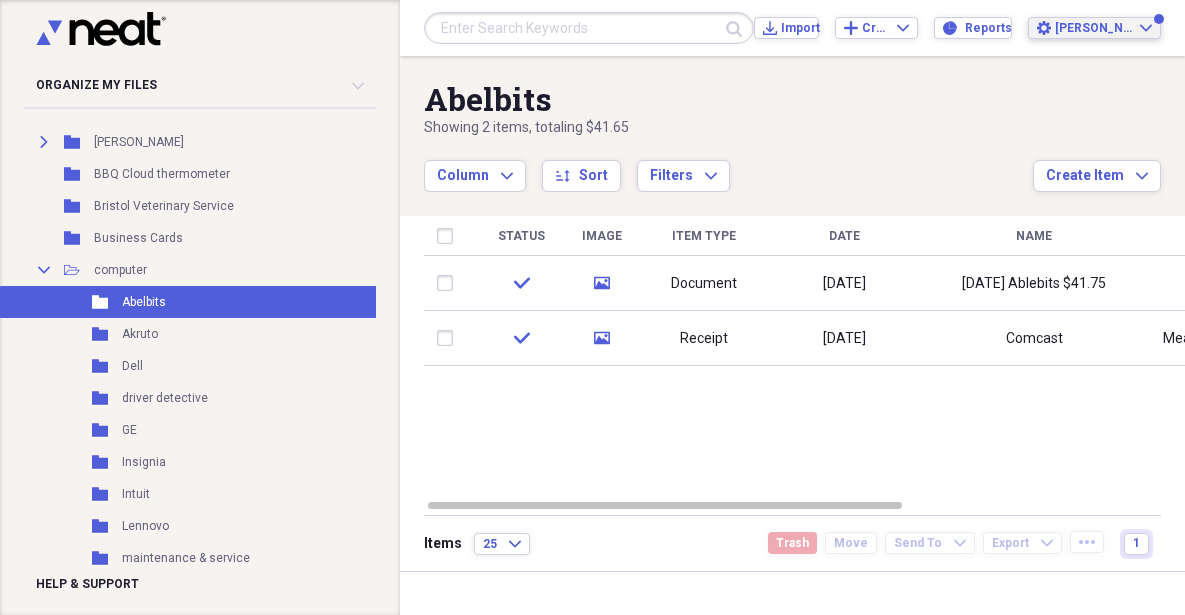drag, startPoint x: 1153, startPoint y: 32, endPoint x: 806, endPoint y: 293, distance: 434.2004 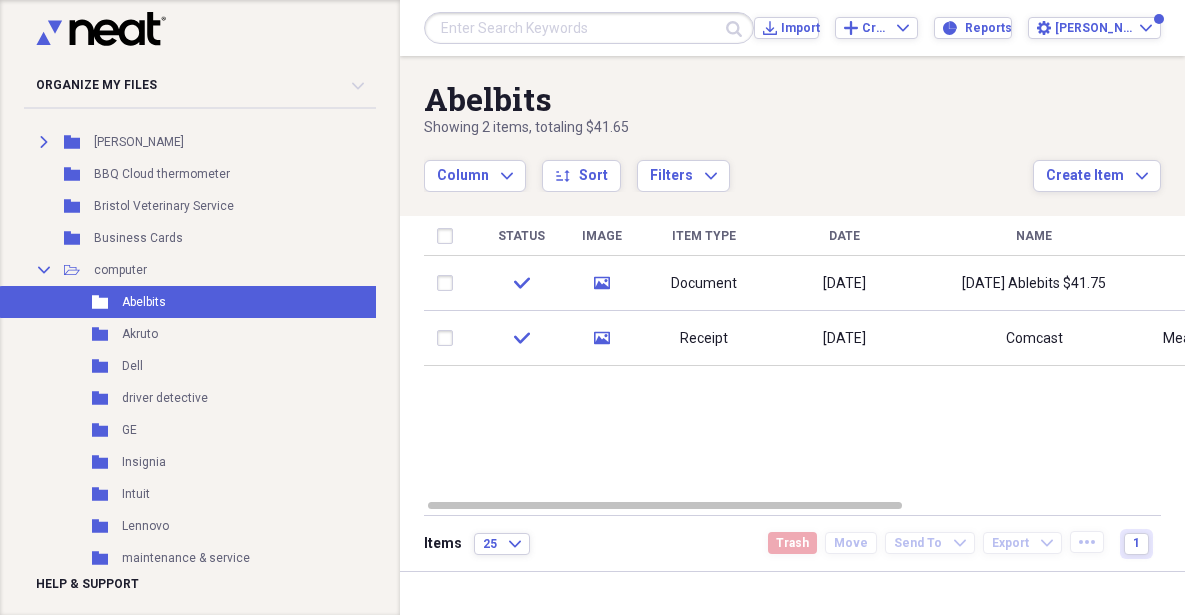 click on "media" at bounding box center (602, 283) 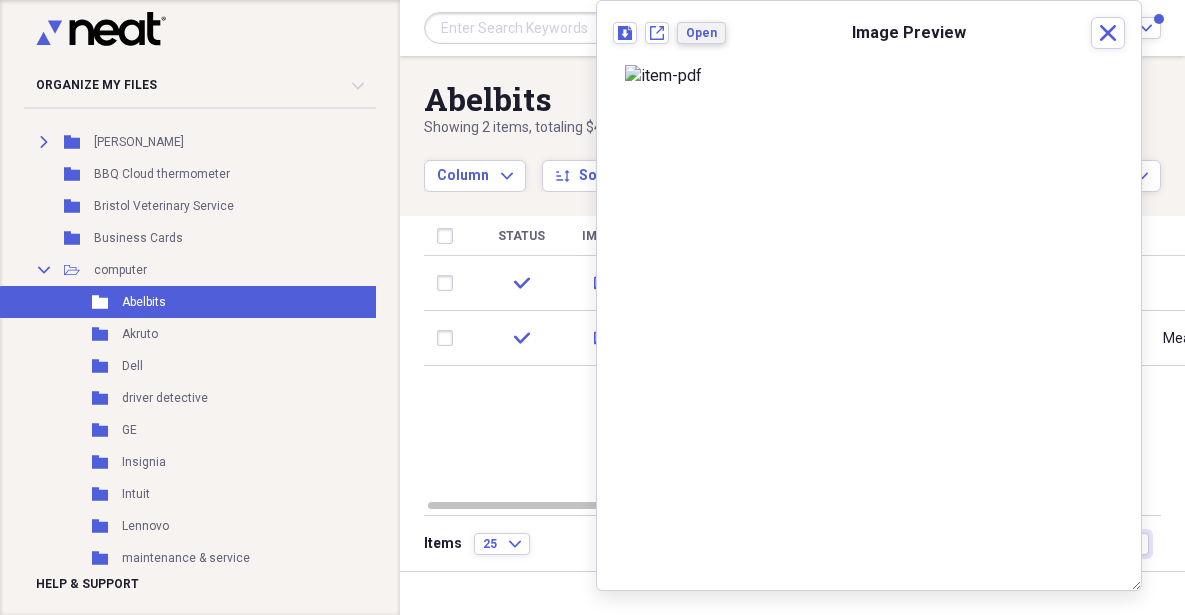 click on "Open" at bounding box center (701, 33) 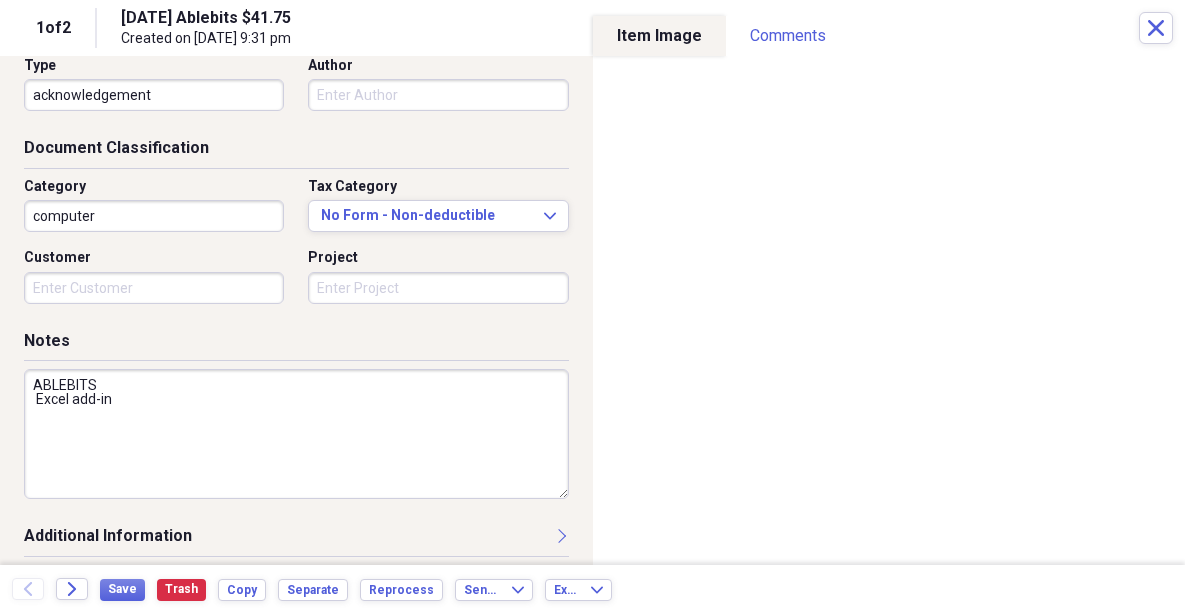 scroll, scrollTop: 216, scrollLeft: 0, axis: vertical 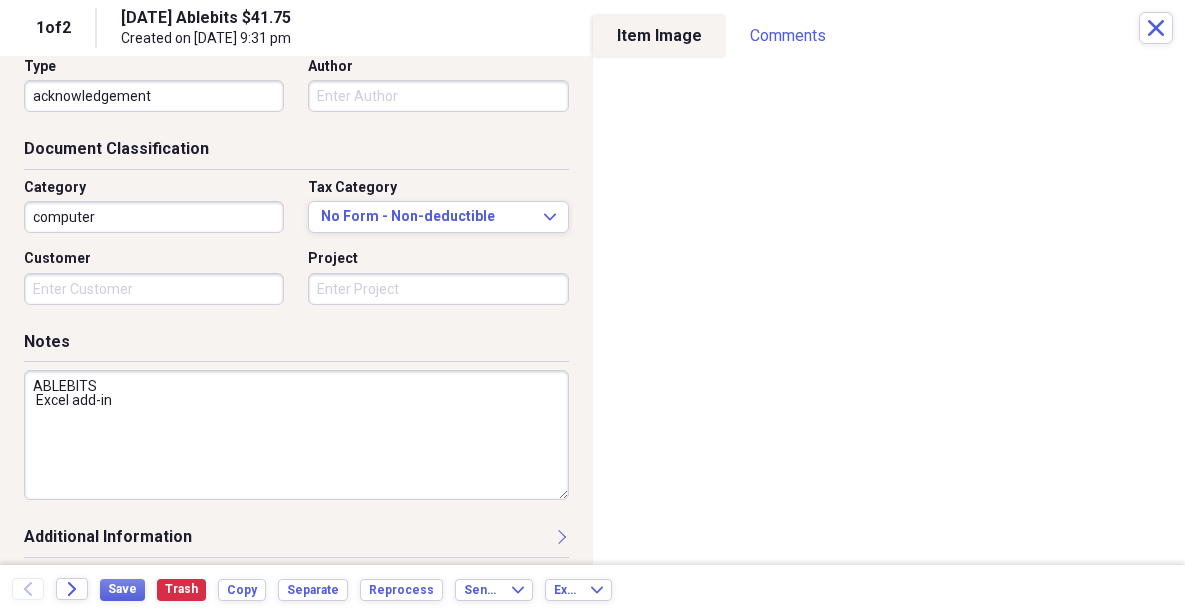 click on "ABLEBITS
Excel add-in" at bounding box center [296, 435] 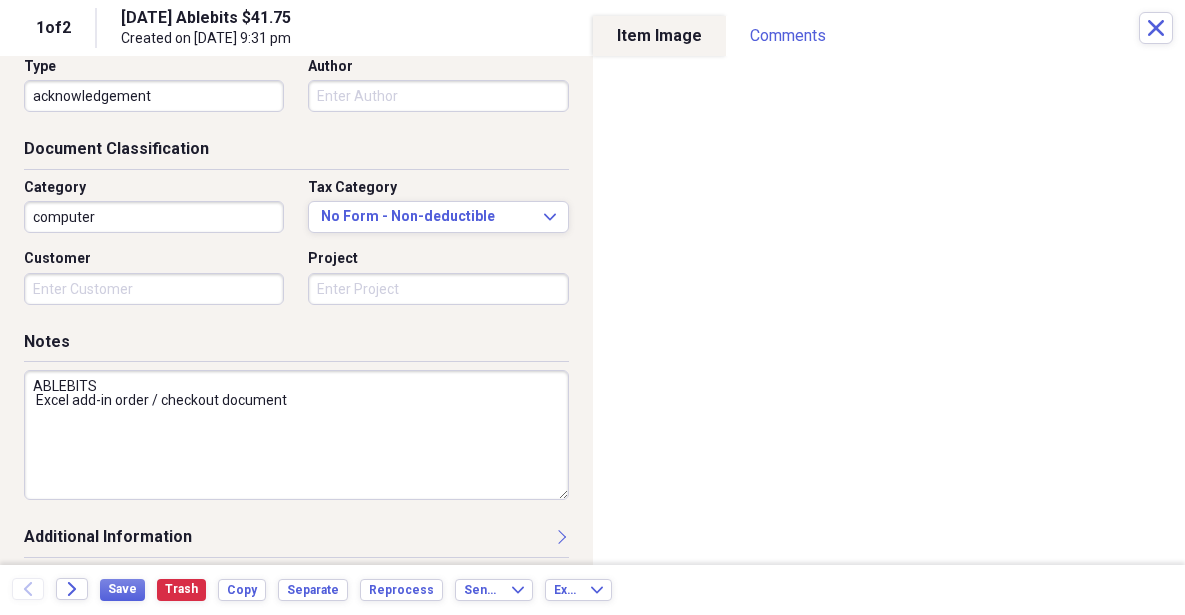 type on "ABLEBITS
Excel add-in order / checkout document" 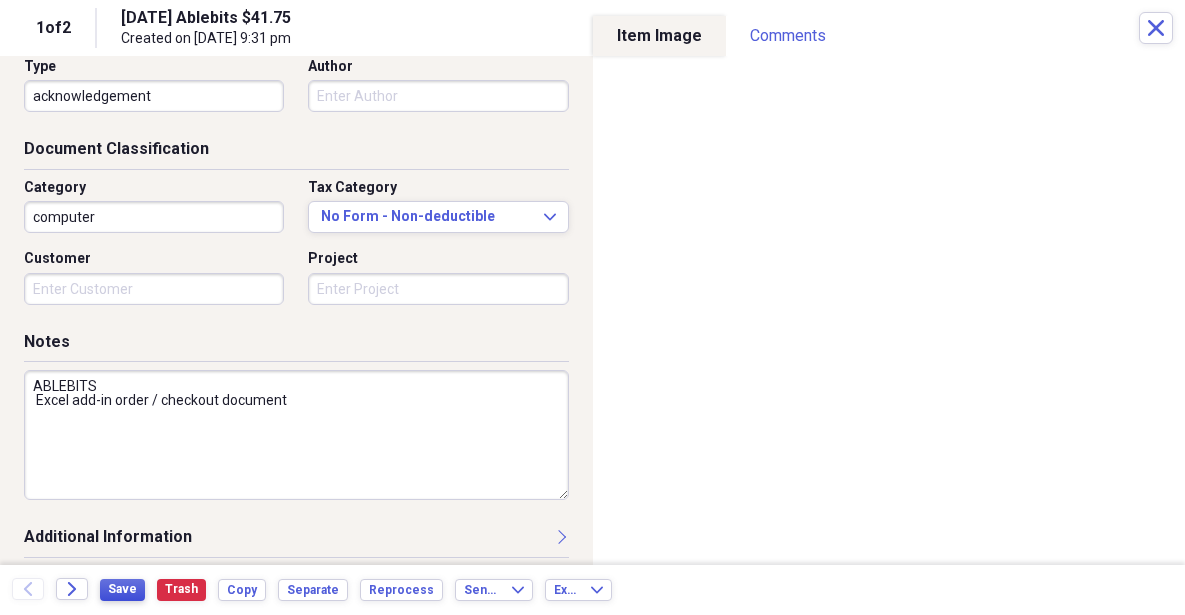 click on "Save" at bounding box center [122, 589] 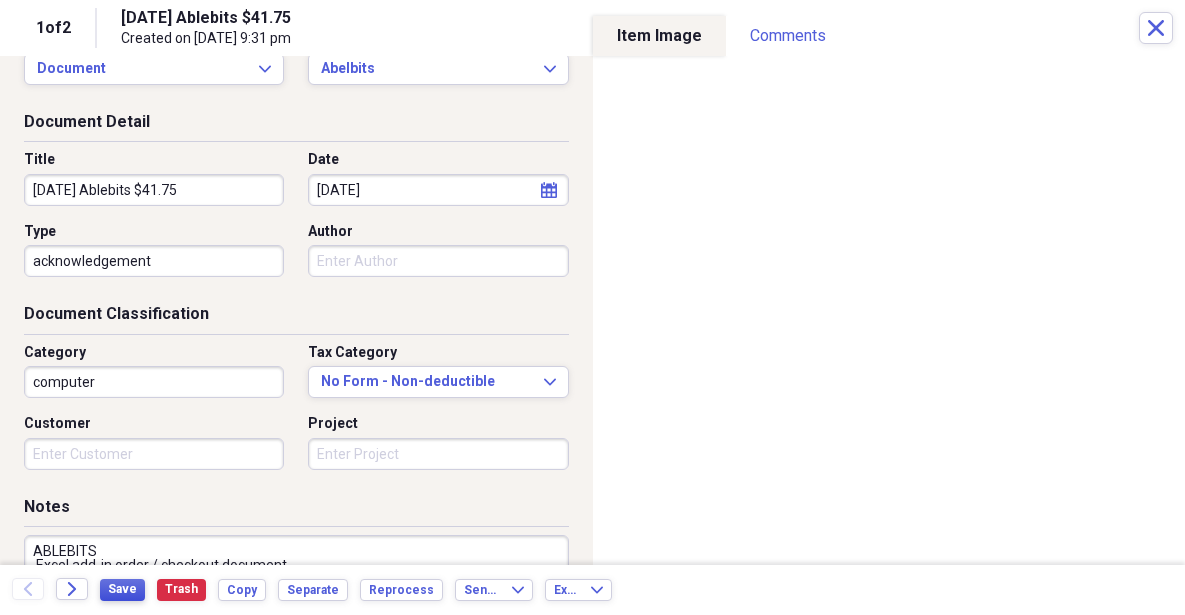 scroll, scrollTop: 0, scrollLeft: 0, axis: both 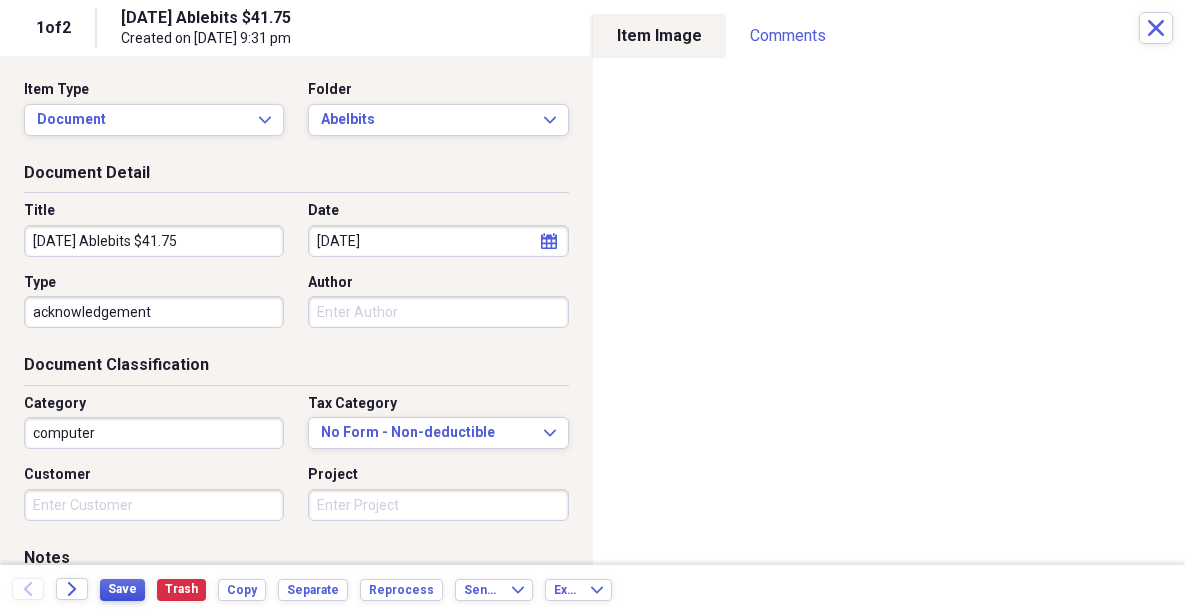 click on "Save" at bounding box center (122, 589) 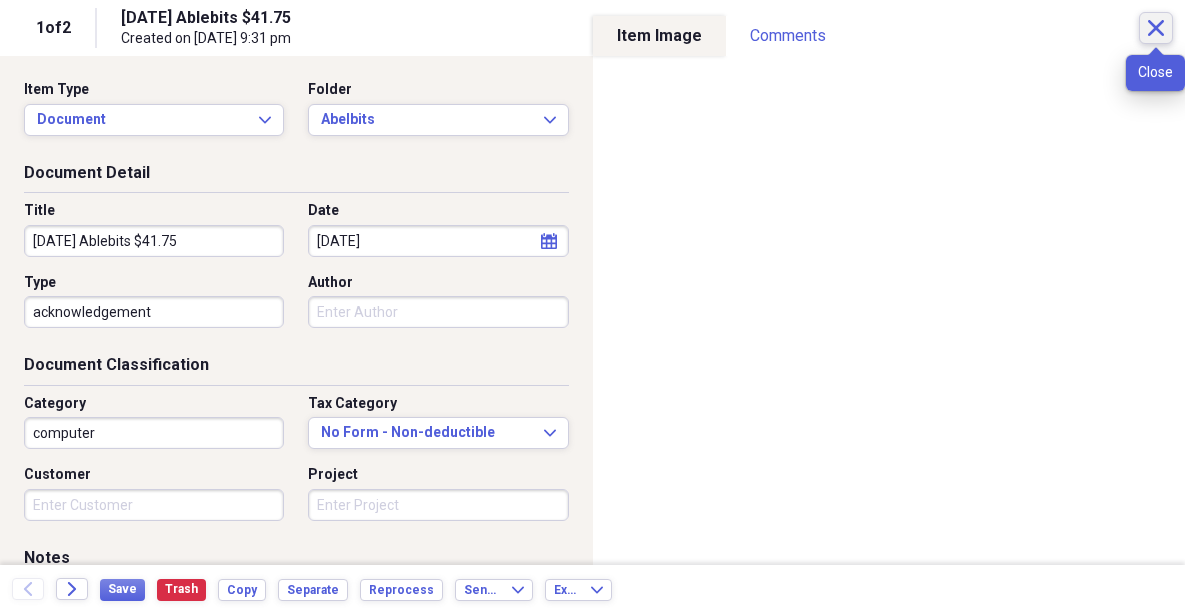click 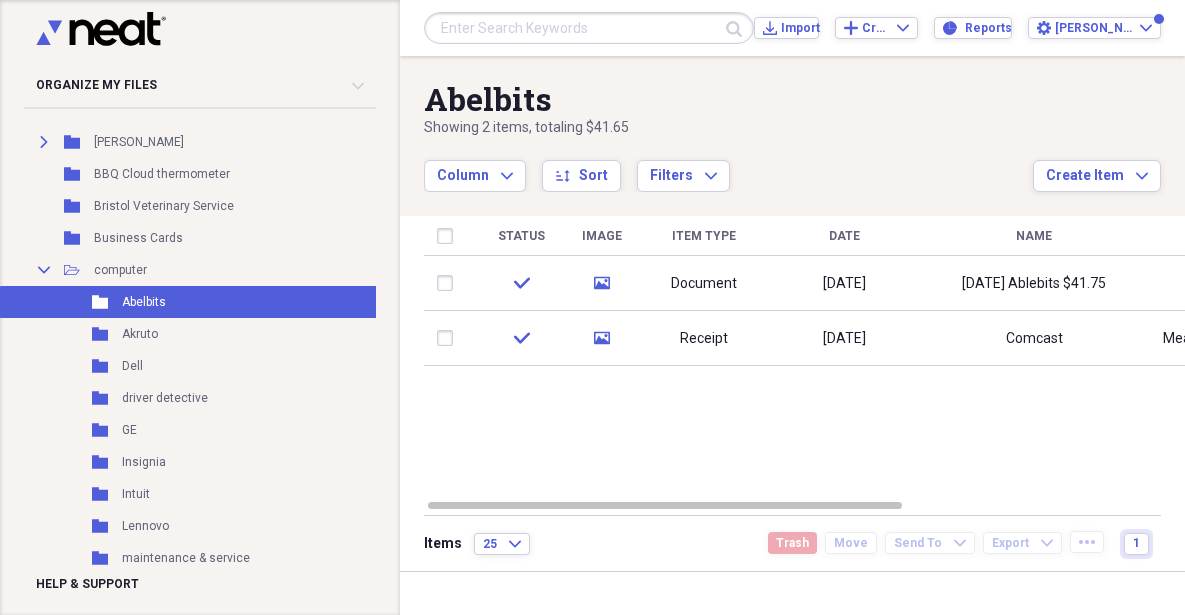 click at bounding box center [449, 338] 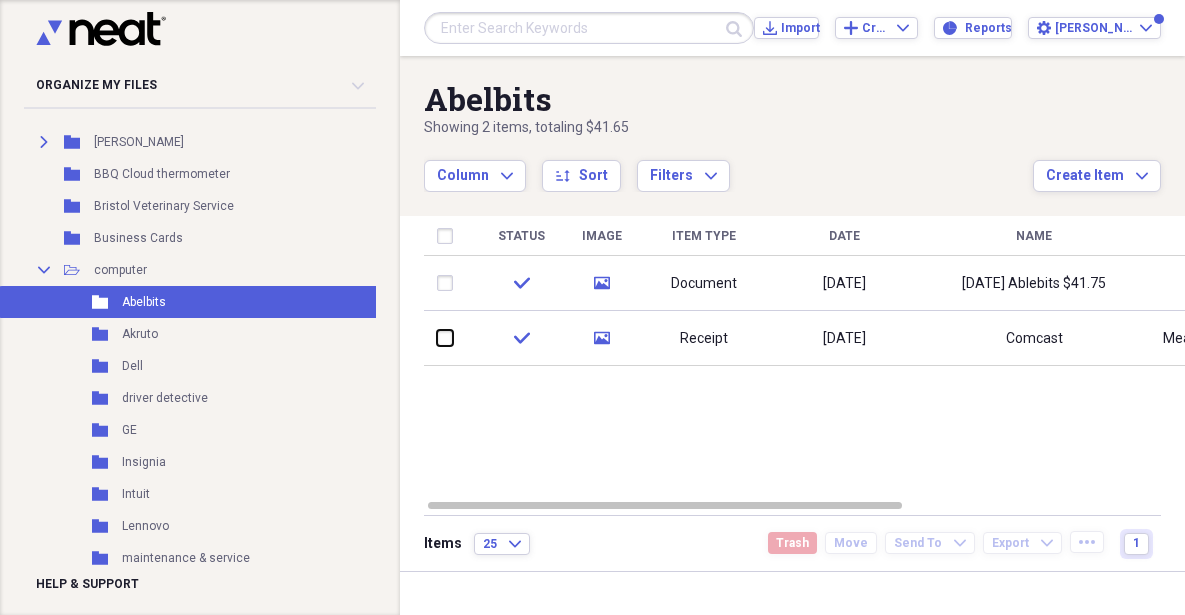 click at bounding box center (437, 338) 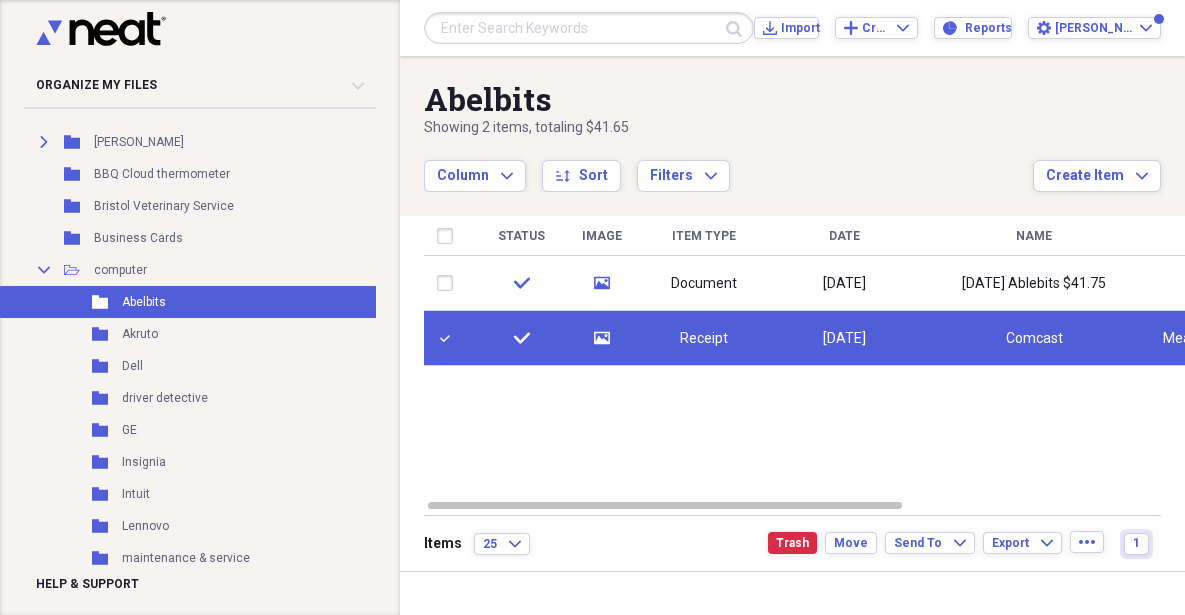 click on "media" 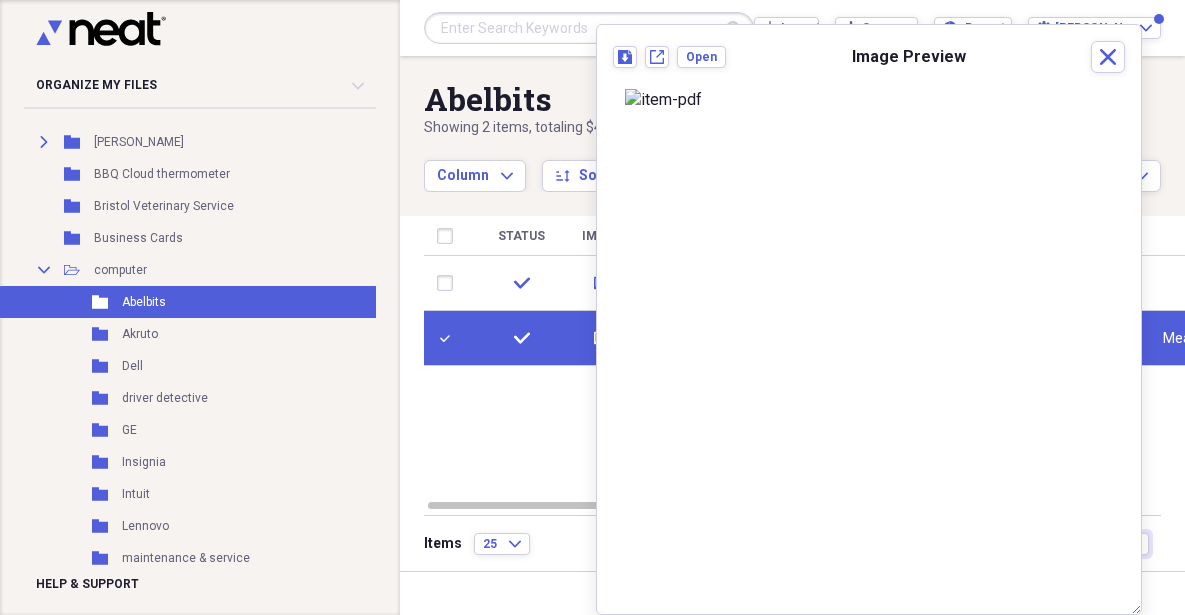 click at bounding box center (449, 338) 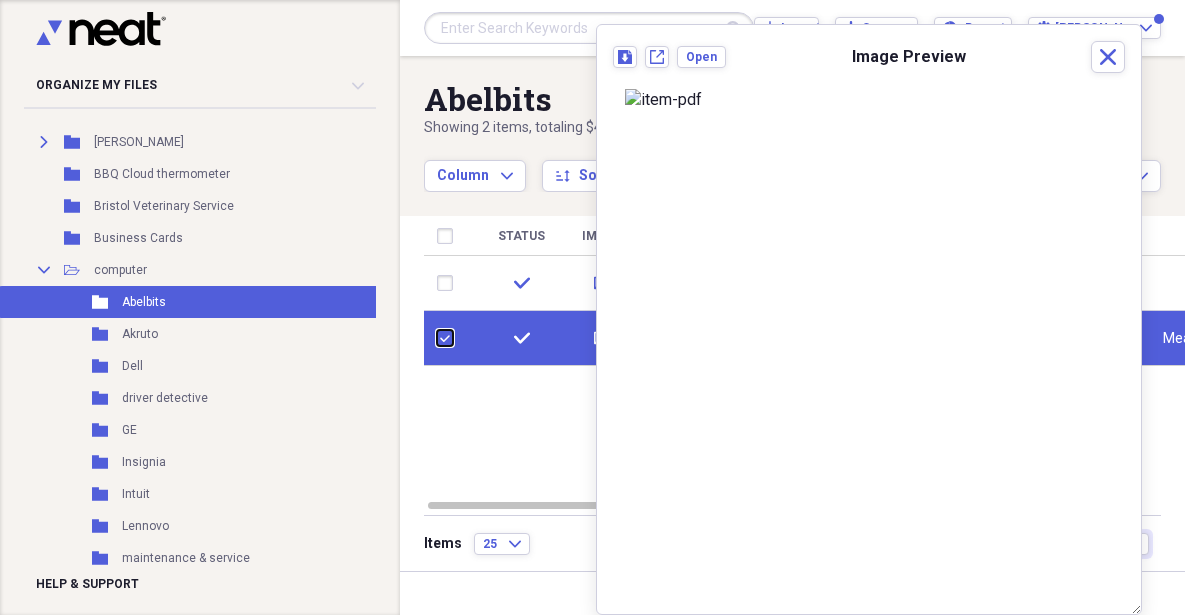 click at bounding box center (437, 338) 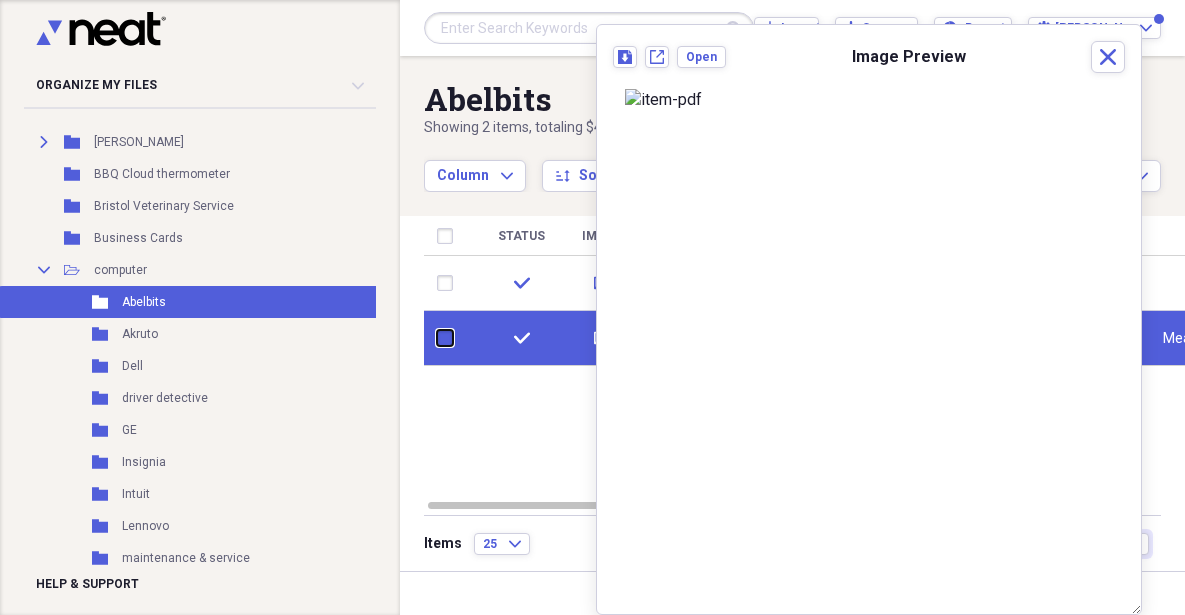 checkbox on "false" 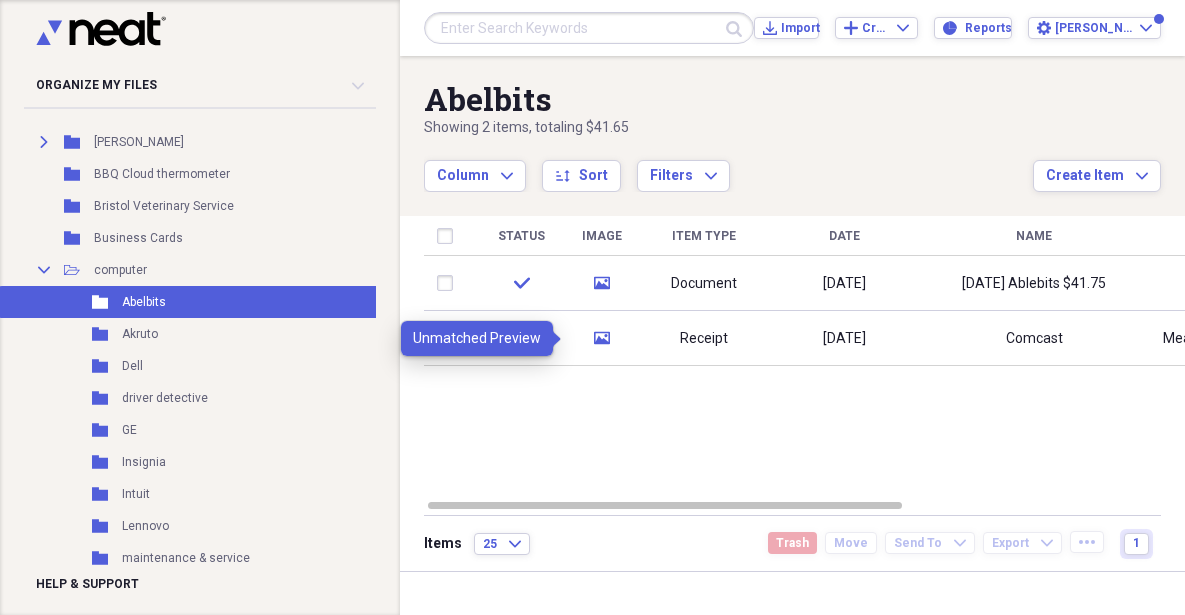 click 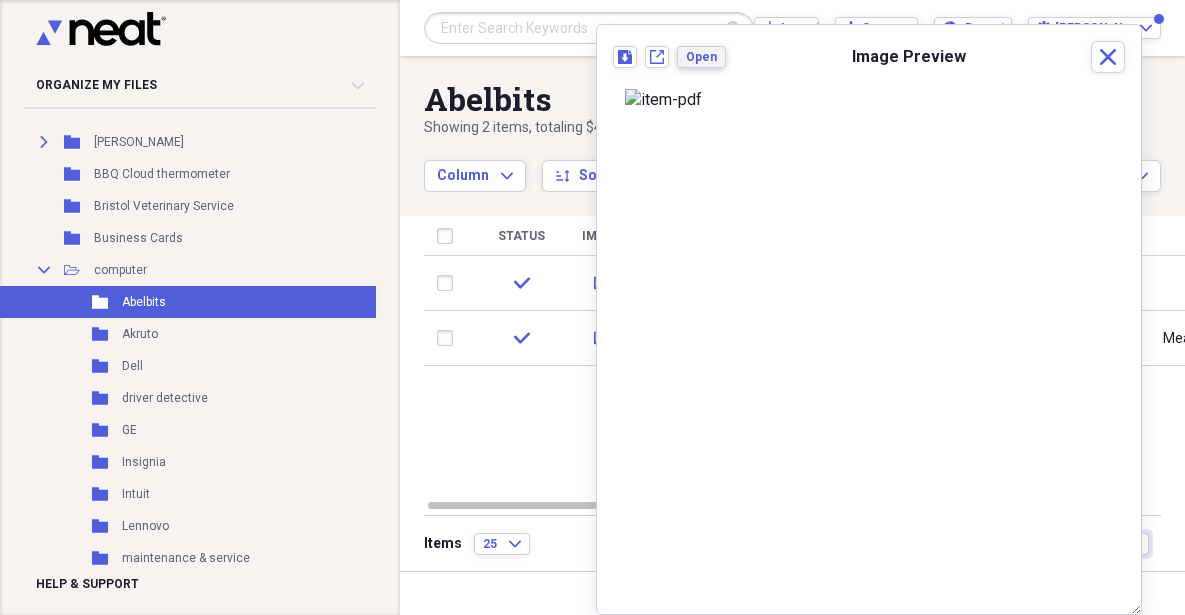 click on "Open" at bounding box center [701, 57] 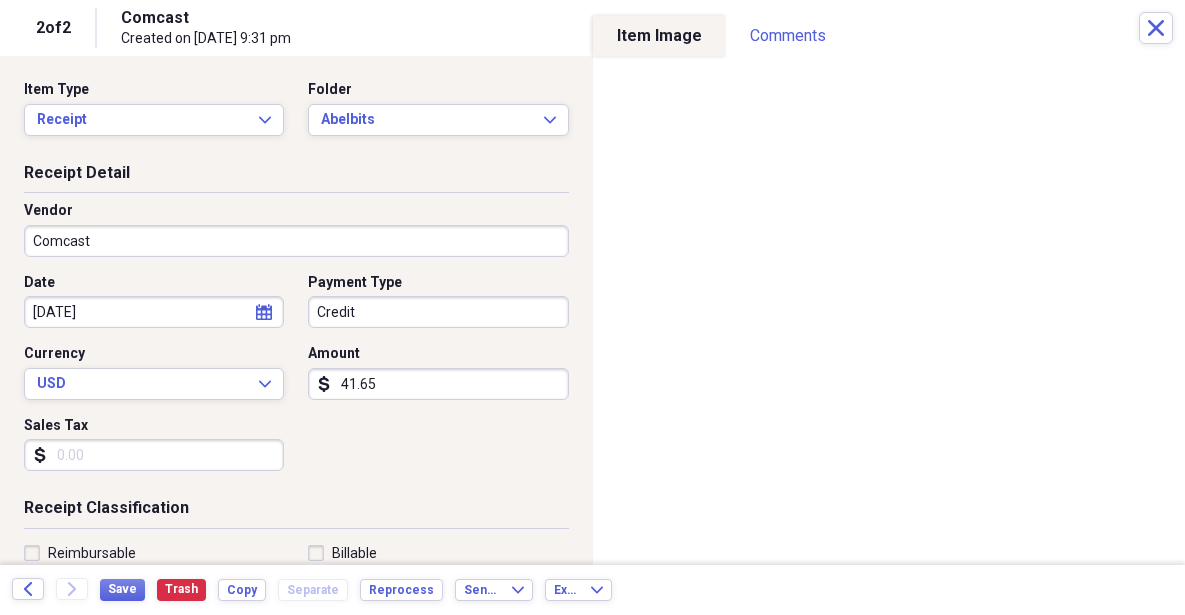 click on "Comcast" at bounding box center [296, 241] 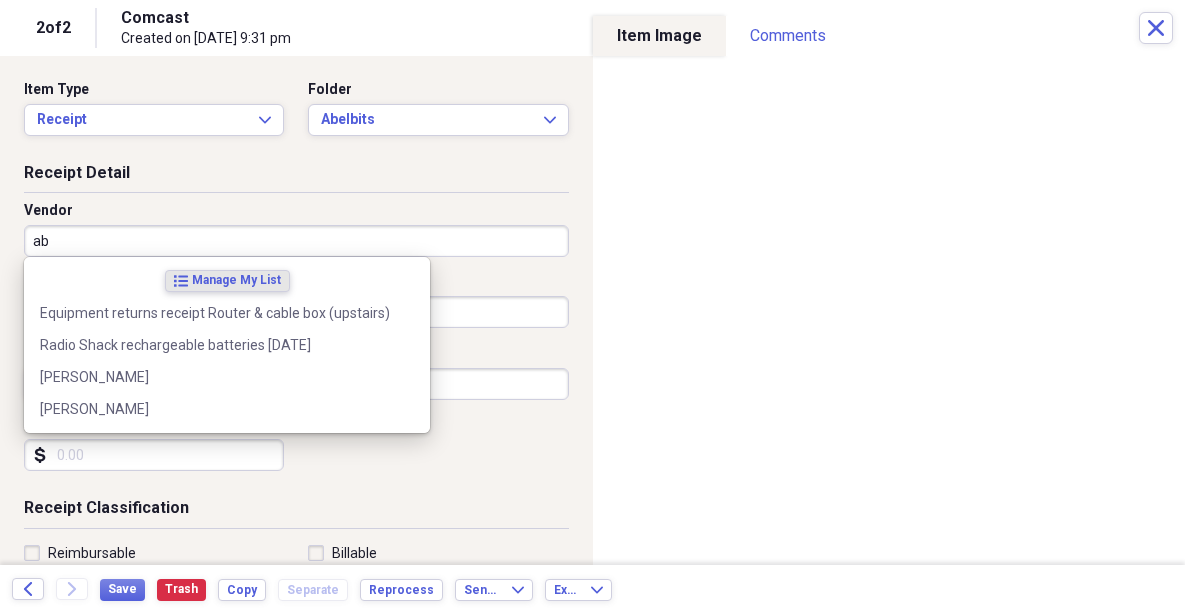 type on "a" 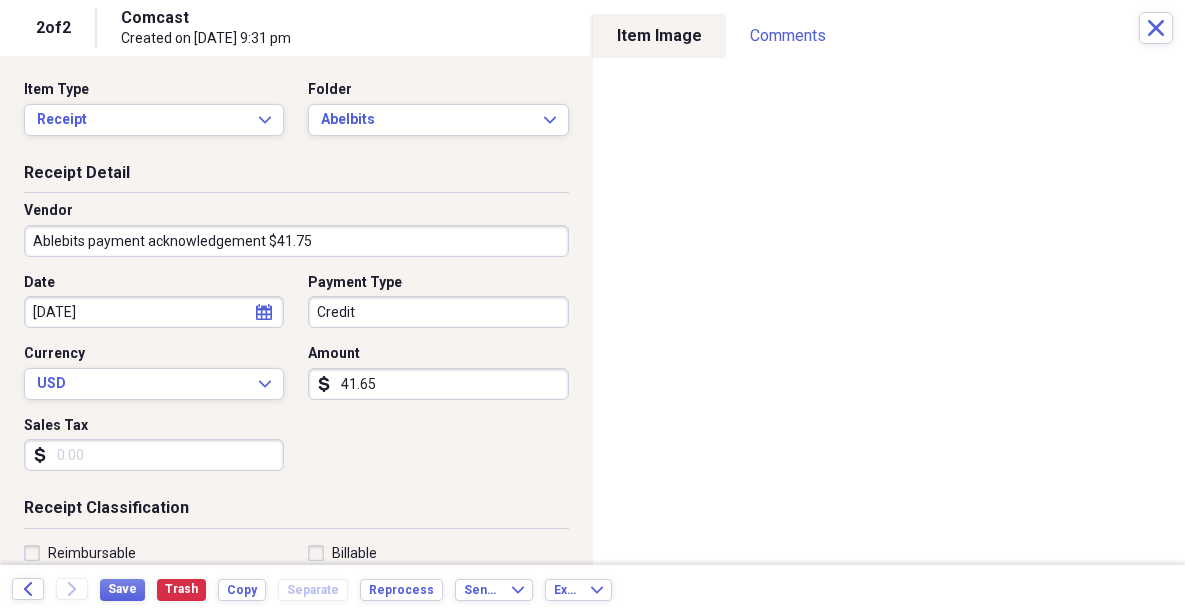 type on "Ablebits payment acknowledgement $41.75" 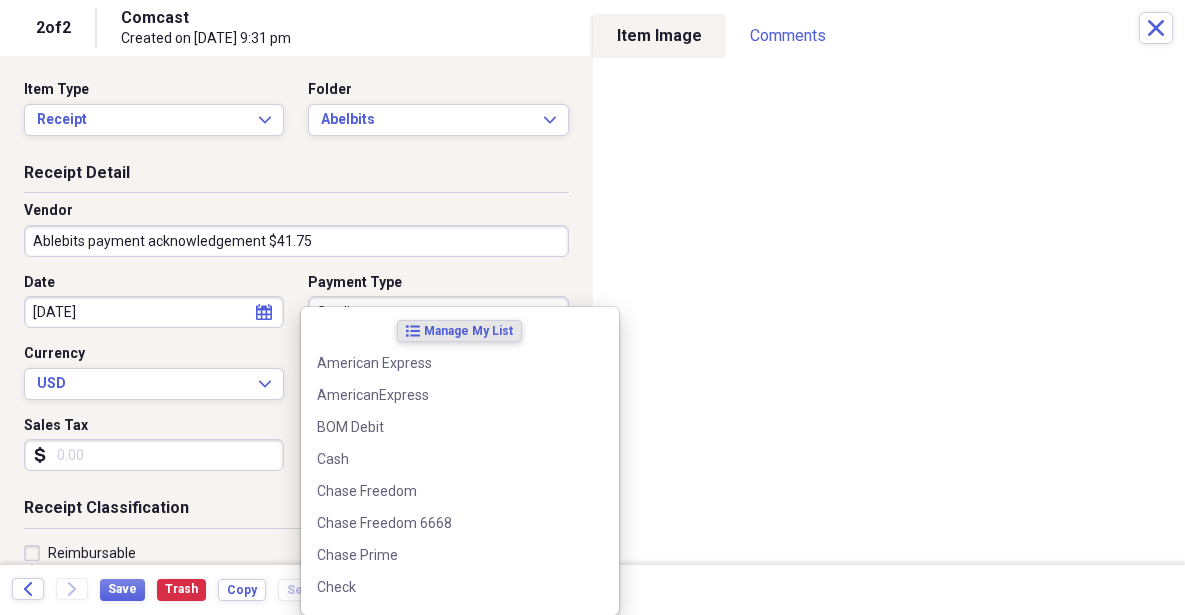 click on "Organize My Files 16 Collapse Unfiled Needs Review 16 Unfiled All Files Unfiled Unfiled Unfiled Saved Reports Collapse My Cabinet [PERSON_NAME]'s Cabinet Add Folder Folder Ace Hardware Add Folder Expand Folder Automobile Add Folder Folder Batteries Plus Bulbs Add Folder Expand Folder [PERSON_NAME] Add Folder Folder BBQ Cloud thermometer Add Folder Folder Bristol Veterinary Service Add Folder Folder Business Cards Add Folder Collapse Open Folder computer Add Folder Folder Abelbits Add Folder Folder Akruto Add Folder Folder Dell Add Folder Folder driver detective Add Folder Folder GE Add Folder Folder Insignia Add Folder Folder Intuit Add Folder Folder Lennovo Add Folder Folder maintenance & service Add Folder Expand Folder Microsoft Add Folder Folder Neat Add Folder Folder Norton Add Folder Folder quicken Add Folder Folder Targus VersaLink Add Folder Folder Costco Add Folder Folder Credit Secure Add Folder Folder CVS/ Caremark Add Folder Folder Duluth Trading Add Folder Expand Folder Entertaiment & Recreation Add Folder Legal" at bounding box center (592, 307) 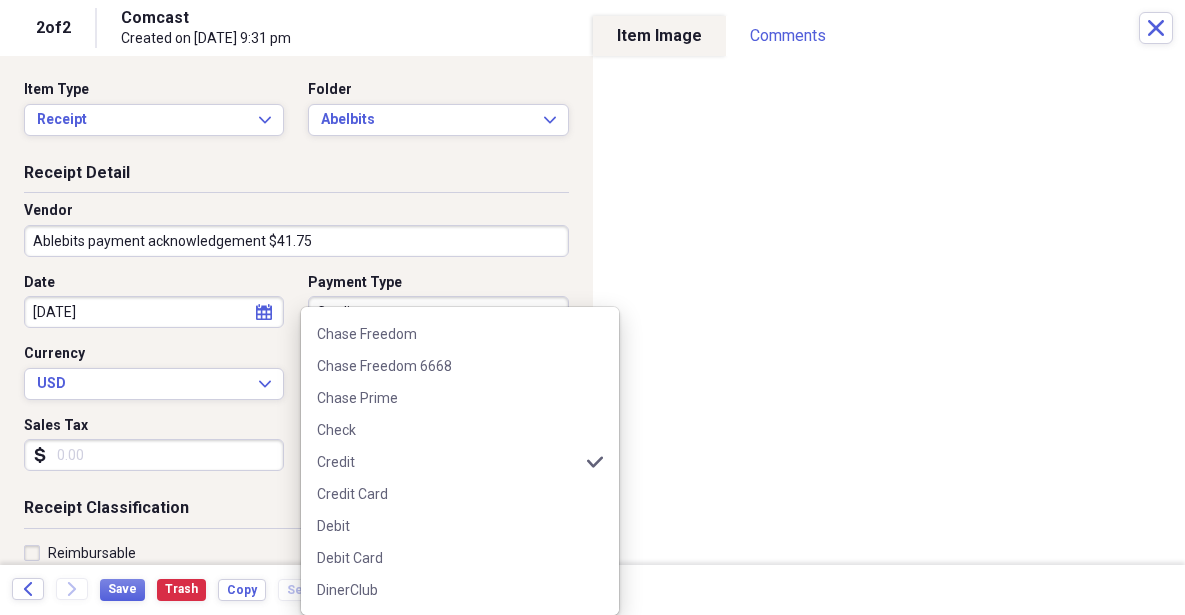 scroll, scrollTop: 0, scrollLeft: 0, axis: both 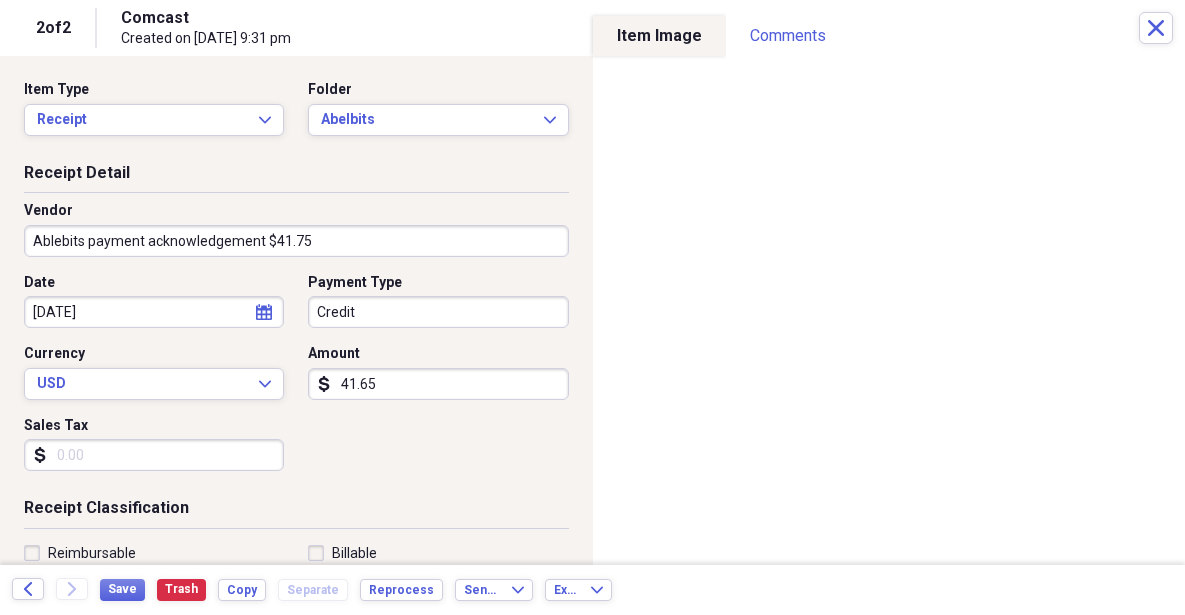 click on "Currency" at bounding box center [154, 354] 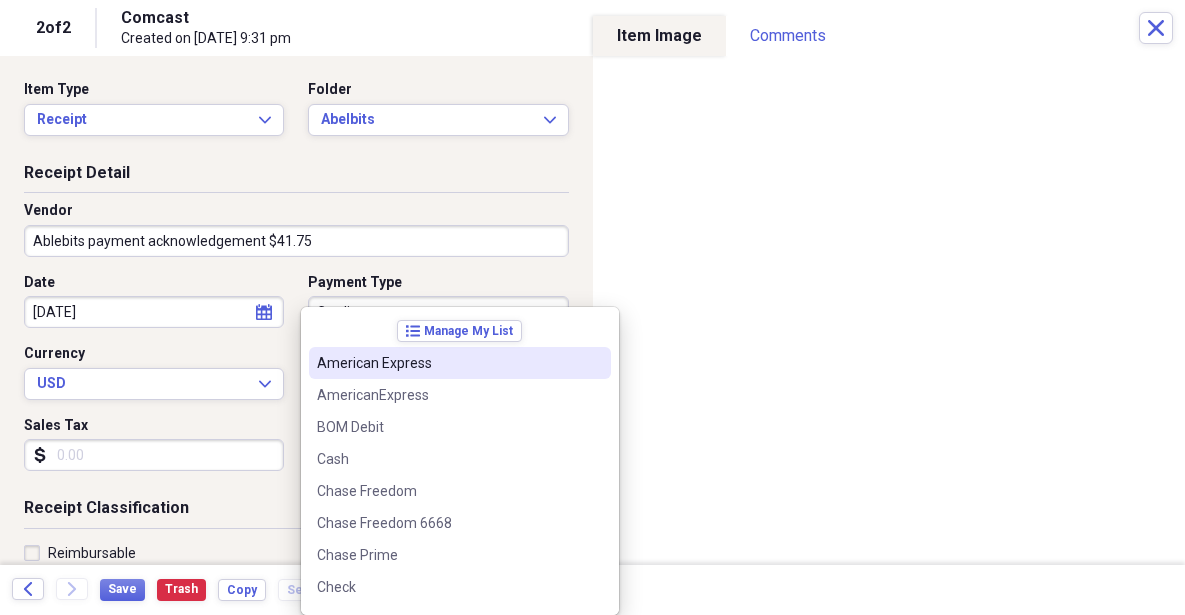 click on "Organize My Files 16 Collapse Unfiled Needs Review 16 Unfiled All Files Unfiled Unfiled Unfiled Saved Reports Collapse My Cabinet [PERSON_NAME]'s Cabinet Add Folder Folder Ace Hardware Add Folder Expand Folder Automobile Add Folder Folder Batteries Plus Bulbs Add Folder Expand Folder [PERSON_NAME] Add Folder Folder BBQ Cloud thermometer Add Folder Folder Bristol Veterinary Service Add Folder Folder Business Cards Add Folder Collapse Open Folder computer Add Folder Folder Abelbits Add Folder Folder Akruto Add Folder Folder Dell Add Folder Folder driver detective Add Folder Folder GE Add Folder Folder Insignia Add Folder Folder Intuit Add Folder Folder Lennovo Add Folder Folder maintenance & service Add Folder Expand Folder Microsoft Add Folder Folder Neat Add Folder Folder Norton Add Folder Folder quicken Add Folder Folder Targus VersaLink Add Folder Folder Costco Add Folder Folder Credit Secure Add Folder Folder CVS/ Caremark Add Folder Folder Duluth Trading Add Folder Expand Folder Entertaiment & Recreation Add Folder Legal" at bounding box center (592, 307) 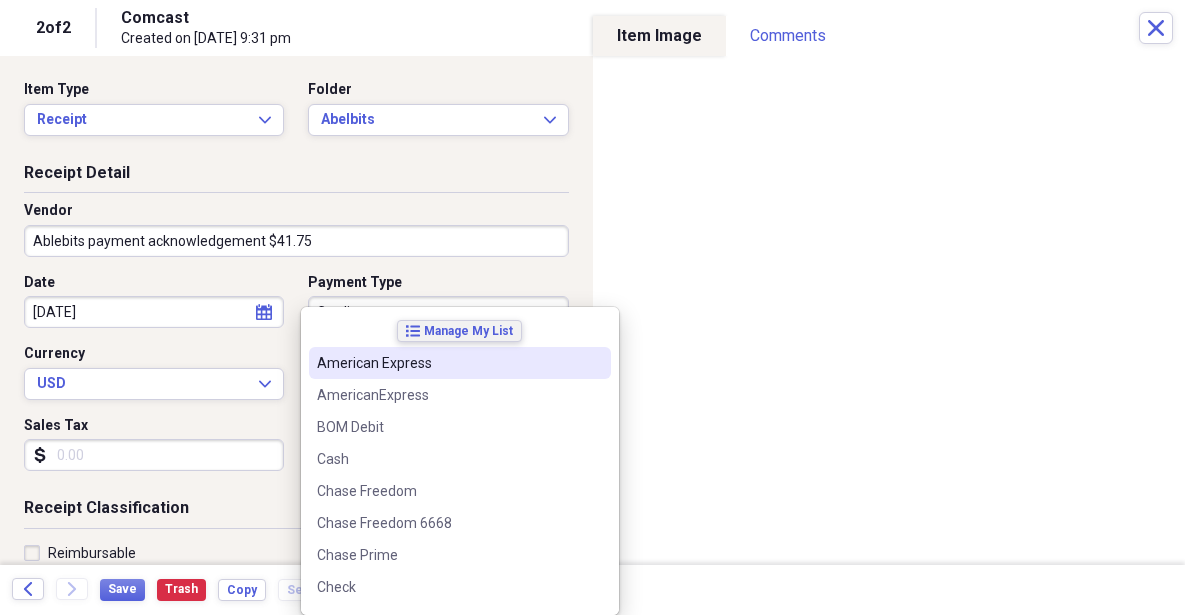 type 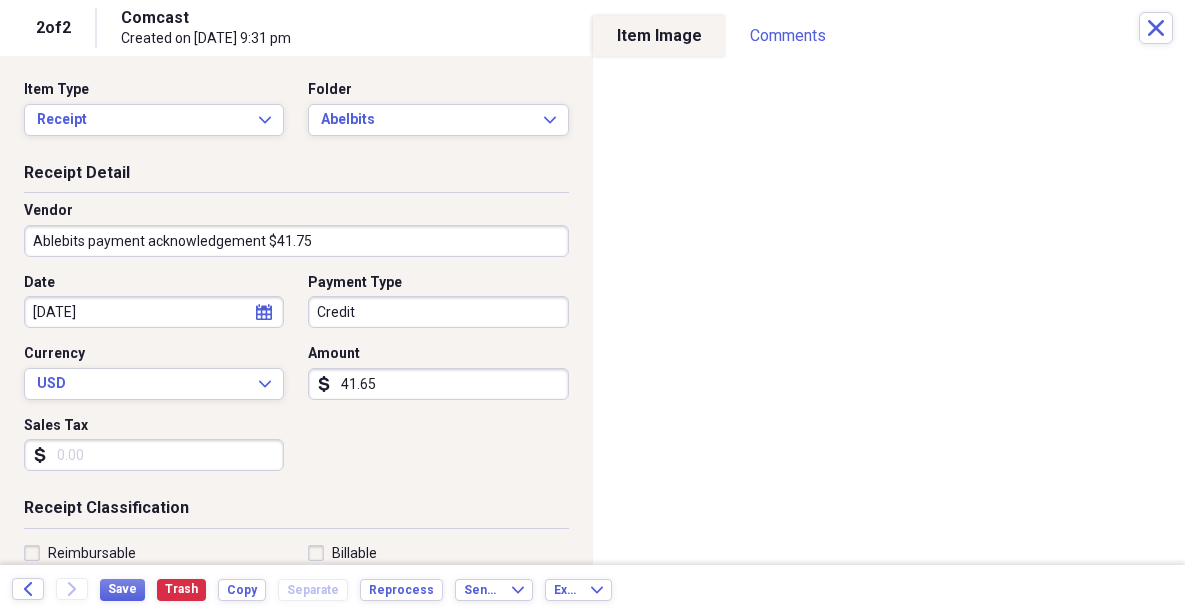 click on "Currency" at bounding box center (154, 354) 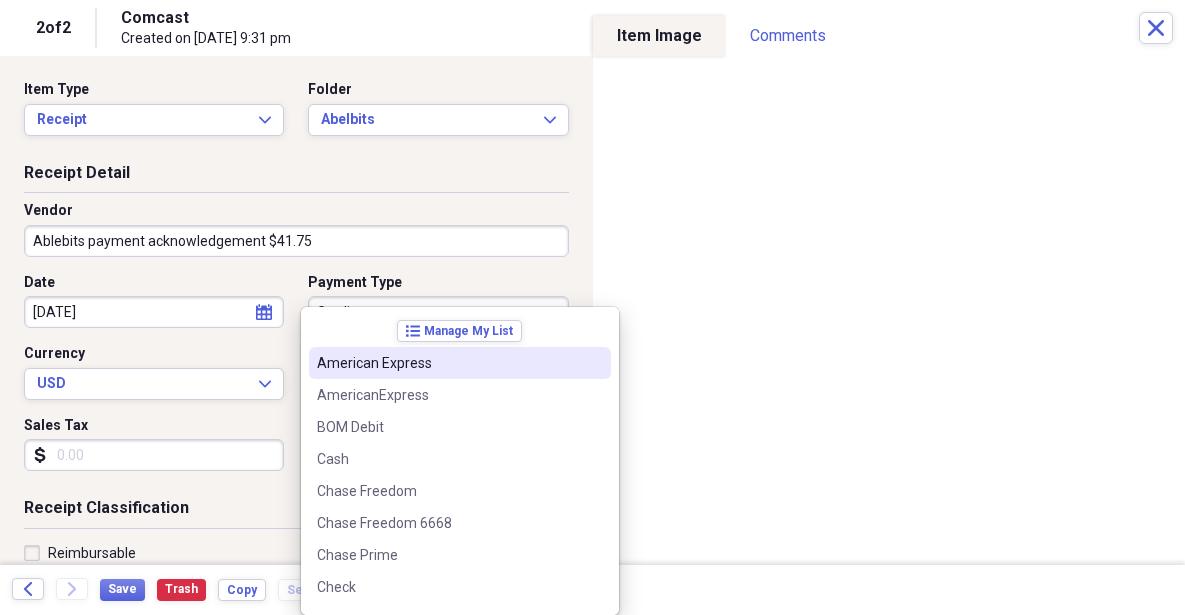 click on "Credit" at bounding box center [438, 312] 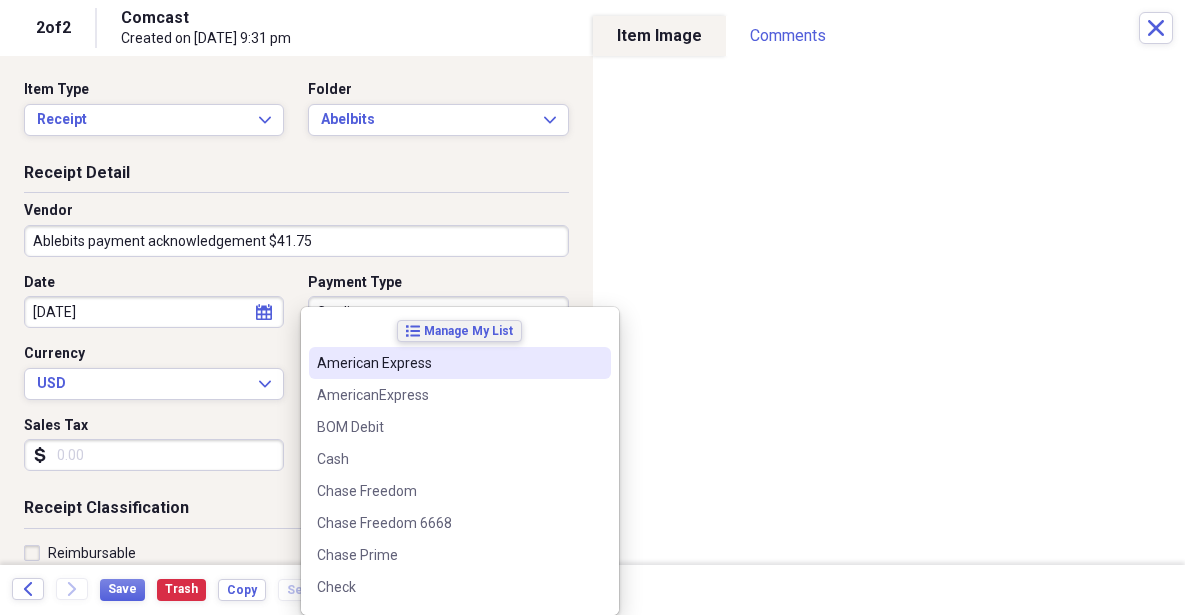 click on "Manage My List" at bounding box center (468, 331) 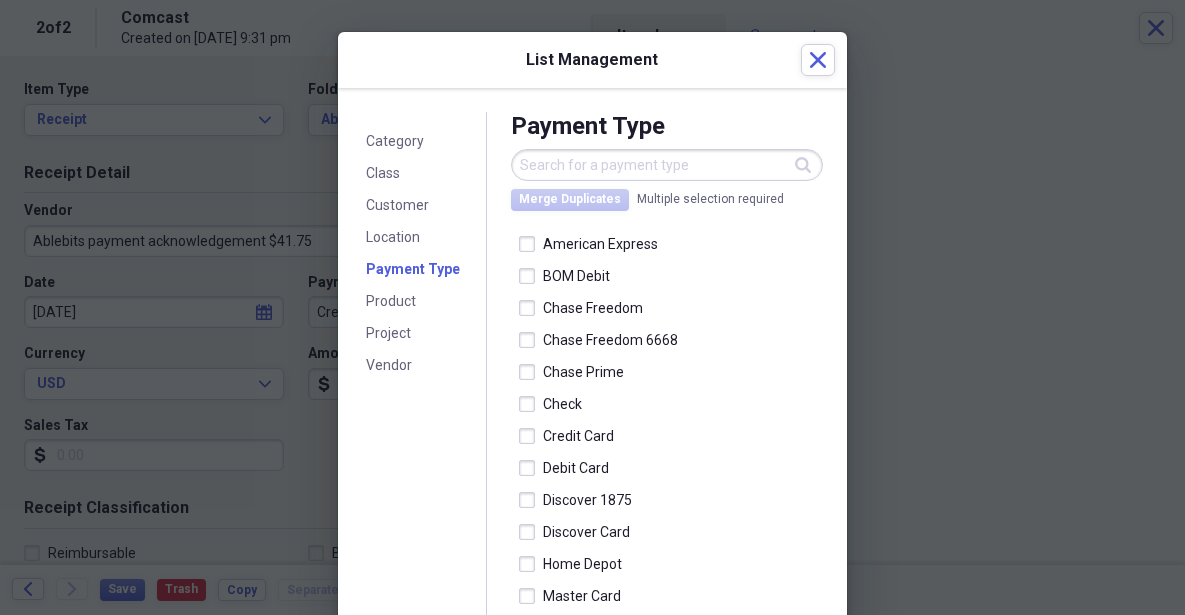 click at bounding box center (667, 165) 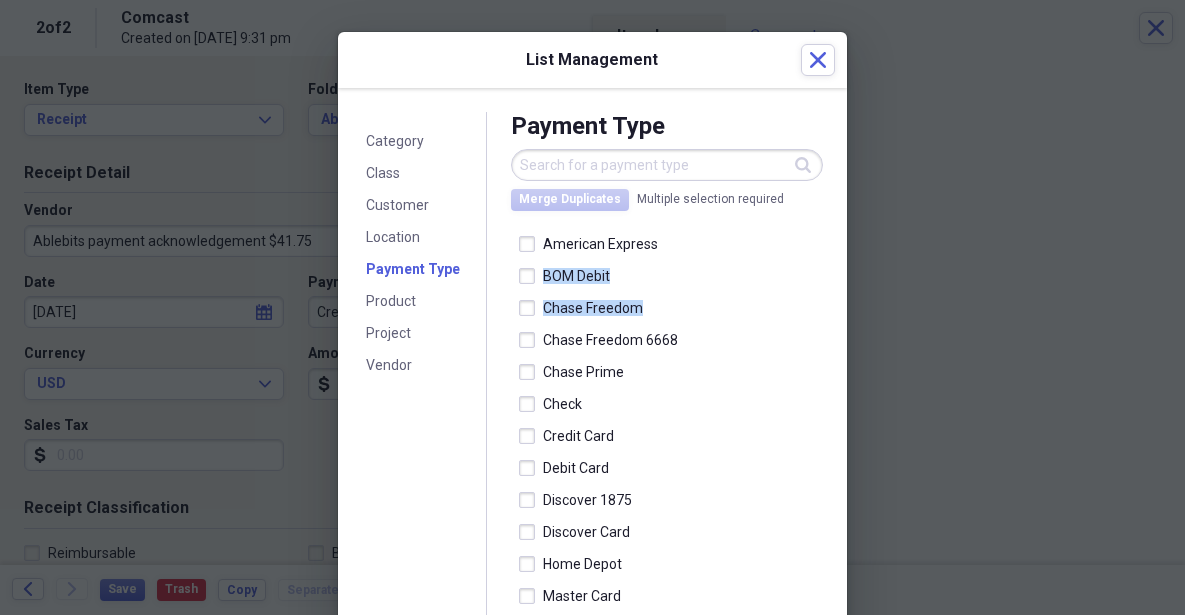 drag, startPoint x: 797, startPoint y: 246, endPoint x: 801, endPoint y: 295, distance: 49.162994 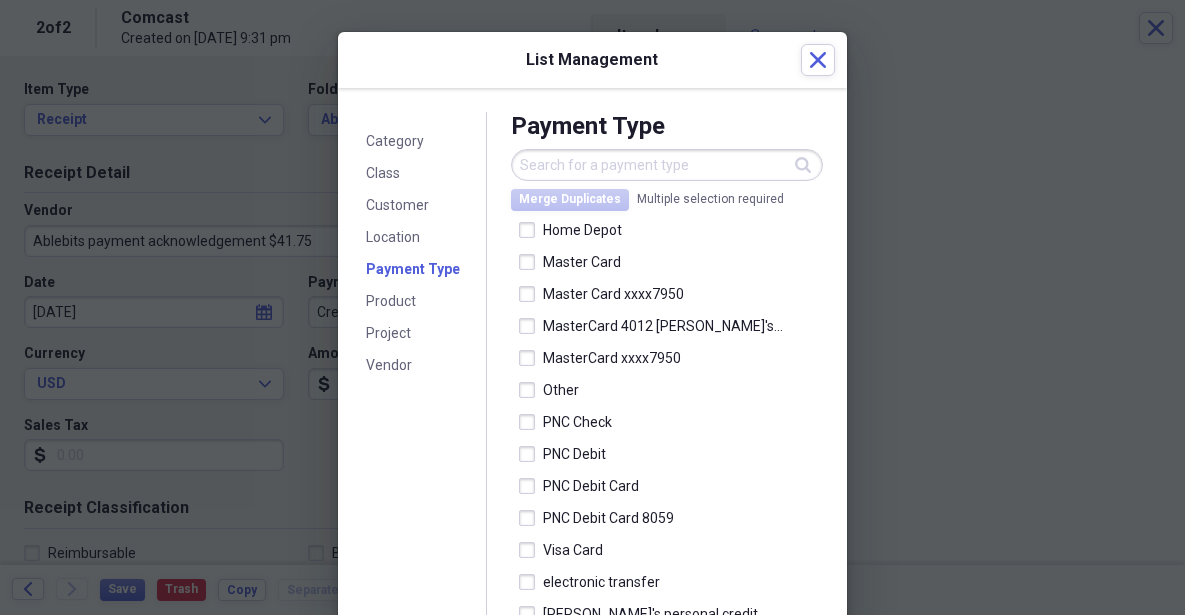scroll, scrollTop: 0, scrollLeft: 0, axis: both 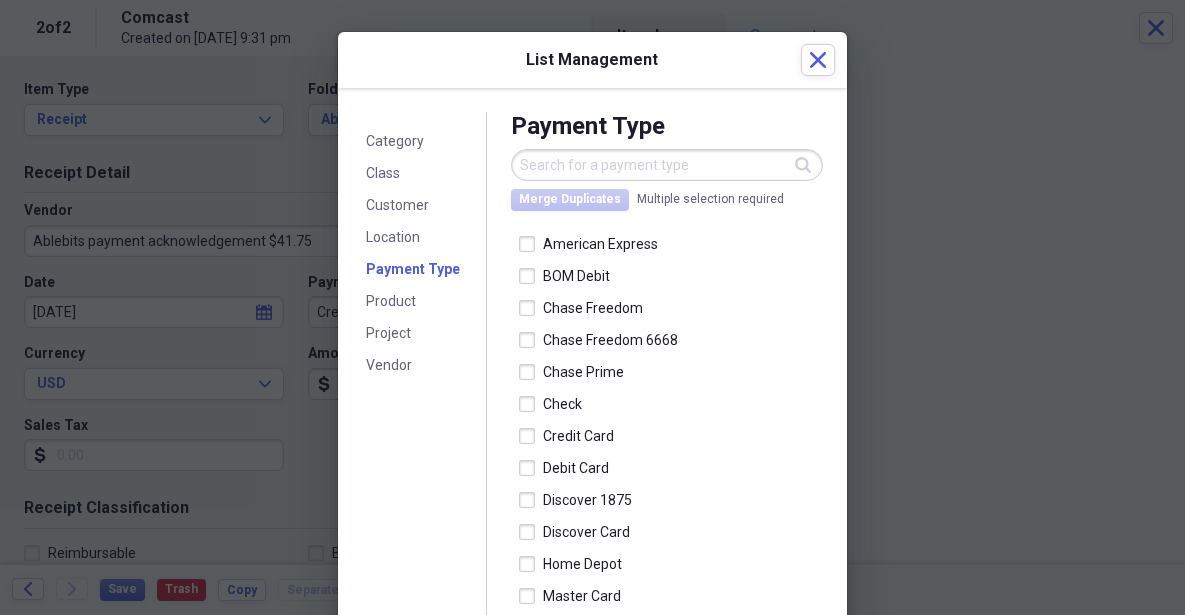 click at bounding box center [667, 165] 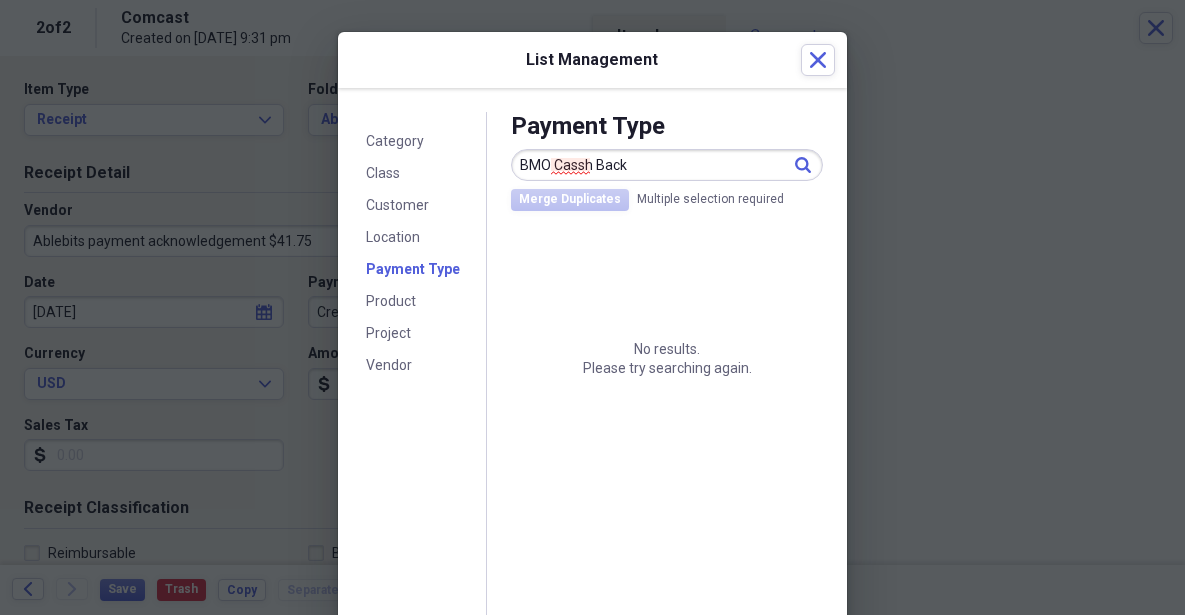 click on "BMO Cassh Back" at bounding box center (667, 165) 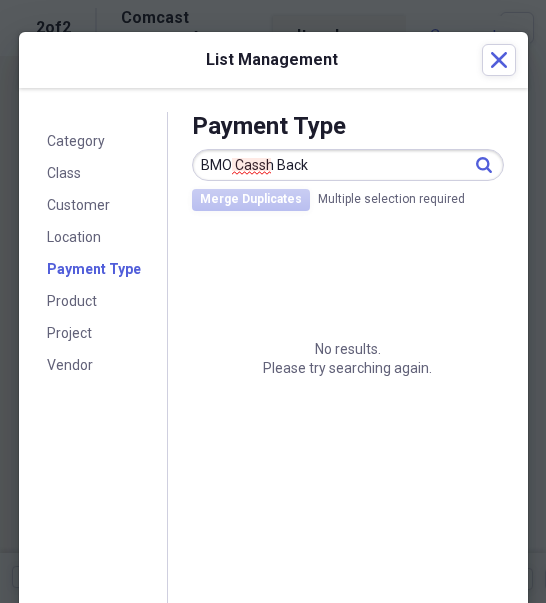 click on "BMO Cassh Back" at bounding box center (348, 165) 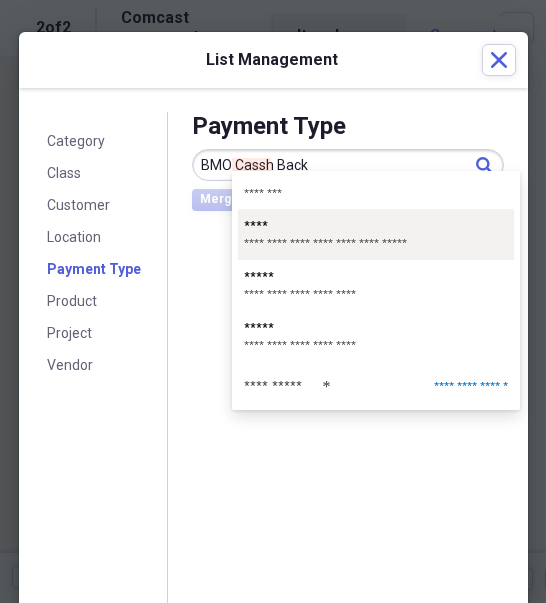 click on "****" at bounding box center [256, 225] 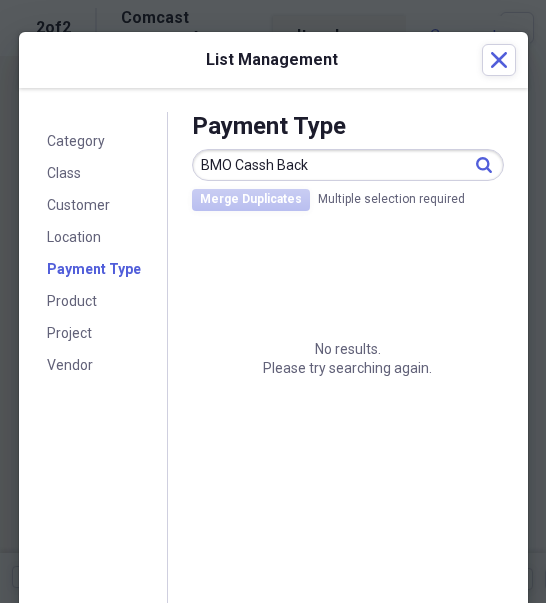 click on "BMO Cassh Back" at bounding box center [348, 165] 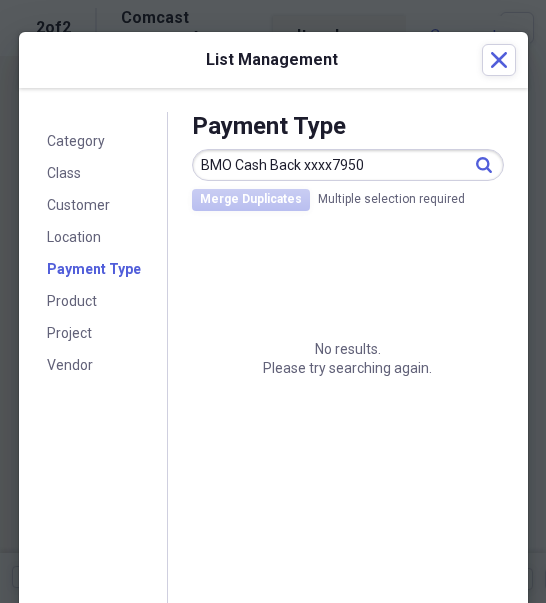 type on "BMO Cash Back xxxx7950" 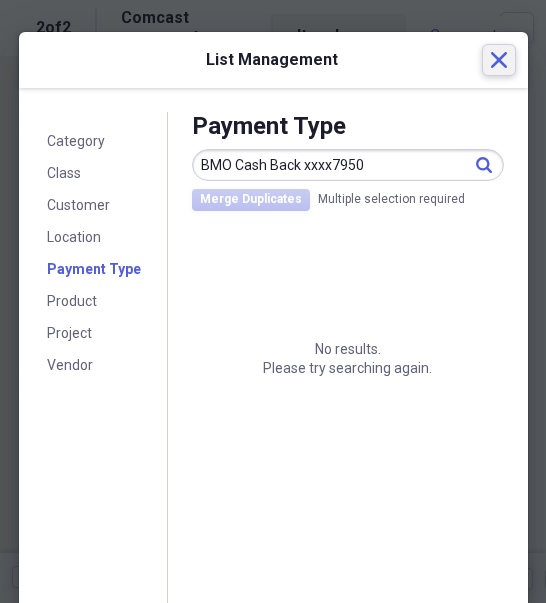 click on "Close" 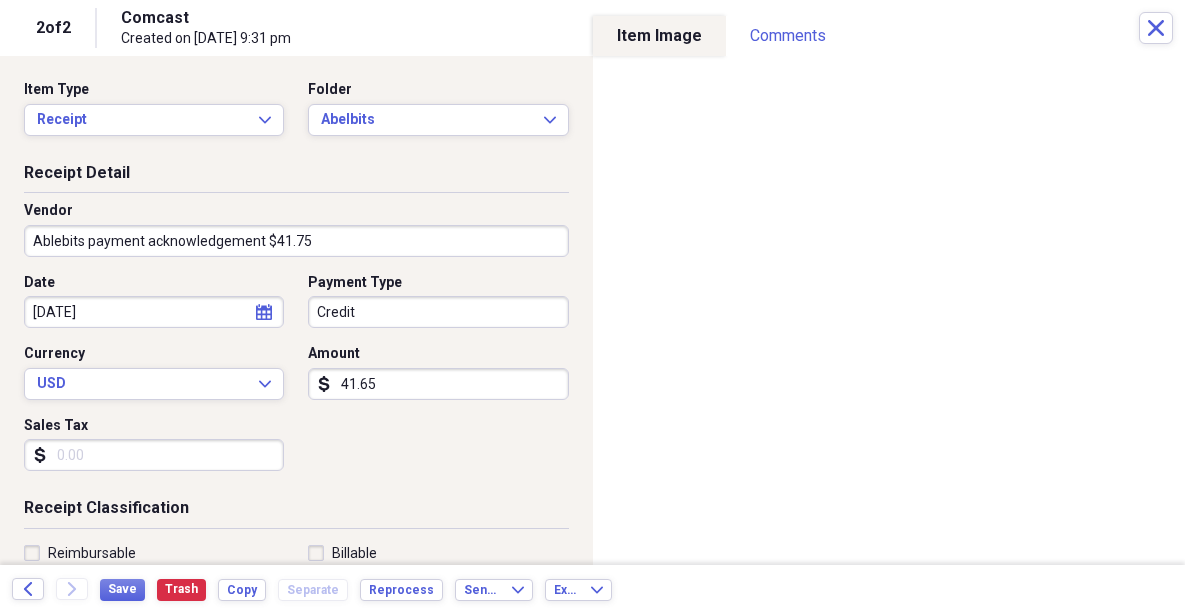 click on "Organize My Files 16 Collapse Unfiled Needs Review 16 Unfiled All Files Unfiled Unfiled Unfiled Saved Reports Collapse My Cabinet [PERSON_NAME]'s Cabinet Add Folder Folder Ace Hardware Add Folder Expand Folder Automobile Add Folder Folder Batteries Plus Bulbs Add Folder Expand Folder [PERSON_NAME] Add Folder Folder BBQ Cloud thermometer Add Folder Folder Bristol Veterinary Service Add Folder Folder Business Cards Add Folder Collapse Open Folder computer Add Folder Folder Abelbits Add Folder Folder Akruto Add Folder Folder Dell Add Folder Folder driver detective Add Folder Folder GE Add Folder Folder Insignia Add Folder Folder Intuit Add Folder Folder Lennovo Add Folder Folder maintenance & service Add Folder Expand Folder Microsoft Add Folder Folder Neat Add Folder Folder Norton Add Folder Folder quicken Add Folder Folder Targus VersaLink Add Folder Folder Costco Add Folder Folder Credit Secure Add Folder Folder CVS/ Caremark Add Folder Folder Duluth Trading Add Folder Expand Folder Entertaiment & Recreation Add Folder Legal" at bounding box center [592, 307] 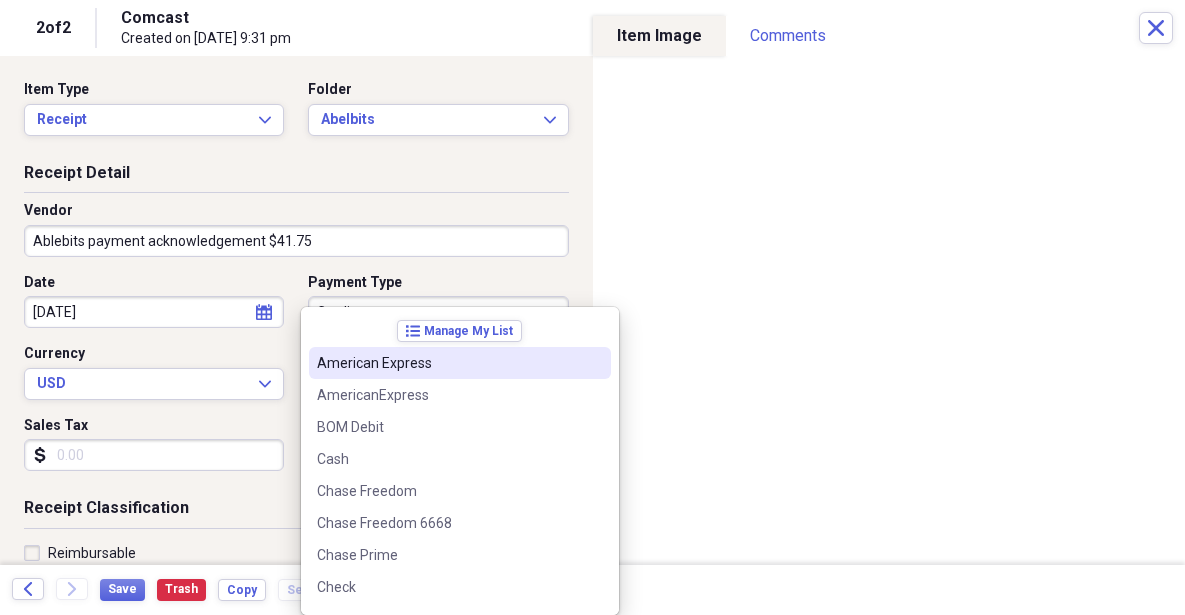 click on "Vendor Ablebits payment acknowledgement $41.75" at bounding box center [296, 237] 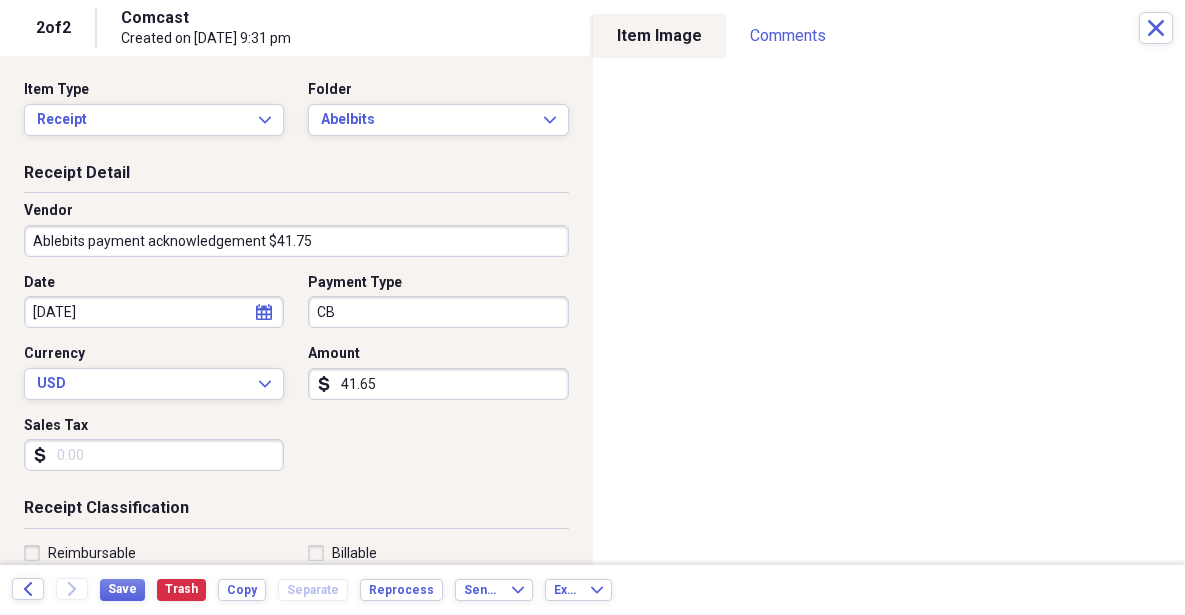 type on "C" 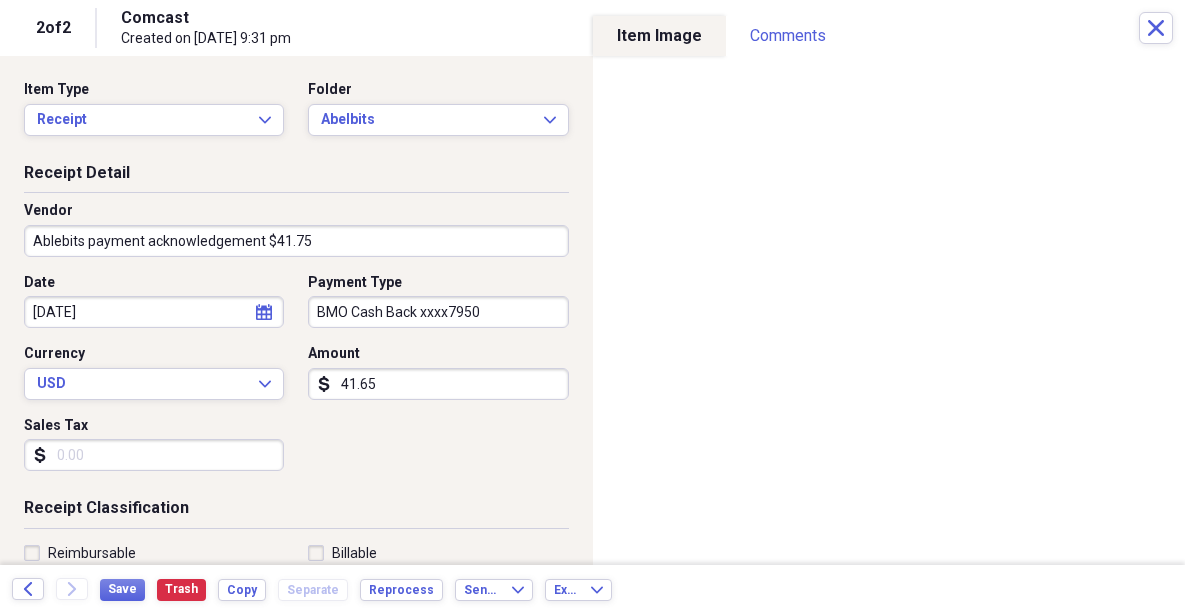 type on "BMO Cash Back xxxx7950" 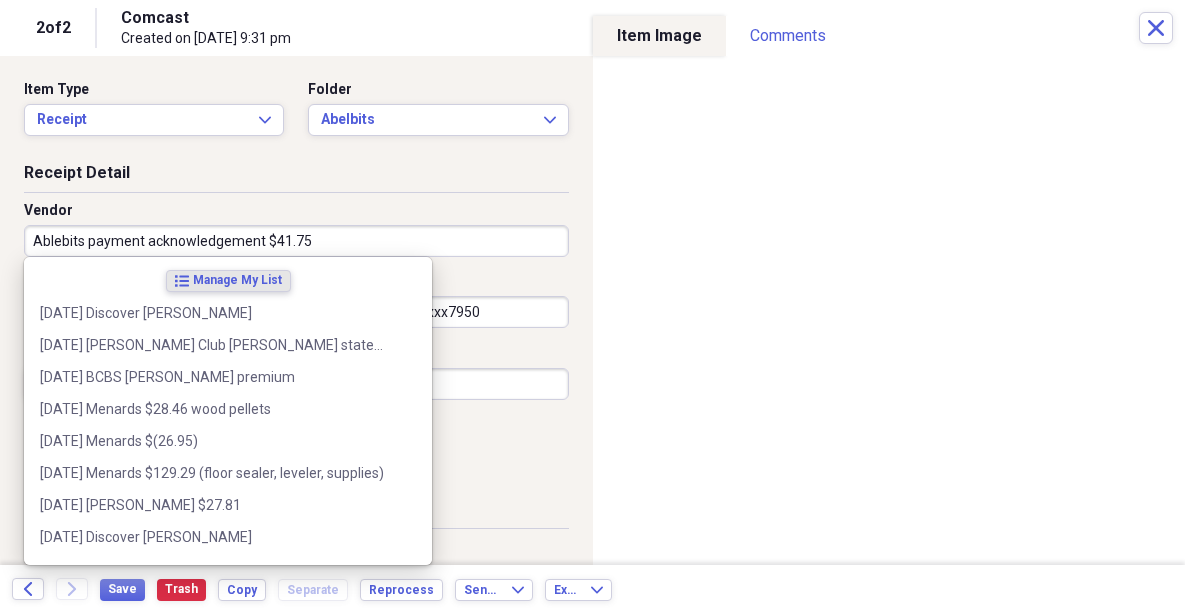 click on "Ablebits payment acknowledgement $41.75" at bounding box center [296, 241] 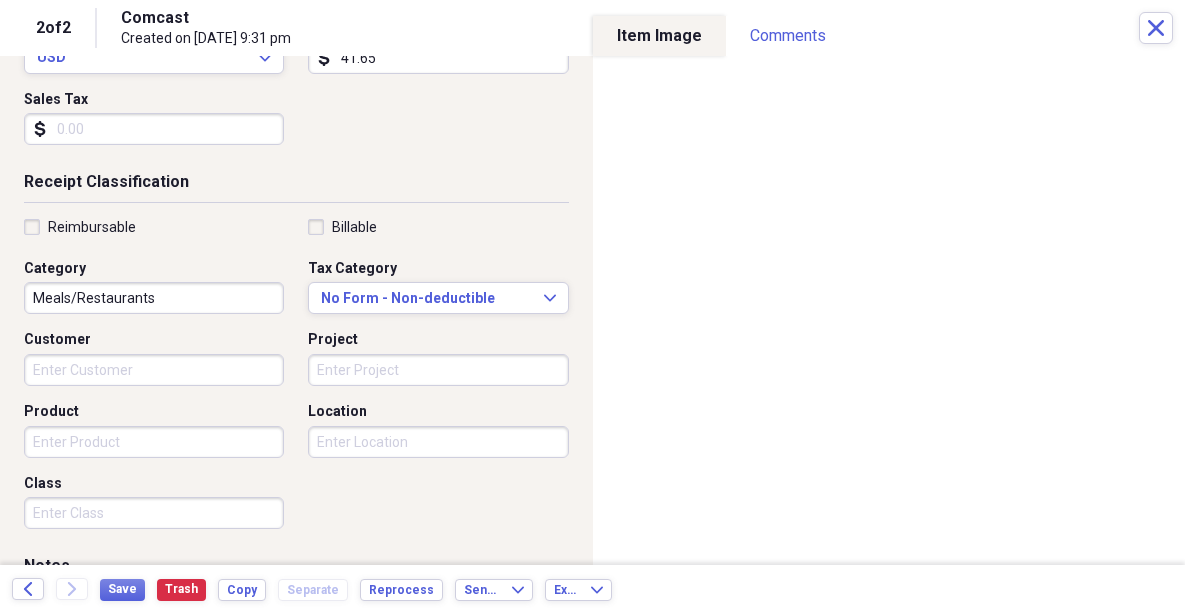 scroll, scrollTop: 321, scrollLeft: 0, axis: vertical 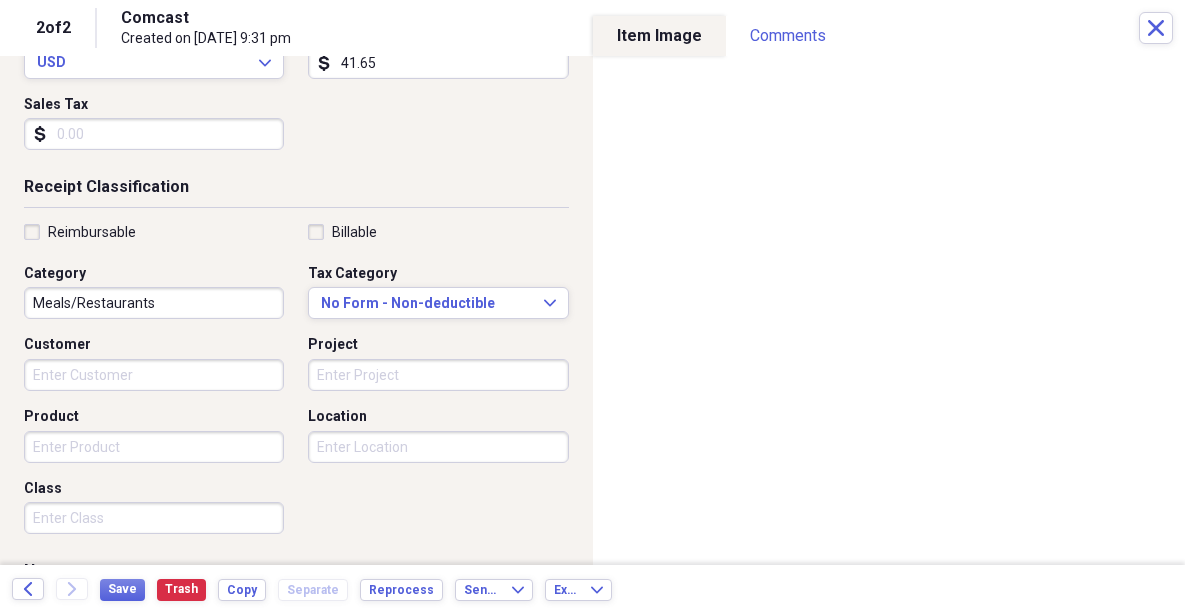type on "Ablebits payment acknowledgement $41.65" 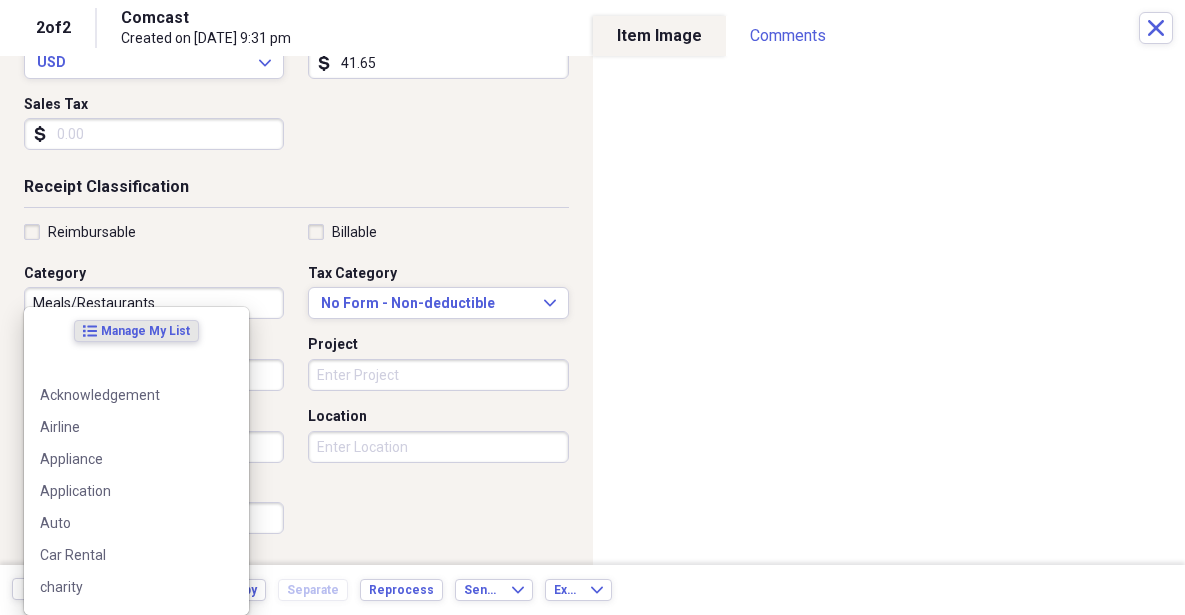 click on "Meals/Restaurants" at bounding box center [154, 303] 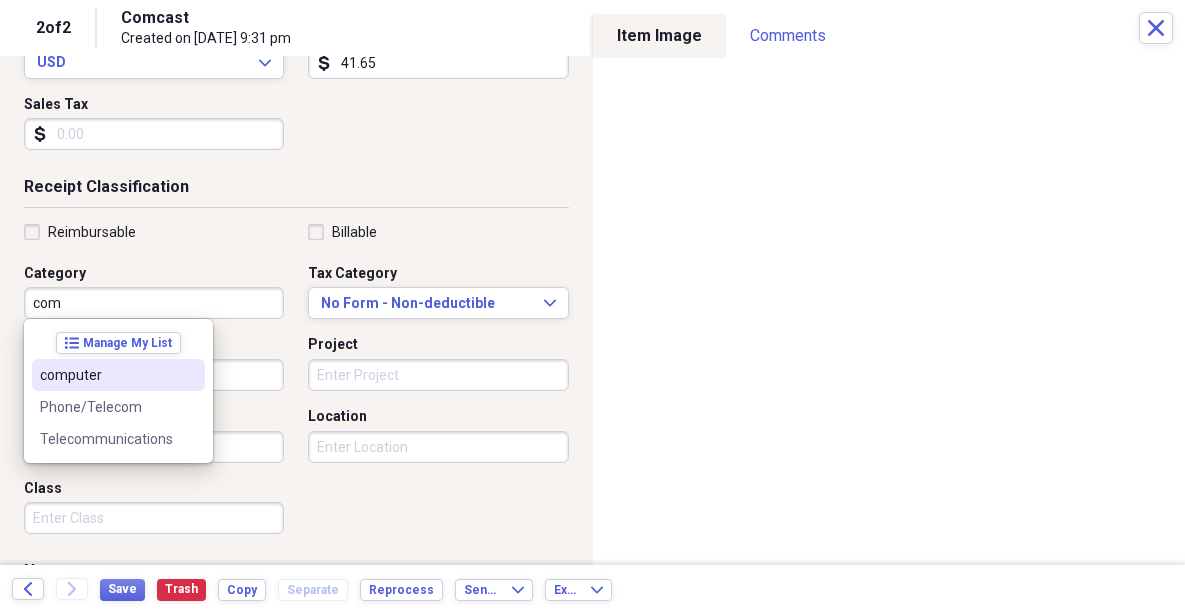 click on "computer" at bounding box center [106, 375] 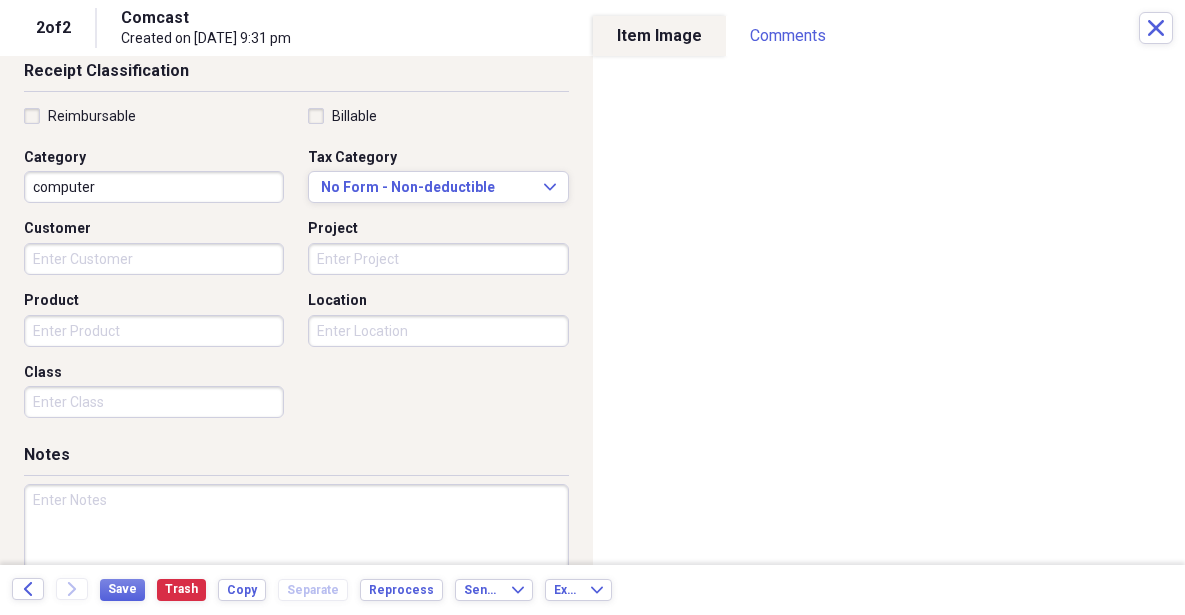 scroll, scrollTop: 512, scrollLeft: 0, axis: vertical 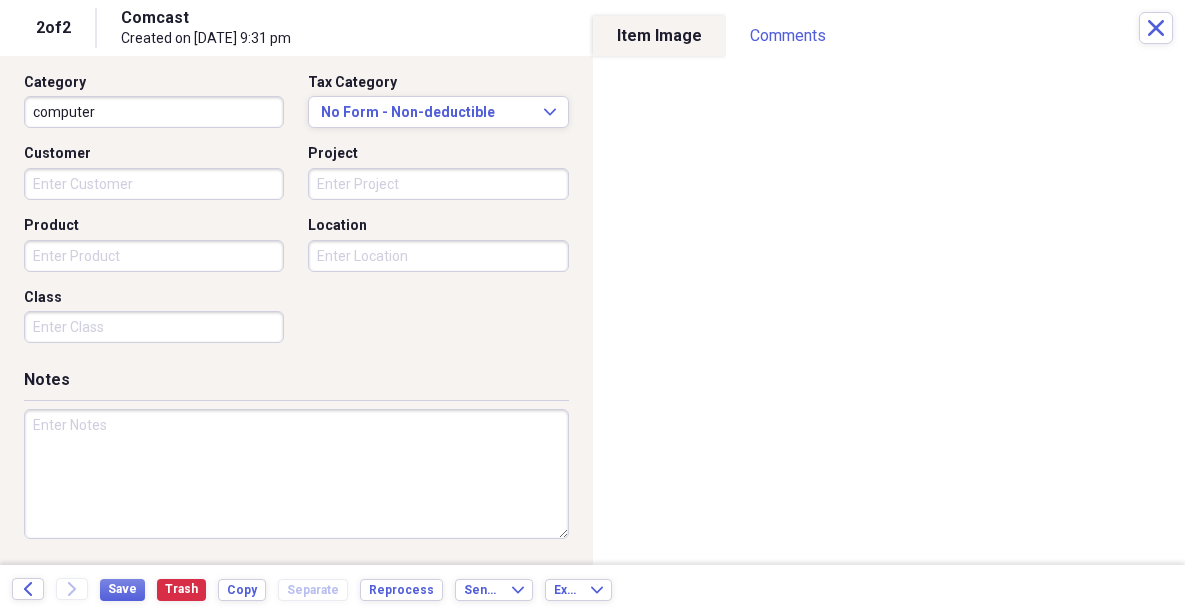 click at bounding box center [296, 474] 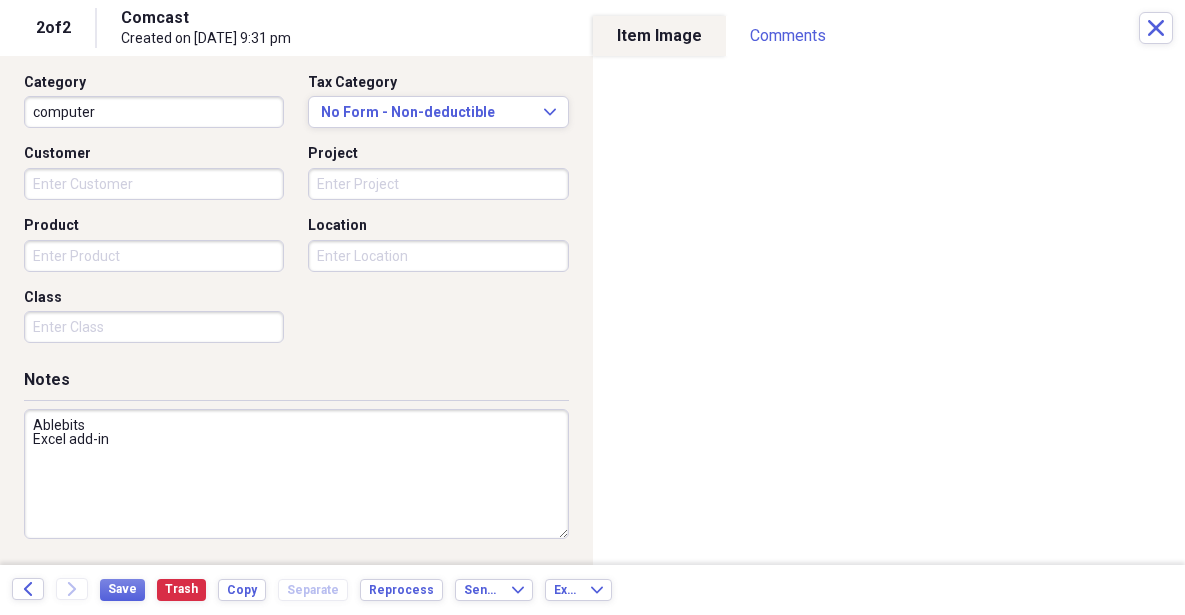 type on "Ablebits
Excel add-in" 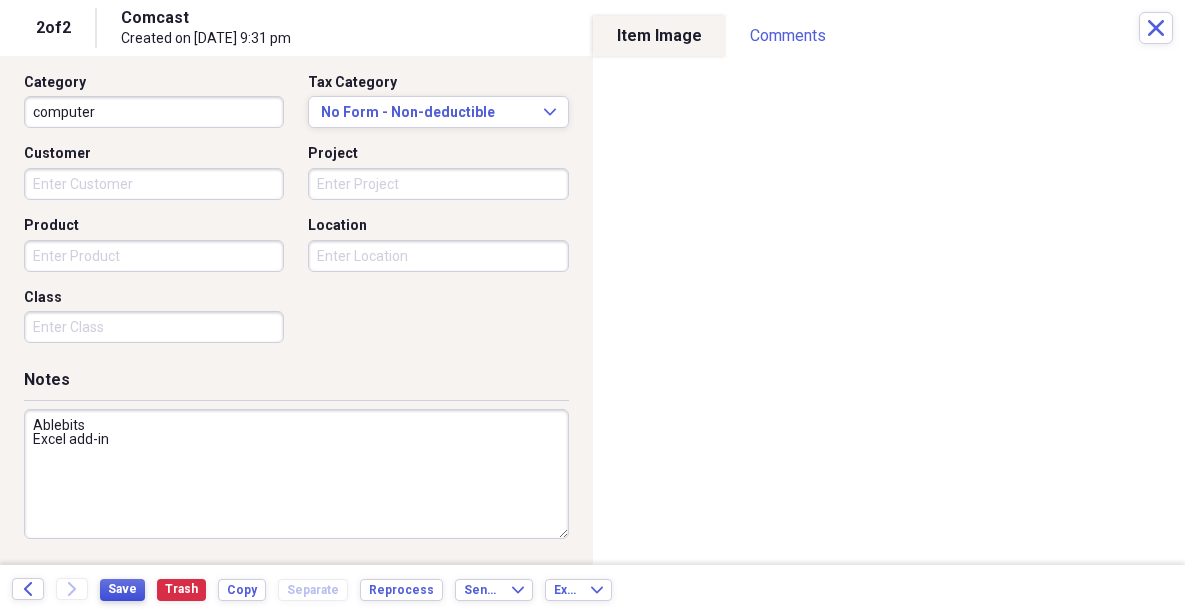 click on "Save" at bounding box center (122, 589) 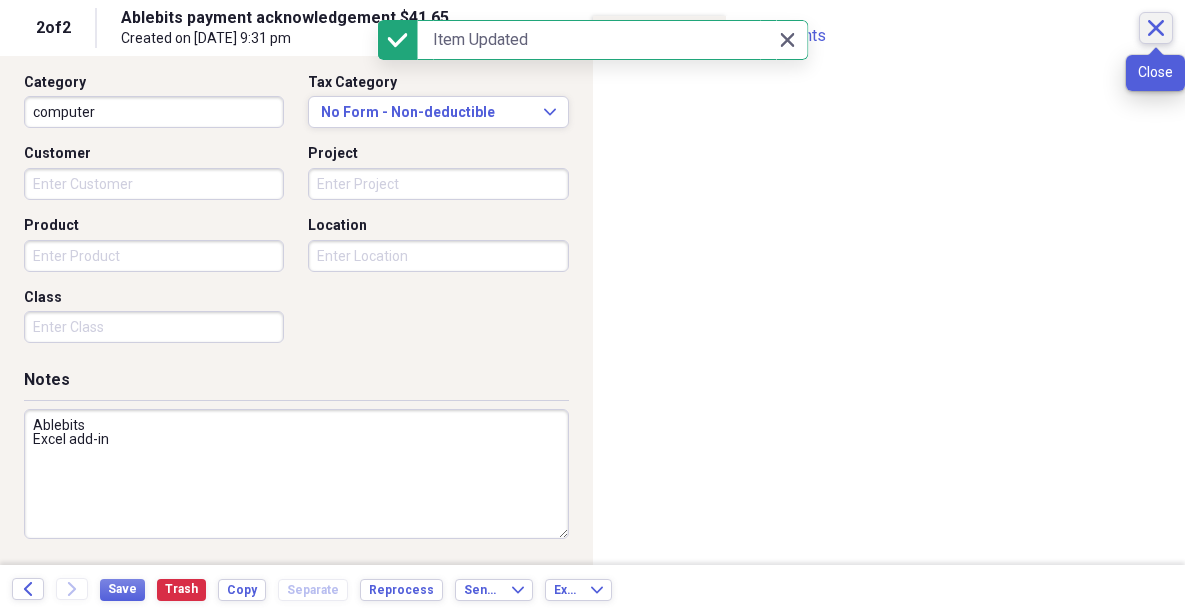 click 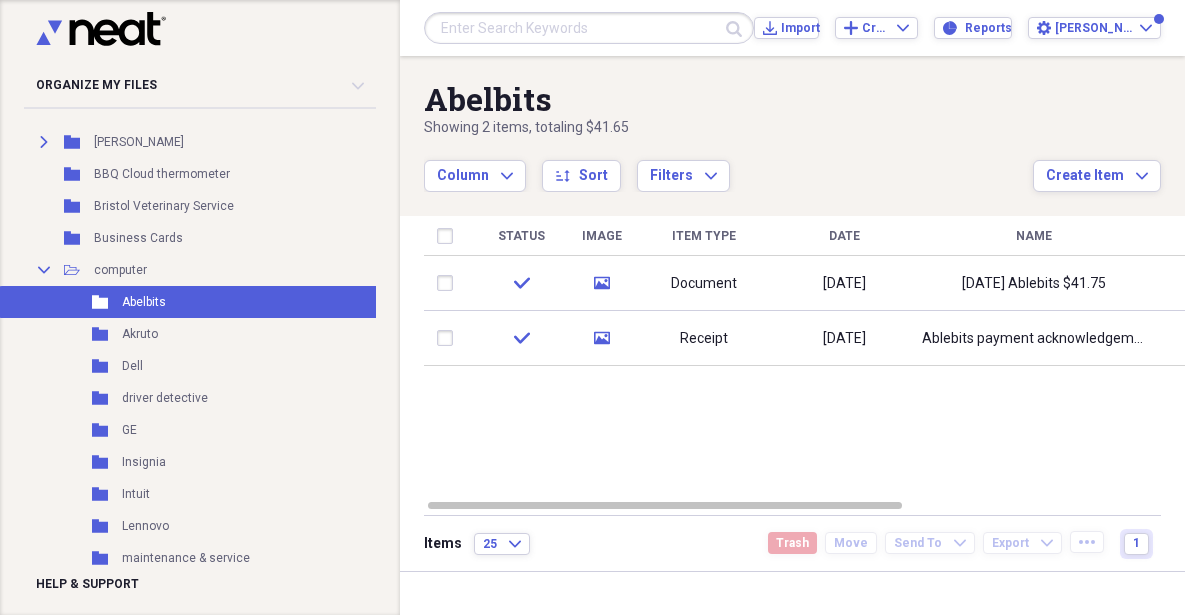 click on "Ablebits payment acknowledgement $41.65" at bounding box center (1034, 339) 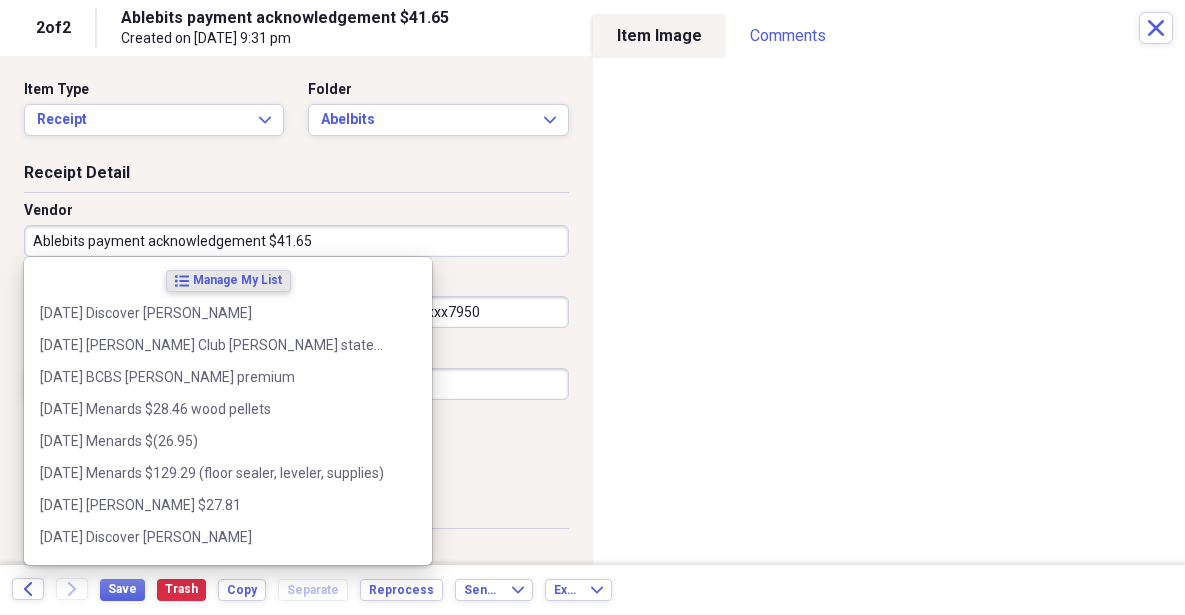 click on "Ablebits payment acknowledgement $41.65" at bounding box center [296, 241] 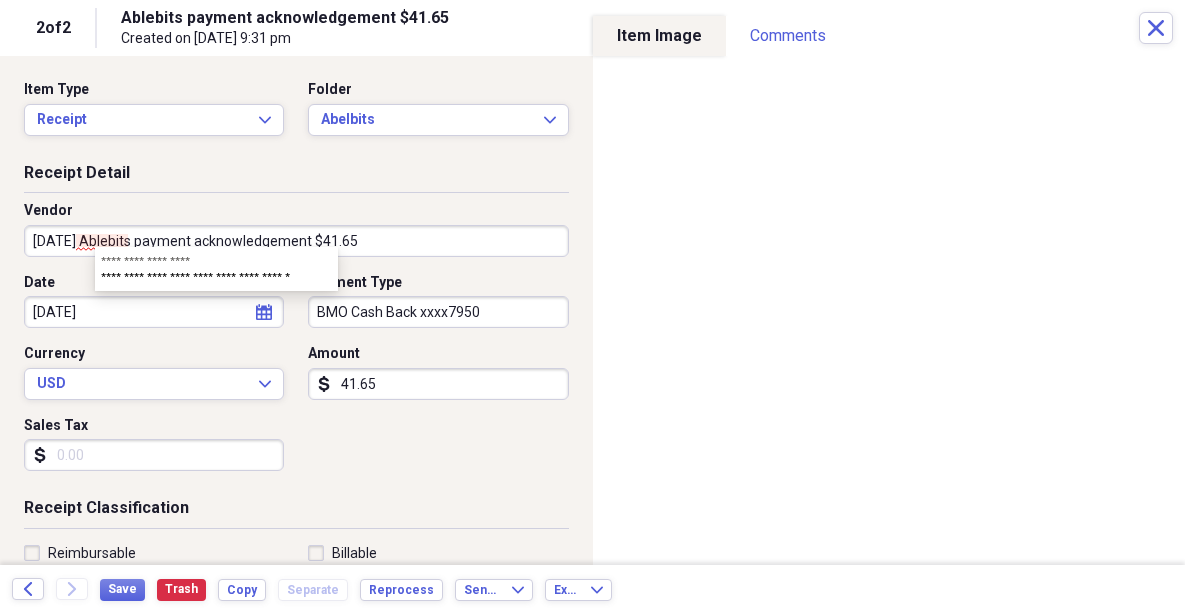 type on "[DATE] Ablebits payment acknowledgement $41.65" 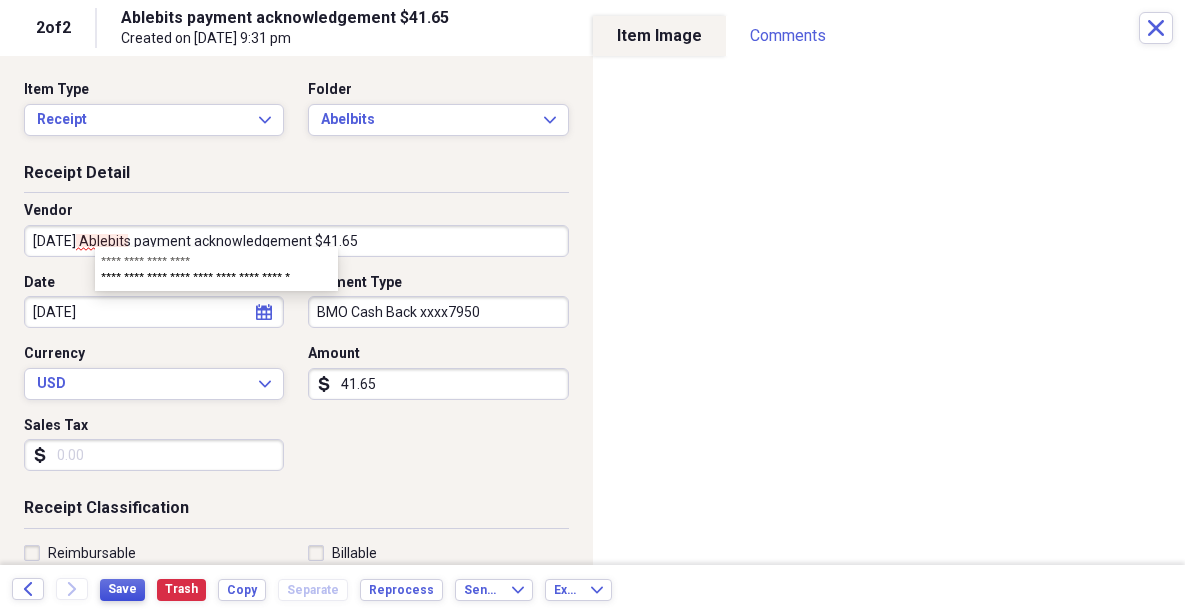 click on "Save" at bounding box center [122, 589] 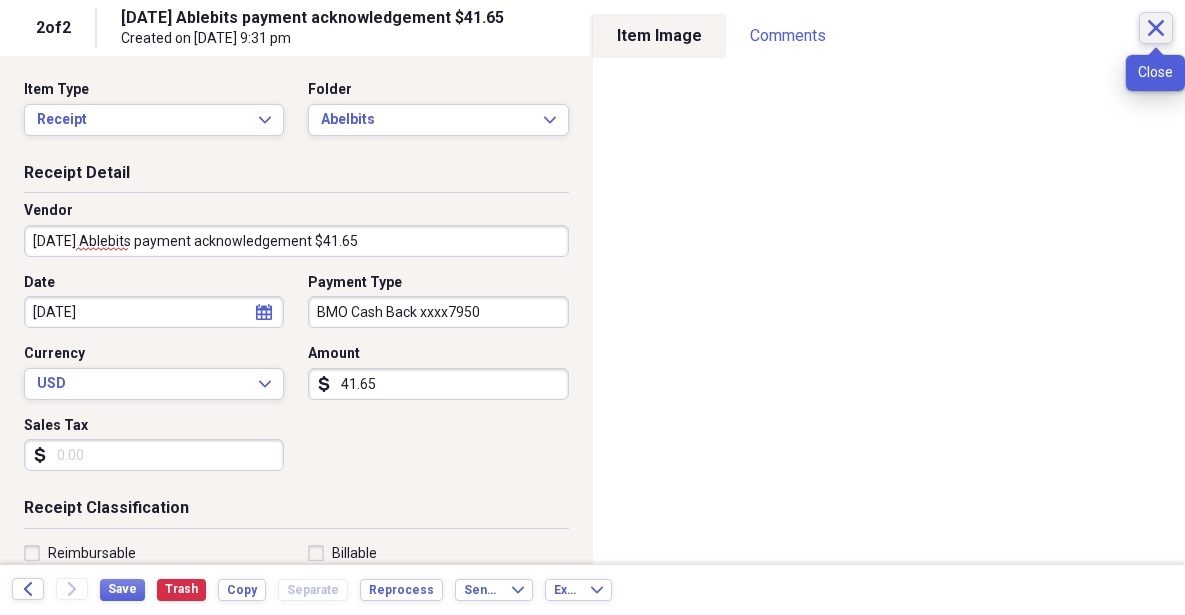 click 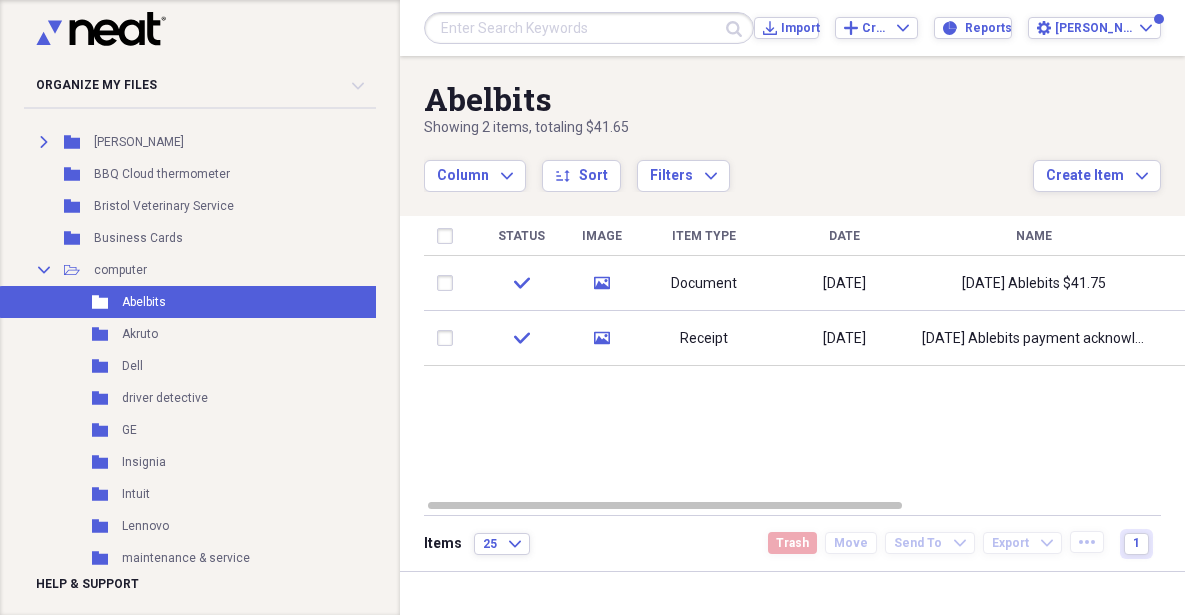 click at bounding box center (449, 283) 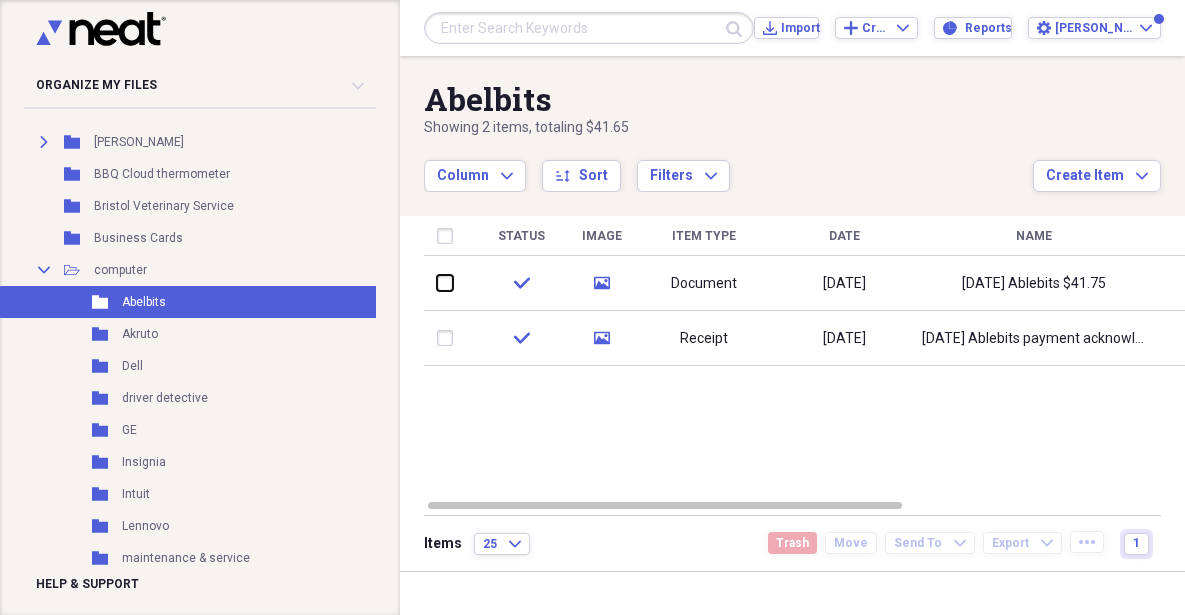 click at bounding box center [437, 283] 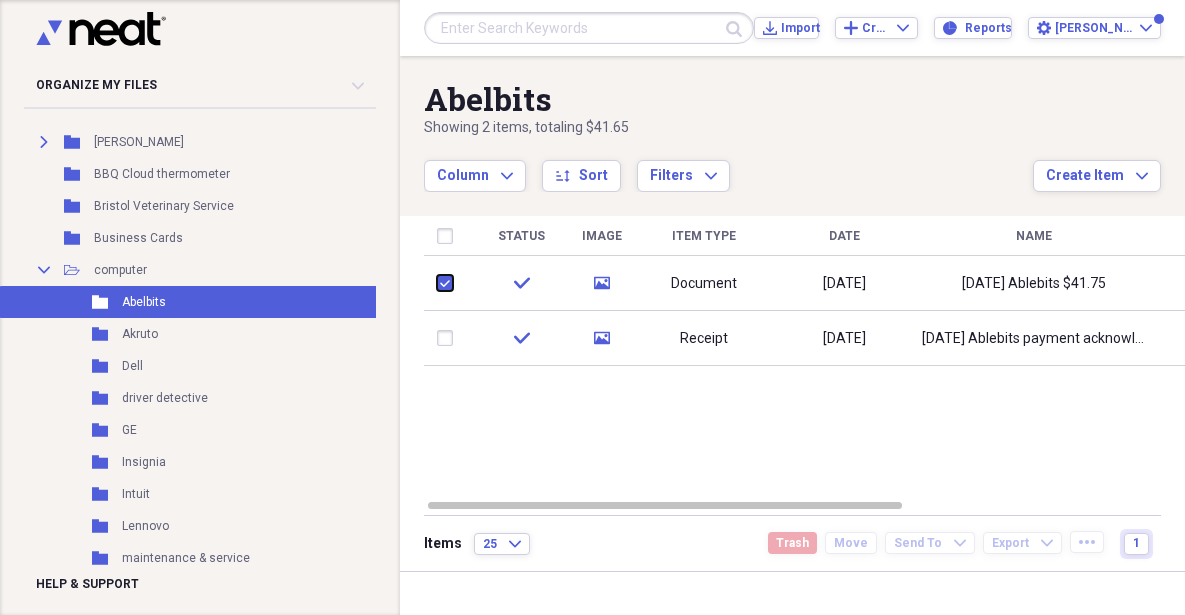 checkbox on "true" 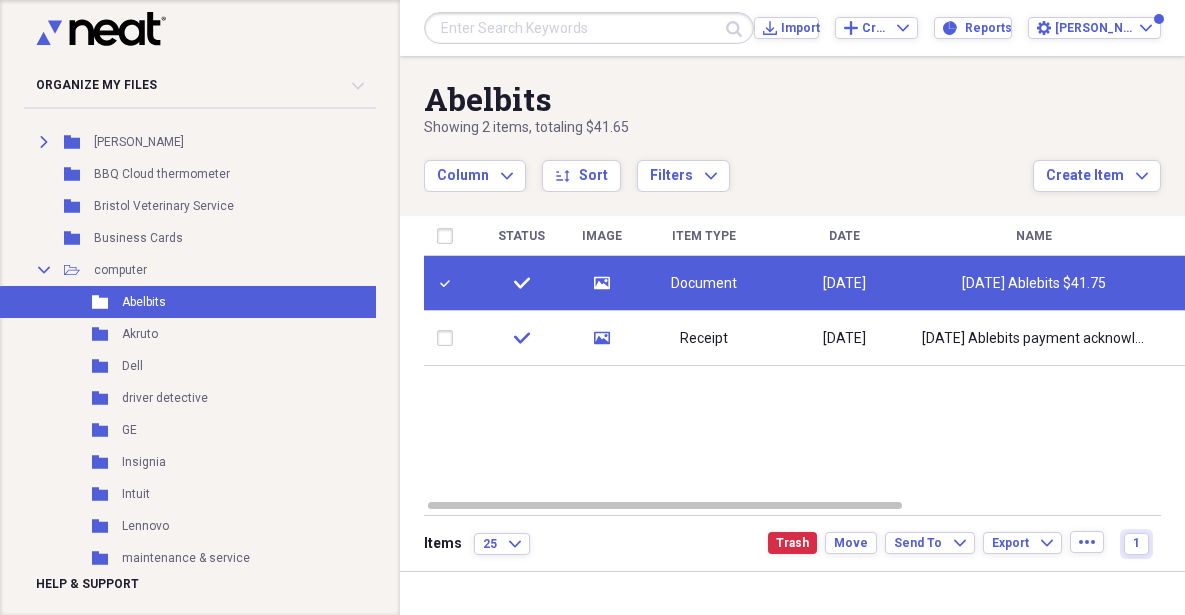 click at bounding box center [449, 338] 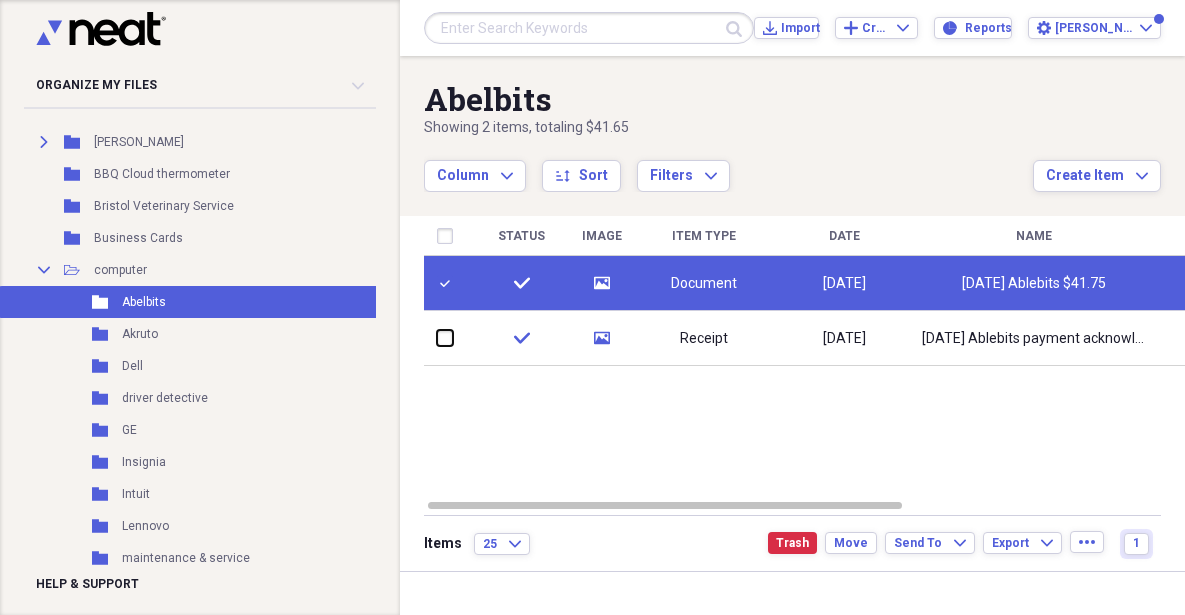 click at bounding box center [437, 338] 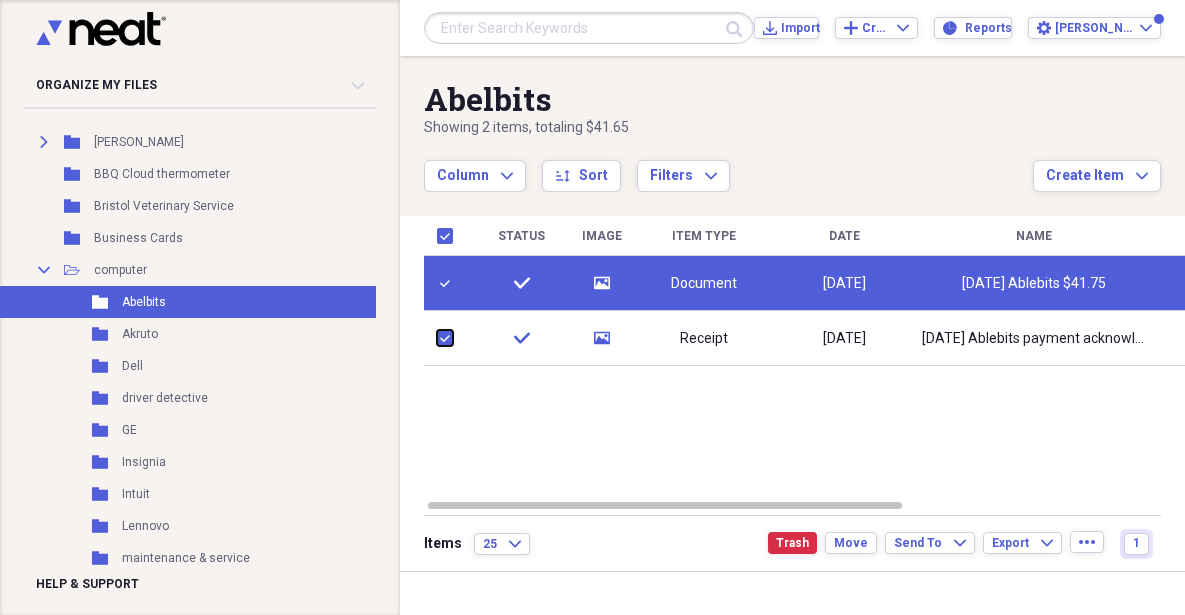 checkbox on "true" 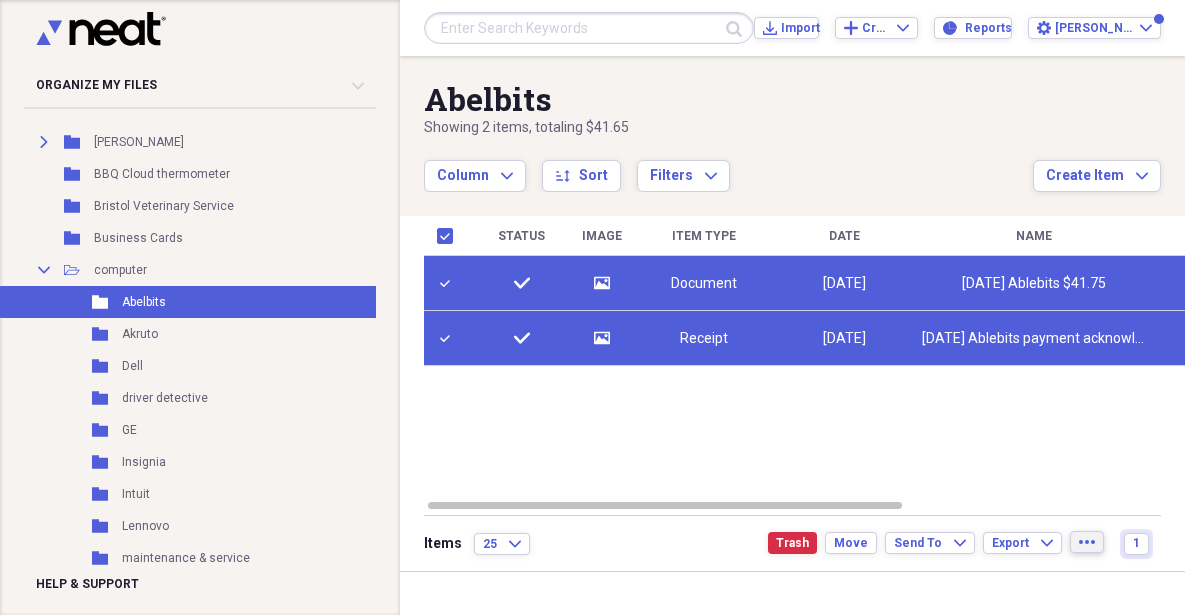 click 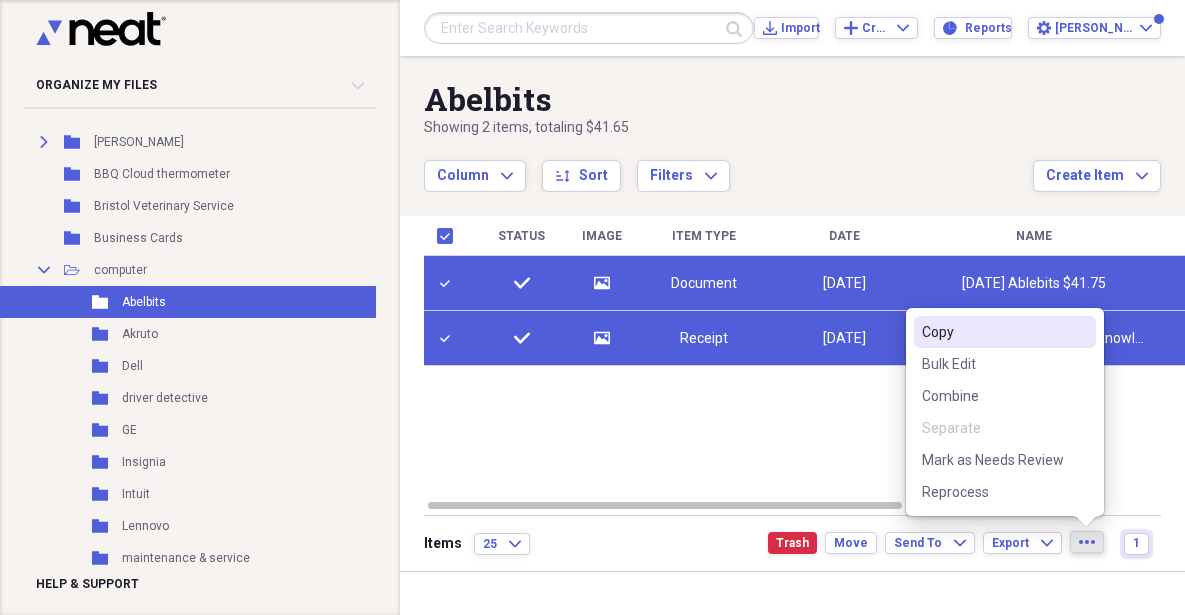 click on "Copy" at bounding box center (993, 332) 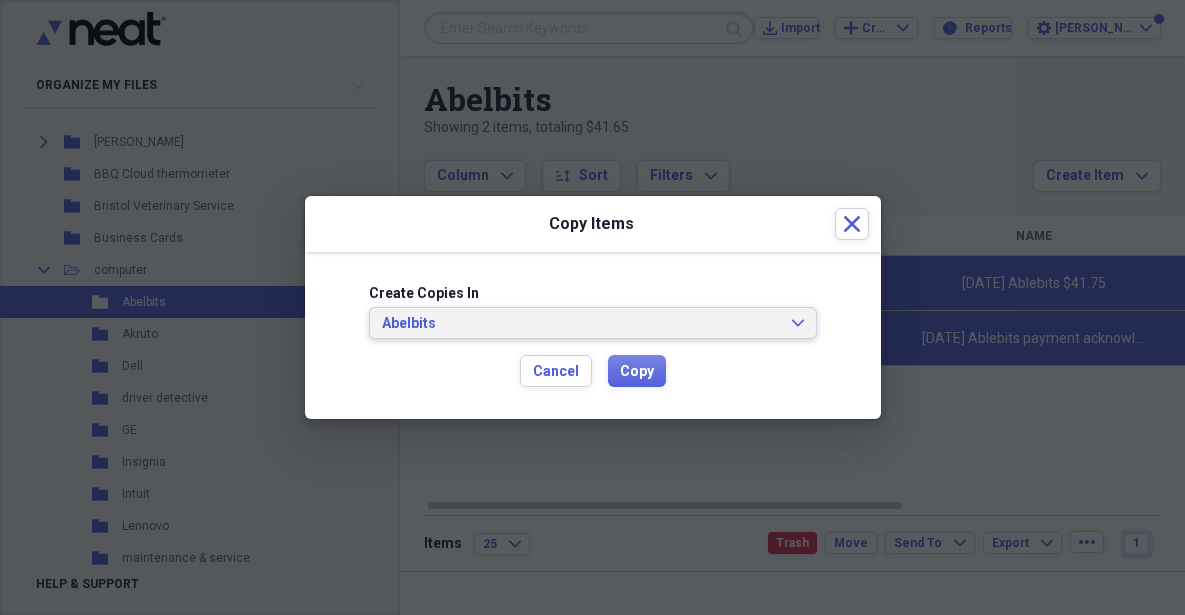 click on "Expand" 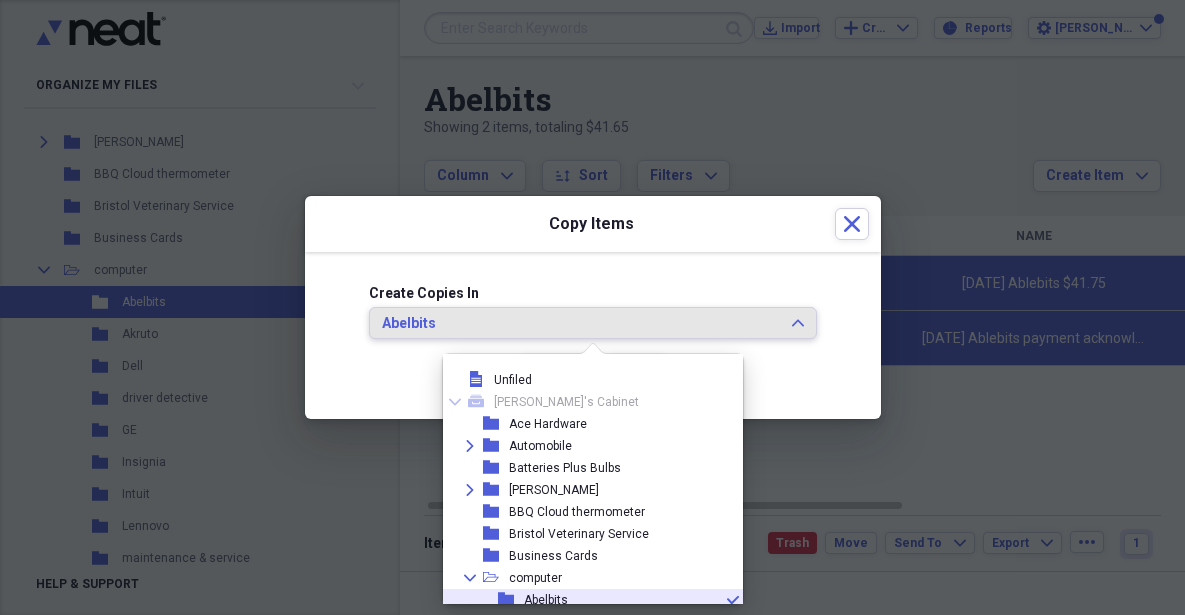 scroll, scrollTop: 121, scrollLeft: 0, axis: vertical 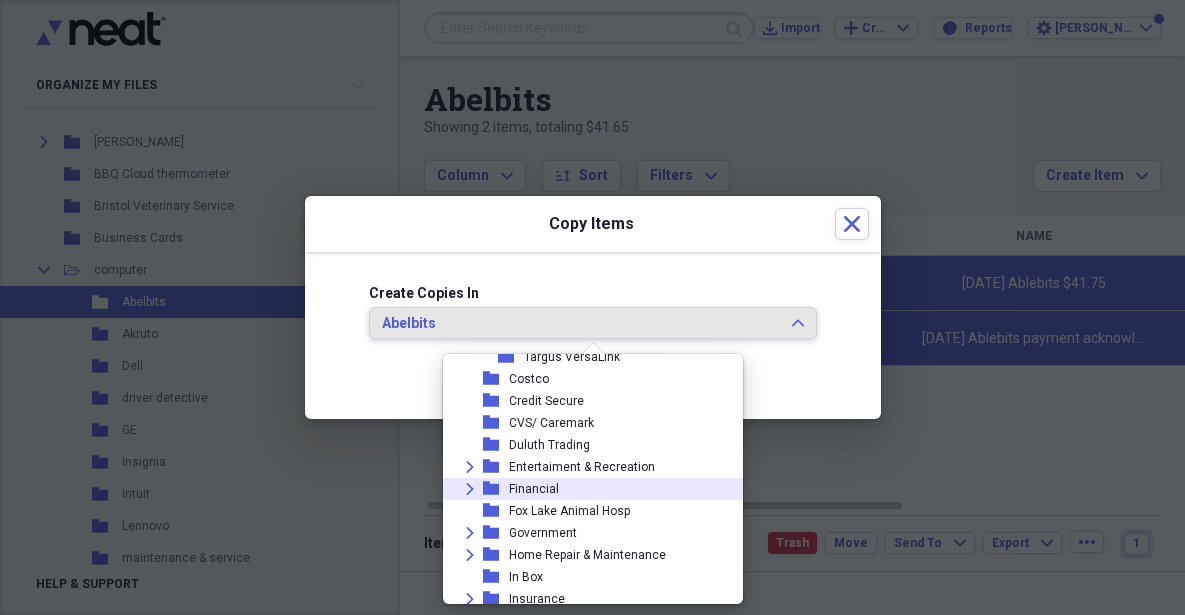 click on "Expand" at bounding box center [470, 489] 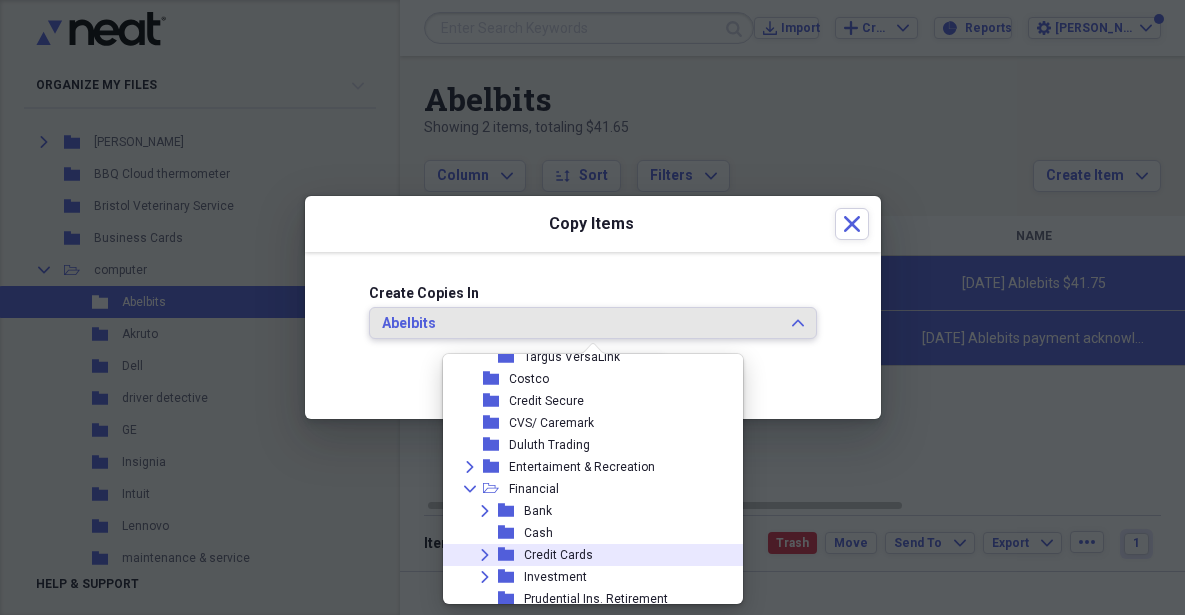 click on "Expand" 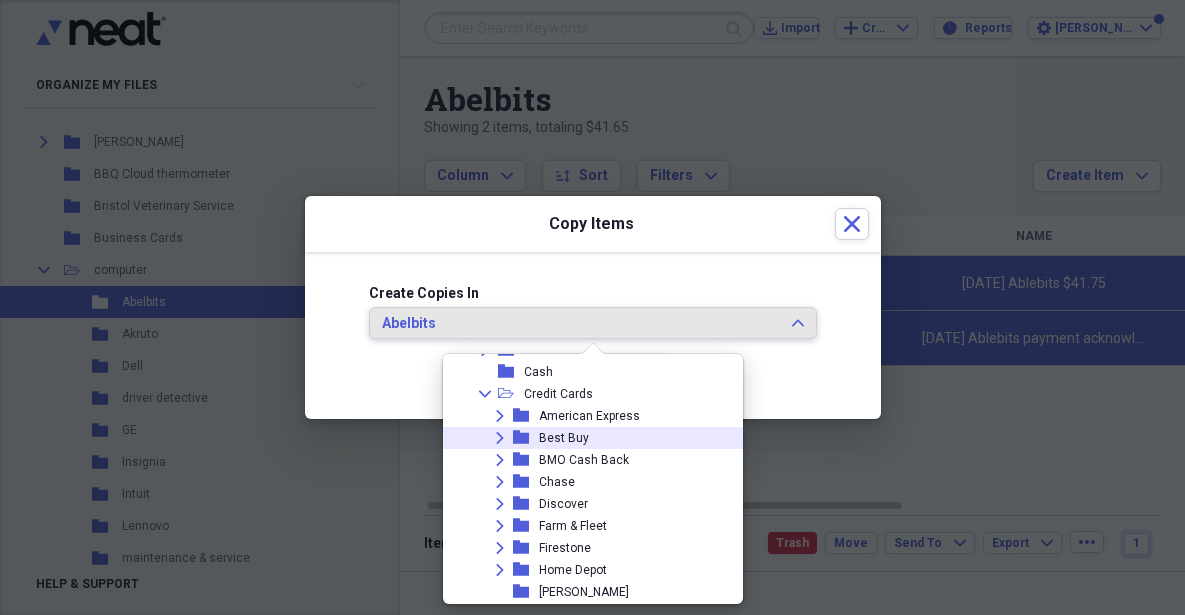 scroll, scrollTop: 729, scrollLeft: 0, axis: vertical 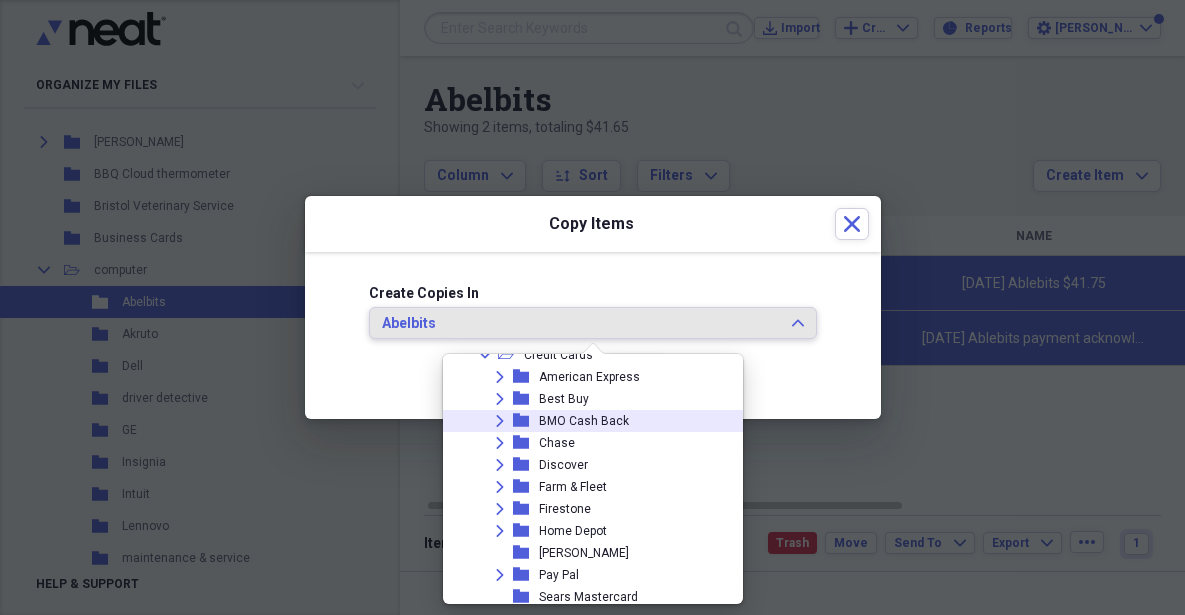 click on "Expand" 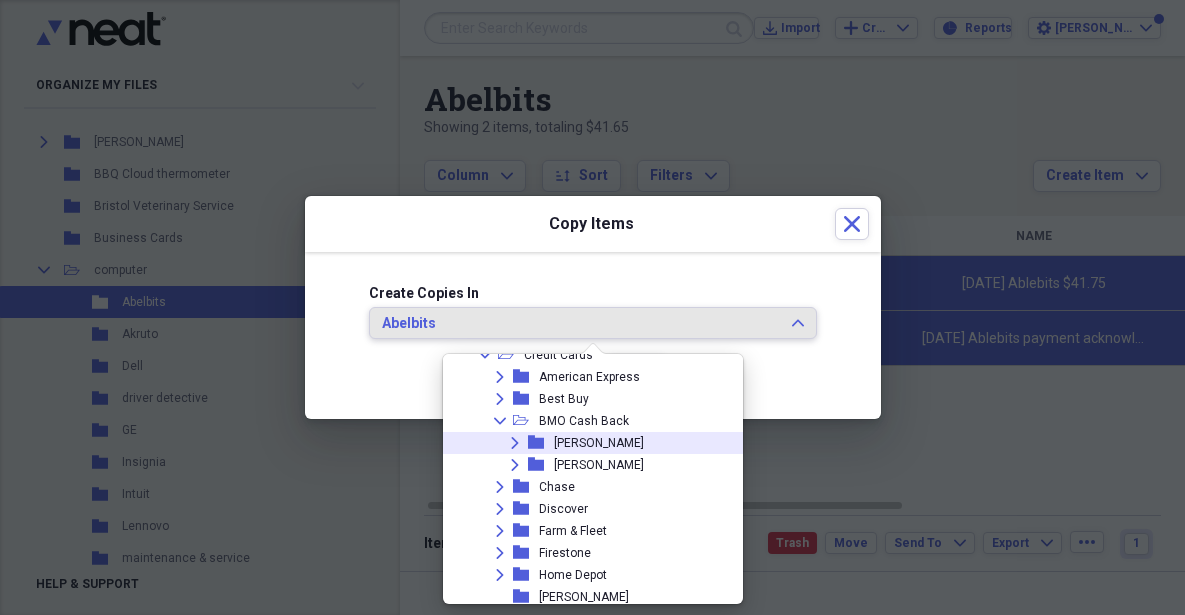 click 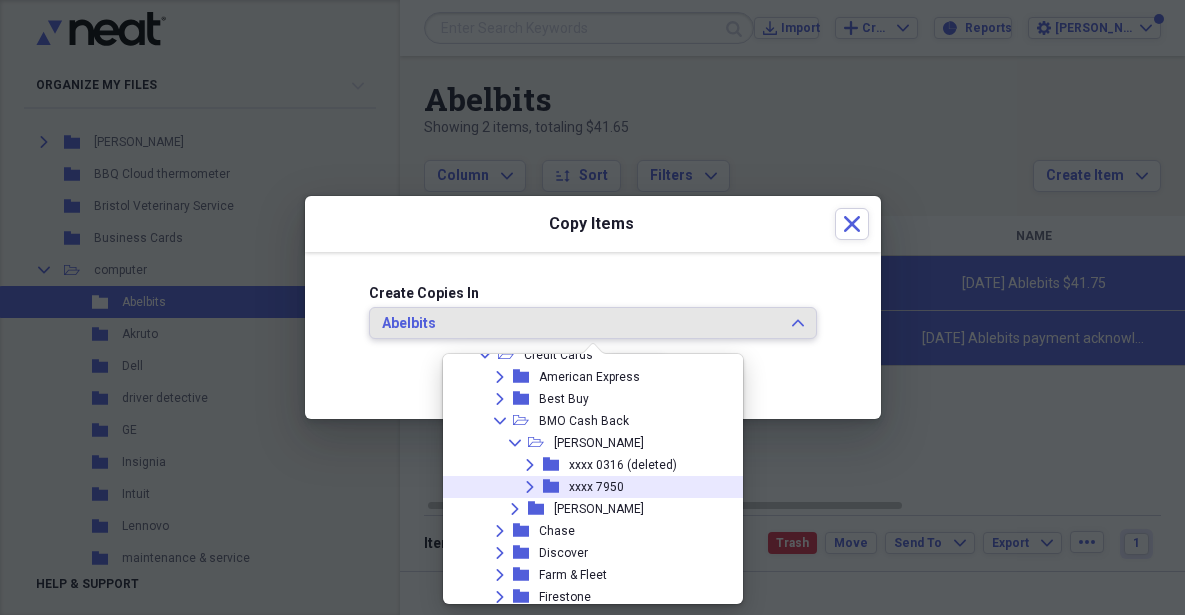 click on "Expand" 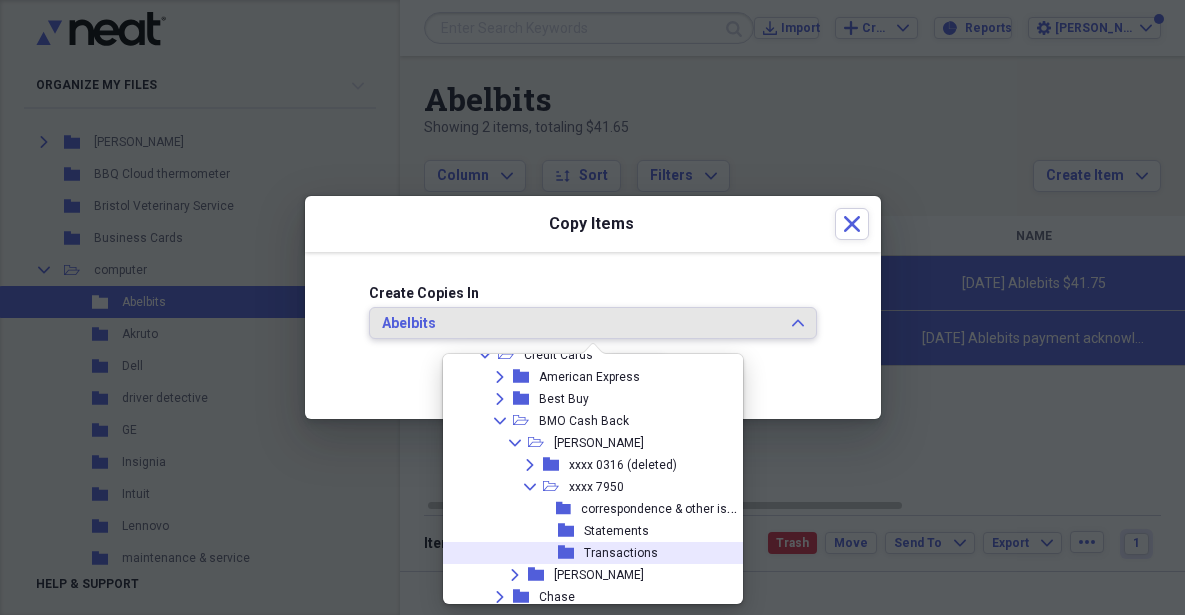 click on "Transactions" at bounding box center [621, 553] 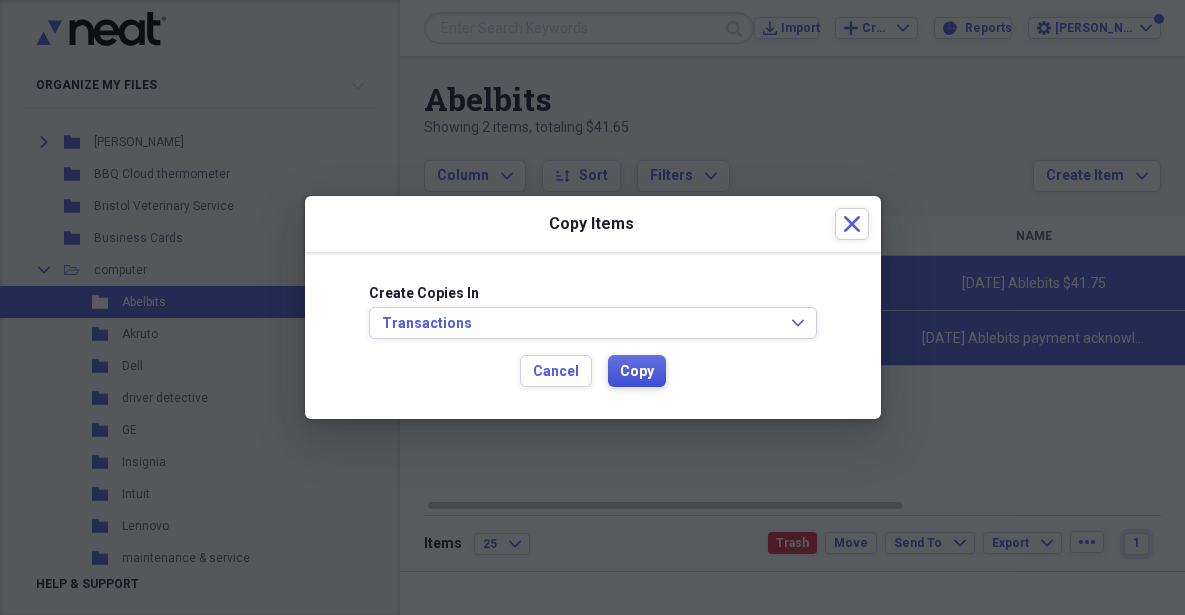 click on "Copy" at bounding box center [637, 372] 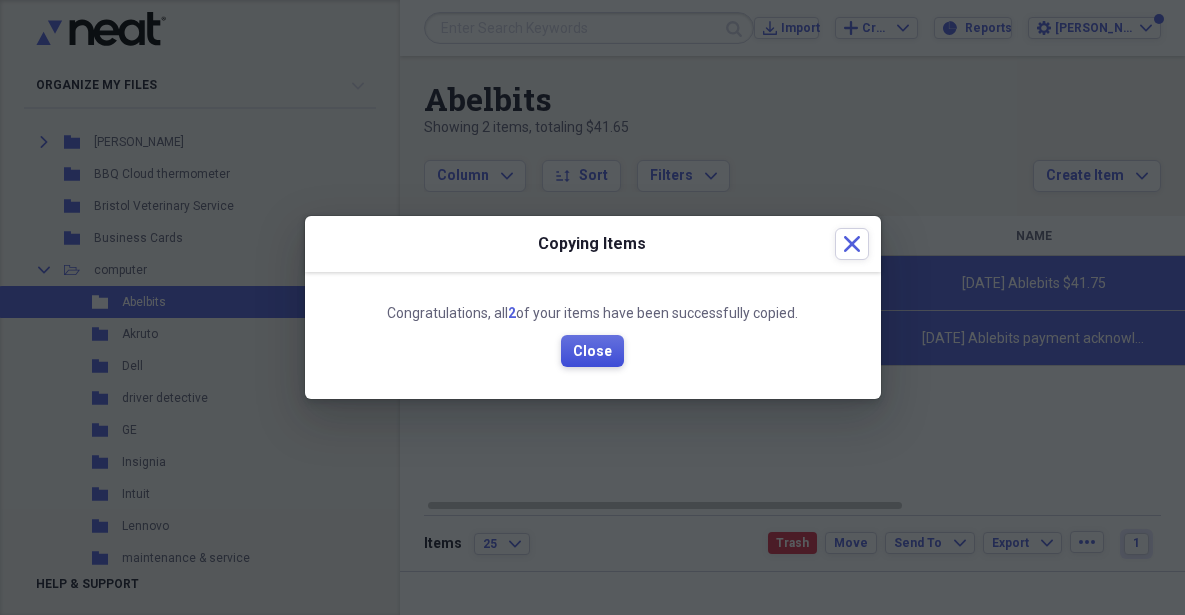 click on "Close" at bounding box center [592, 352] 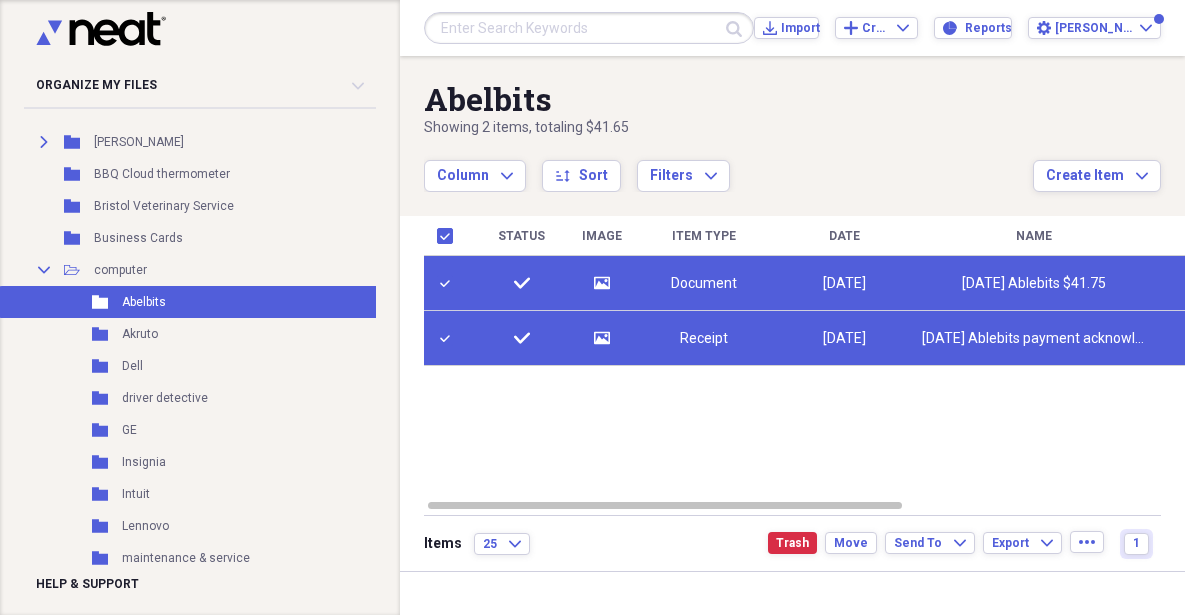 click on "Status Image Item Type Date Name Category Amount Source Date Added chevron-down check media Document [DATE] [DATE] Ablebits $41.75 computer Import [DATE] 9:31 pm check media Receipt [DATE] [DATE] Ablebits payment acknowledgement $41.65 computer $41.65 Import [DATE] 9:31 pm" at bounding box center (815, 357) 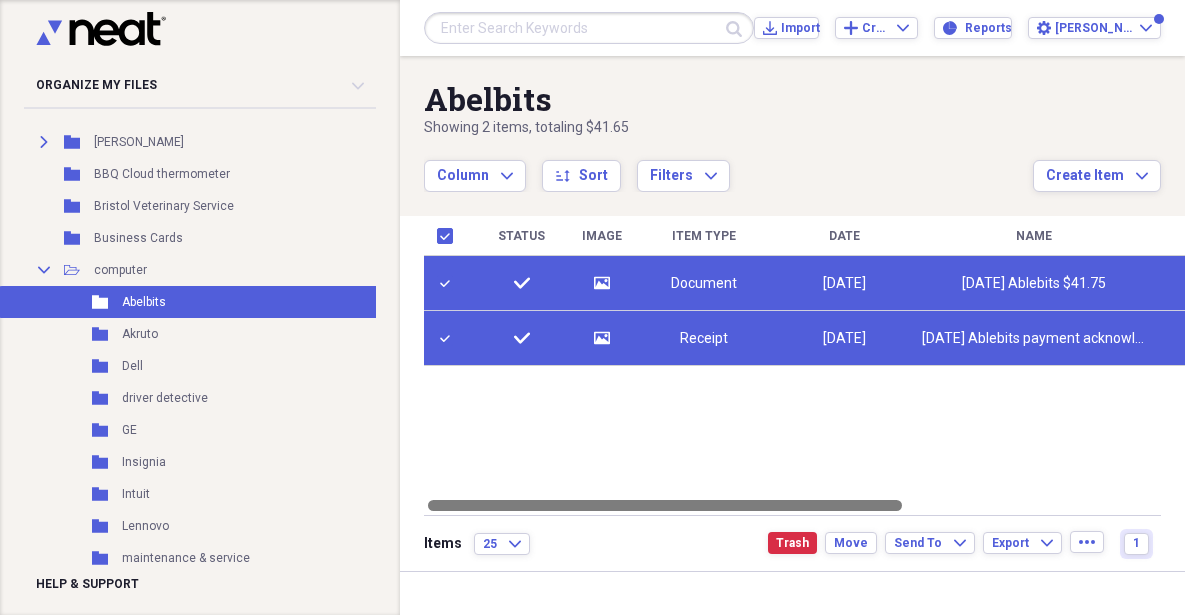 drag, startPoint x: 693, startPoint y: 506, endPoint x: 628, endPoint y: 517, distance: 65.9242 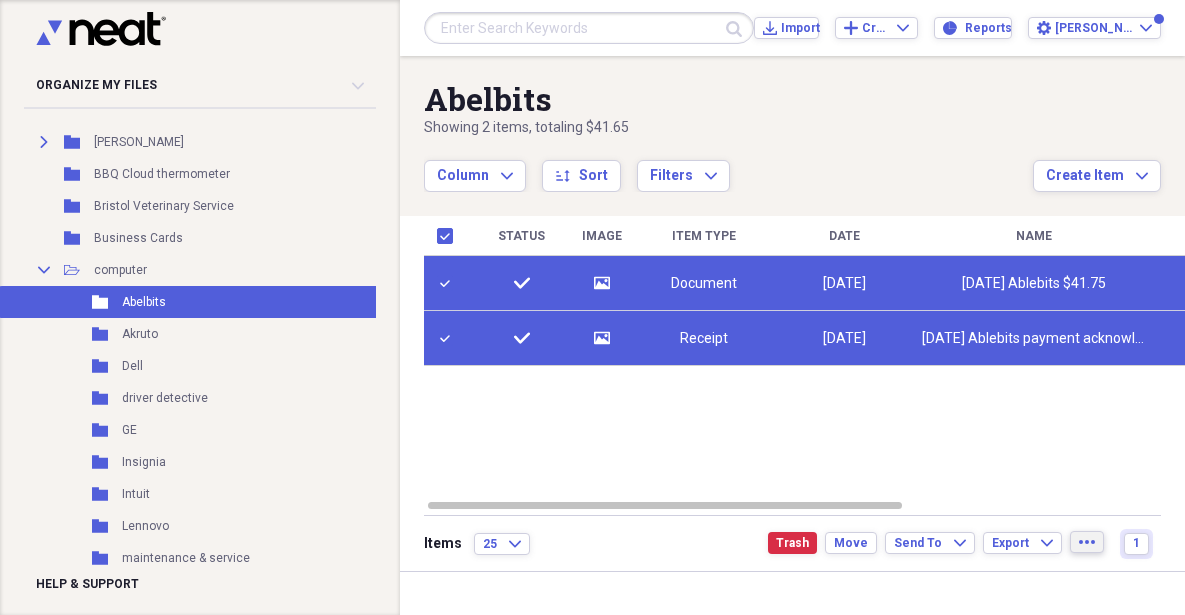 click on "more" 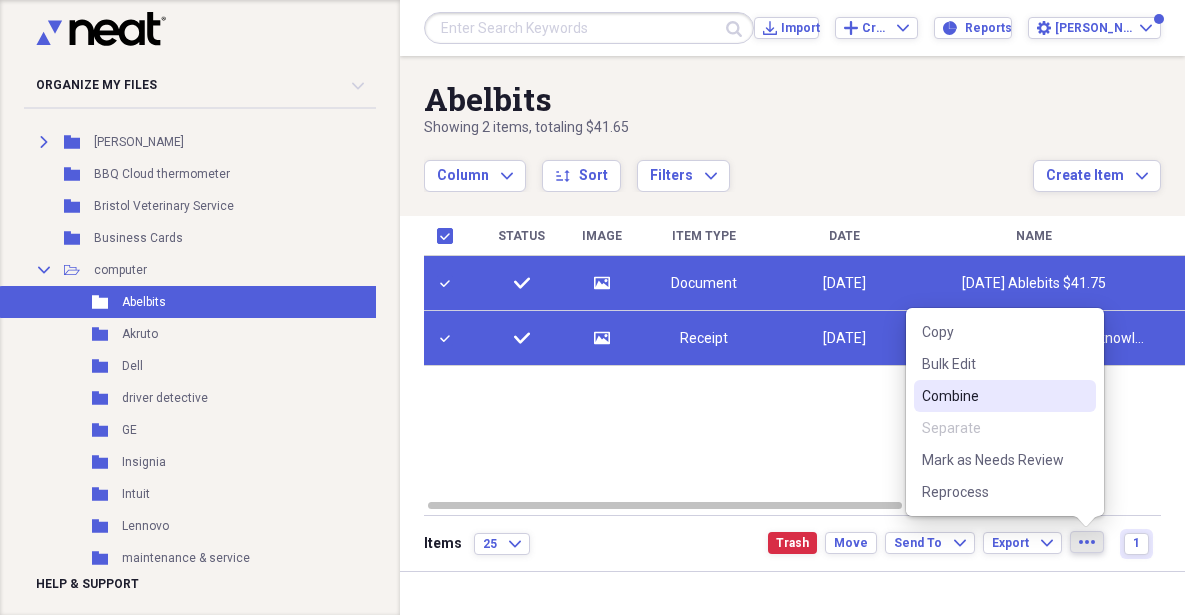 click on "Combine" at bounding box center [993, 396] 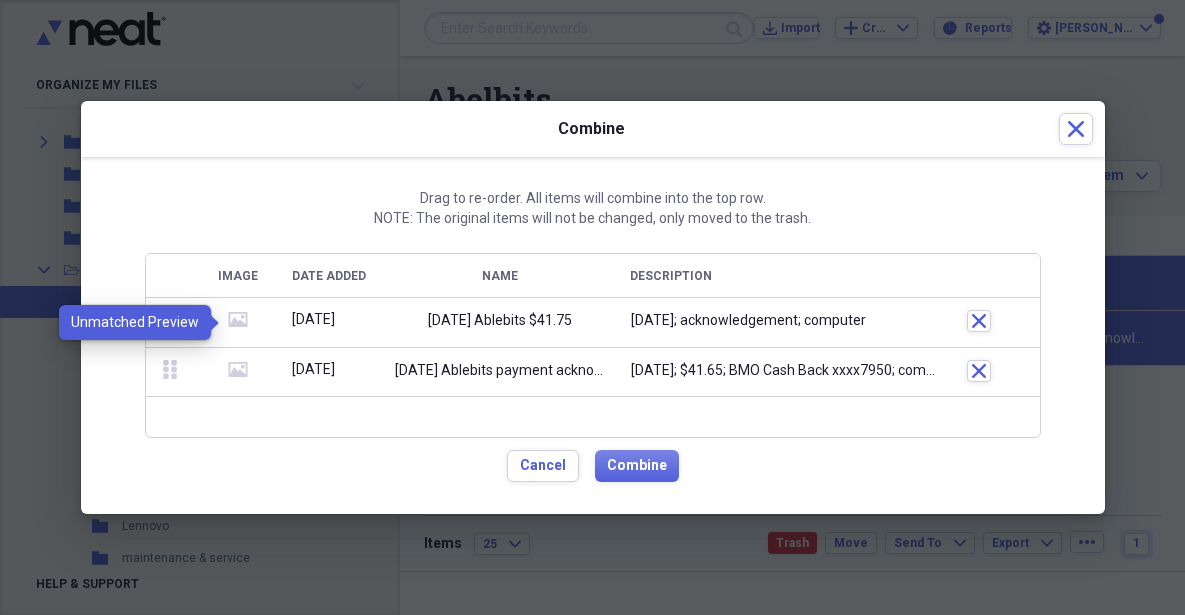click 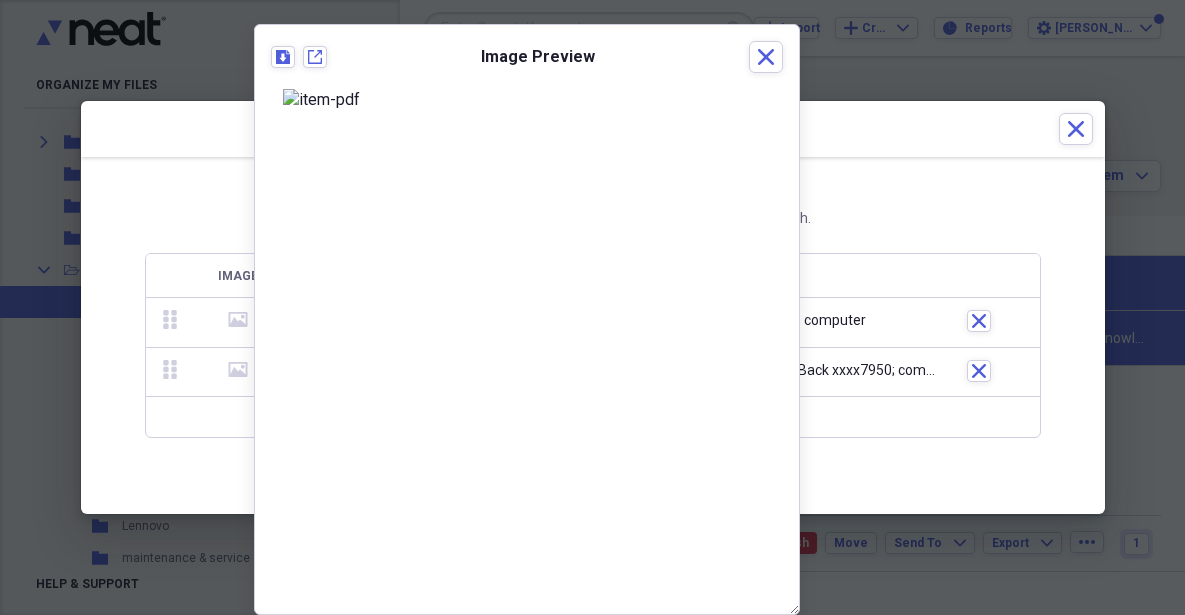 click on "Drag to re-order. All items will combine into the top row. NOTE: The original items will not be changed, only moved to the trash.   Image Date Added Name Description   drag-vertical media [DATE] [DATE] Ablebits $41.75 [DATE]; acknowledgement; computer Close drag-vertical media [DATE] [DATE] Ablebits payment acknowledgement $41.65 [DATE]; $41.65; BMO Cash Back xxxx7950; computer Close
To pick up a draggable item, press the space bar.
While dragging, use the arrow keys to move the item.
Press space again to drop the item in its new position, or press escape to cancel.
Cancel Combine" at bounding box center (593, 335) 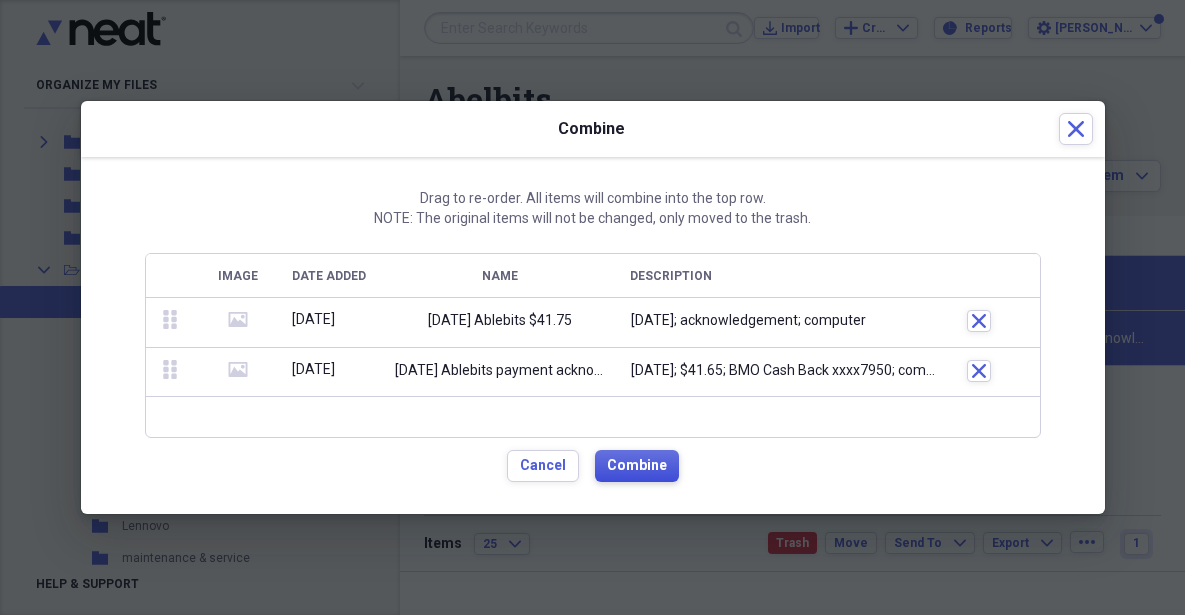 click on "Combine" at bounding box center [637, 466] 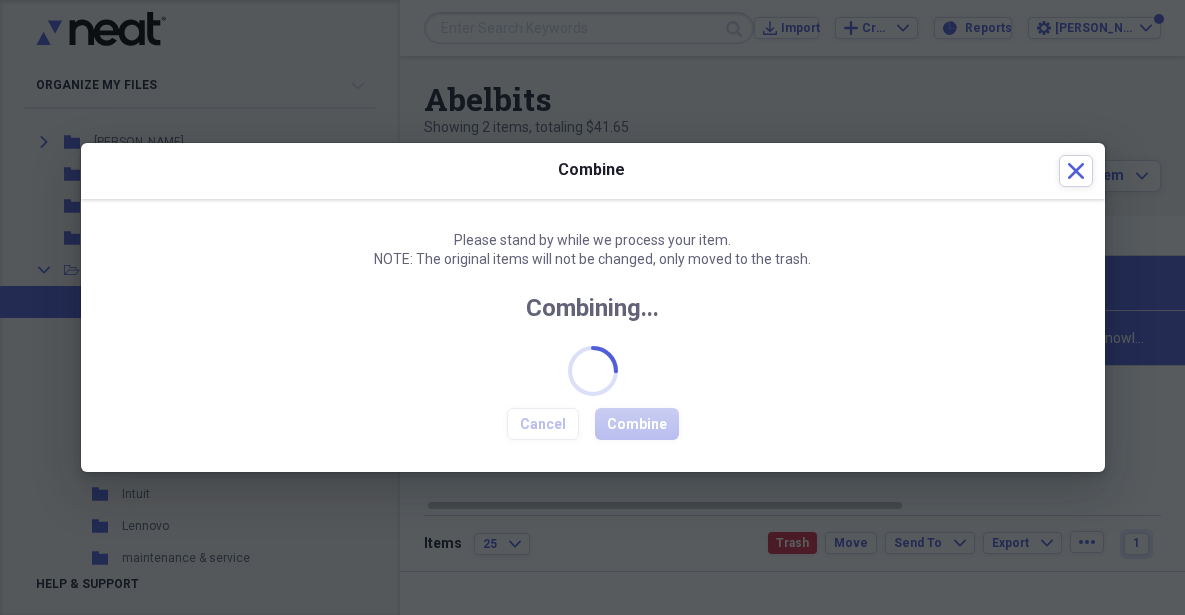 checkbox on "false" 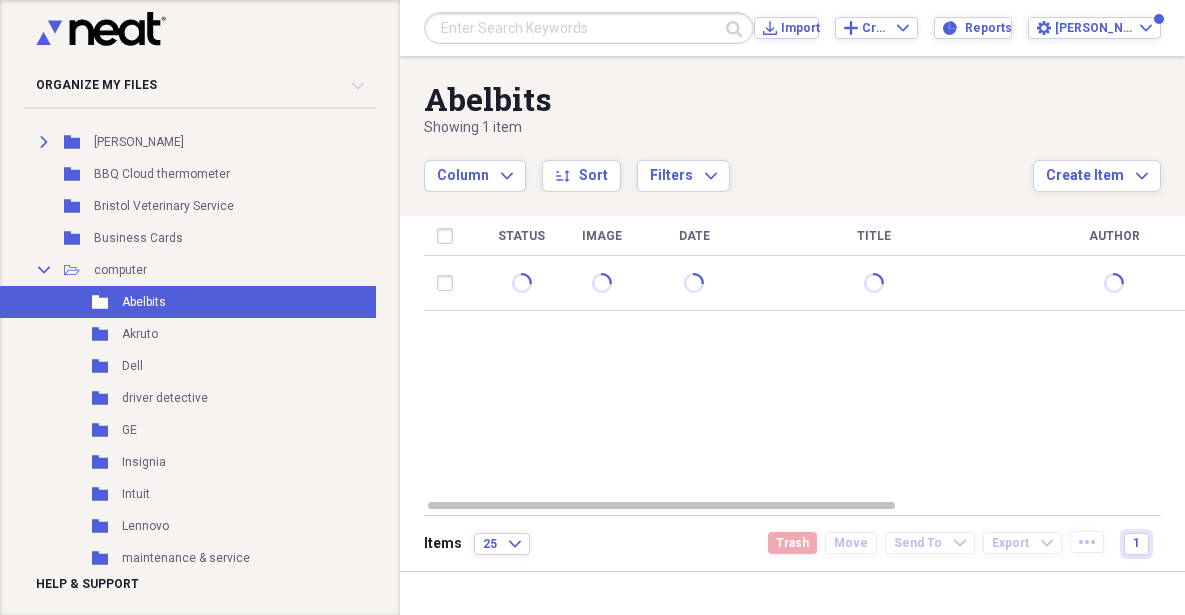 click on "Status Image Date Title Author Type Category Source" at bounding box center (815, 357) 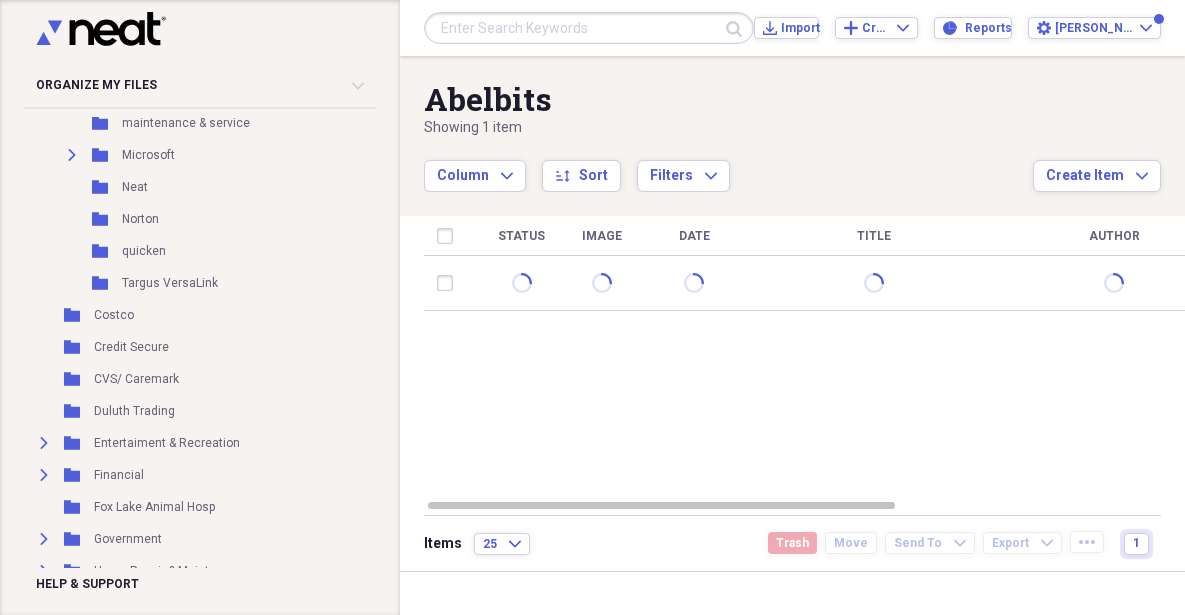 scroll, scrollTop: 678, scrollLeft: 0, axis: vertical 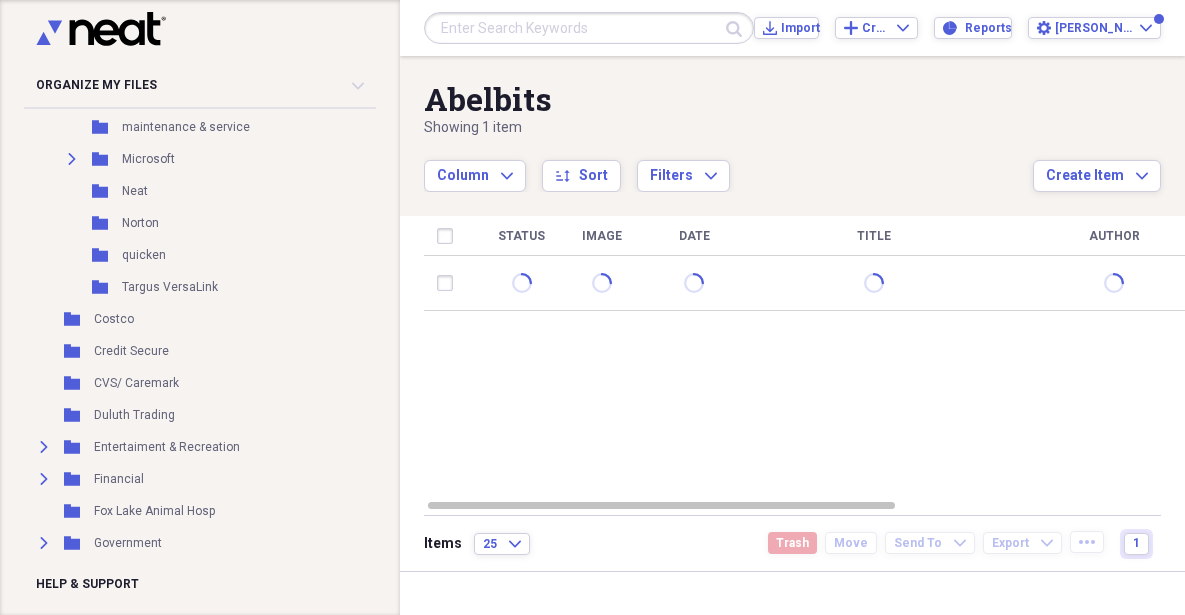 click on "Folder Fox Lake Animal Hosp Add Folder" at bounding box center (196, 511) 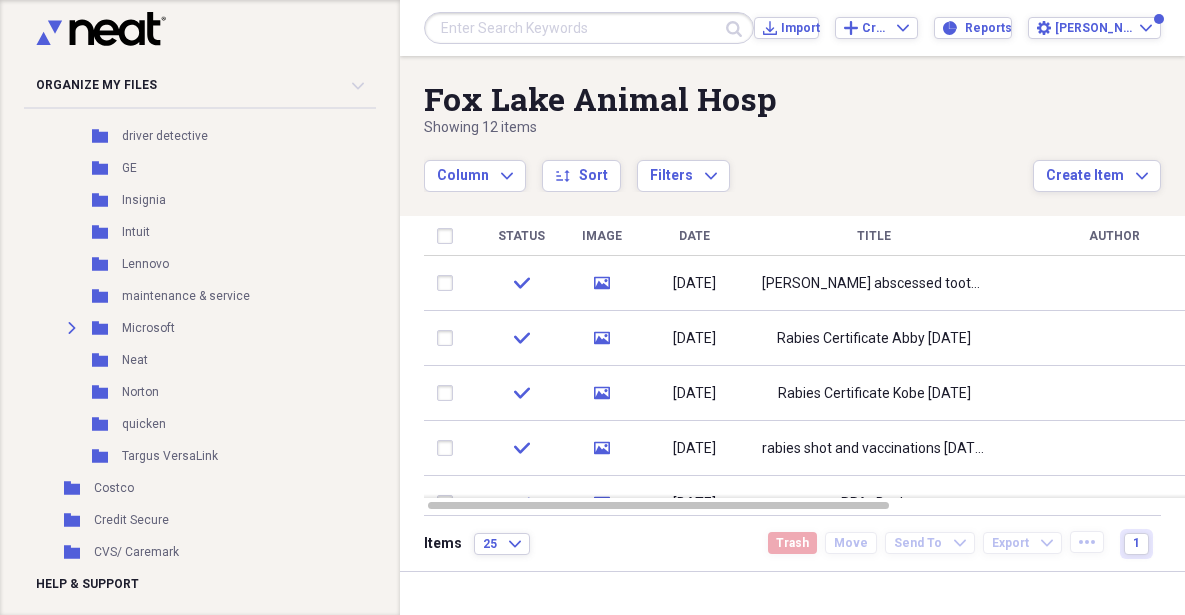 scroll, scrollTop: 494, scrollLeft: 0, axis: vertical 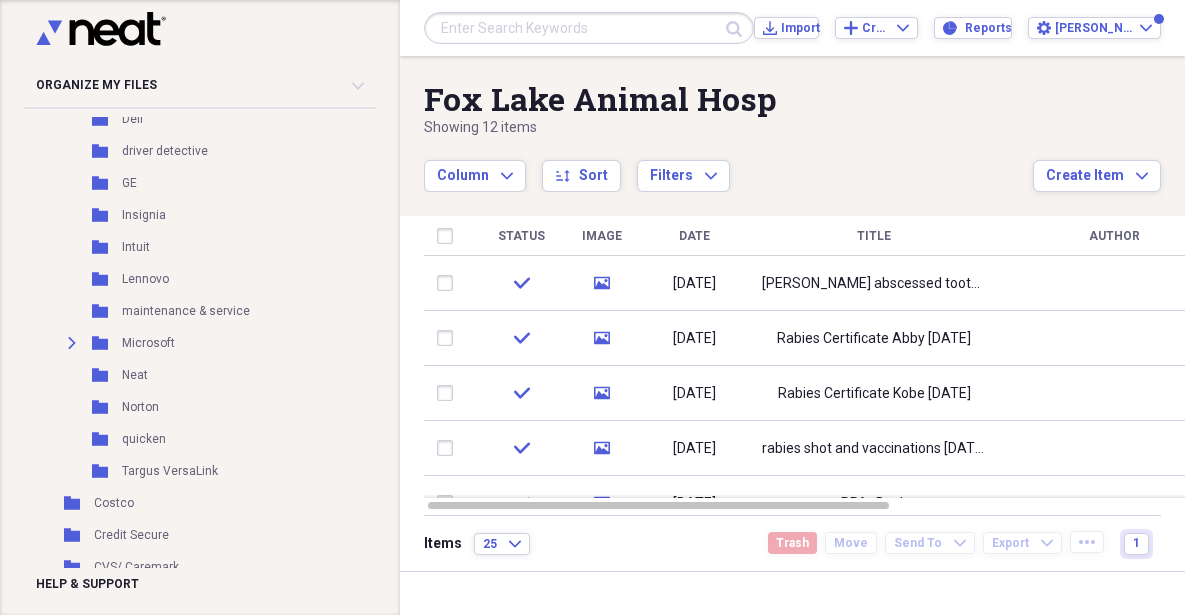 drag, startPoint x: 1175, startPoint y: 295, endPoint x: 1174, endPoint y: 244, distance: 51.009804 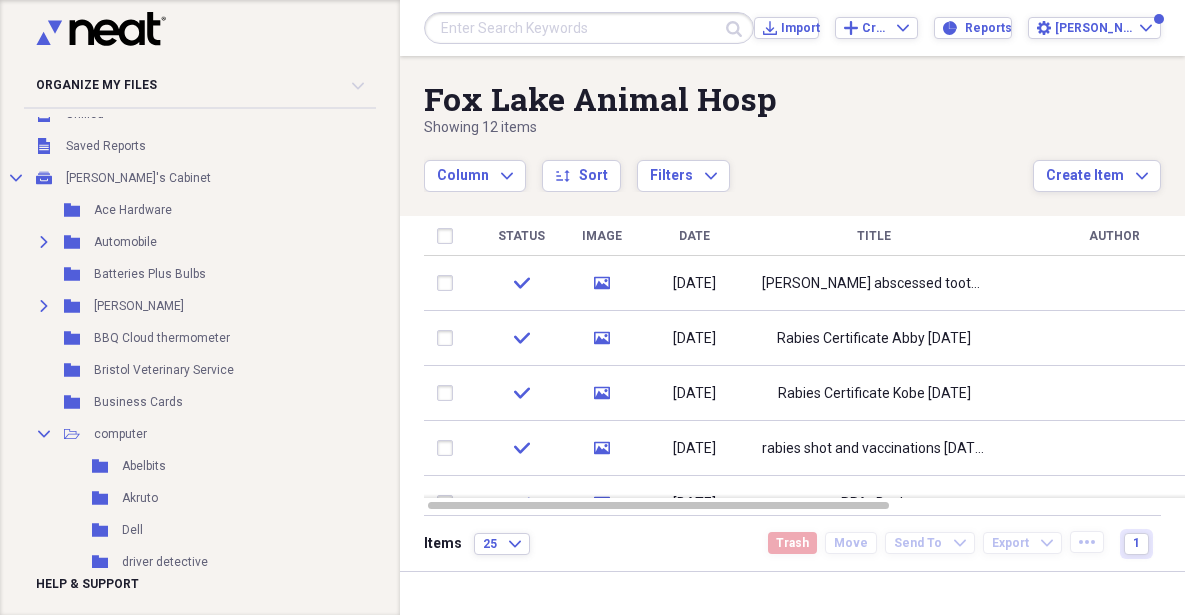 scroll, scrollTop: 0, scrollLeft: 0, axis: both 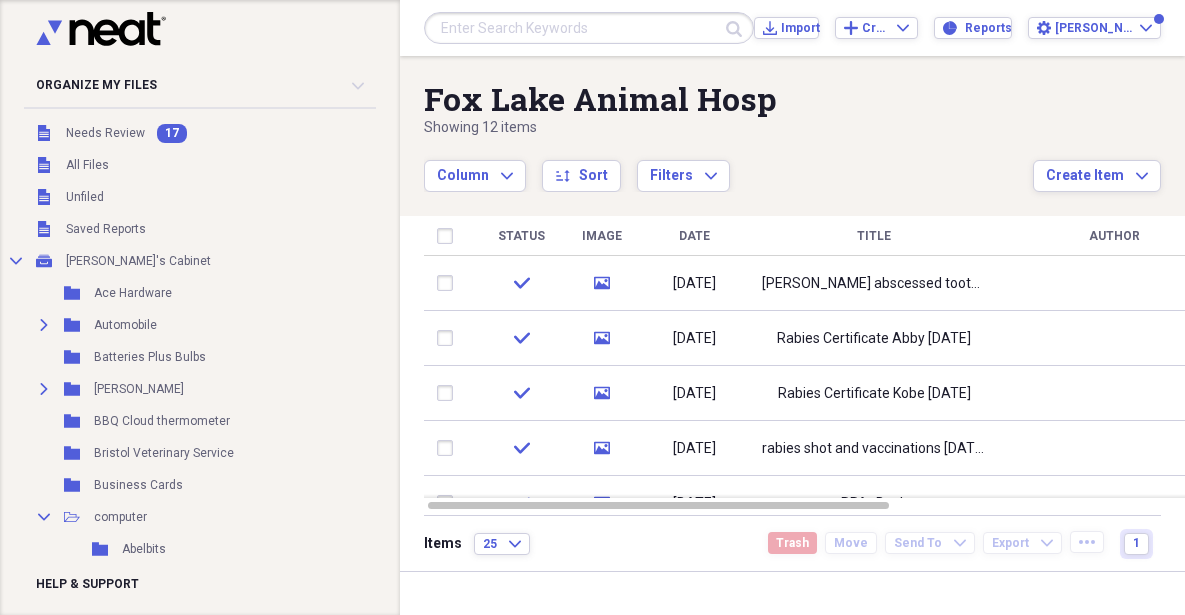 click on "Abelbits" at bounding box center (144, 549) 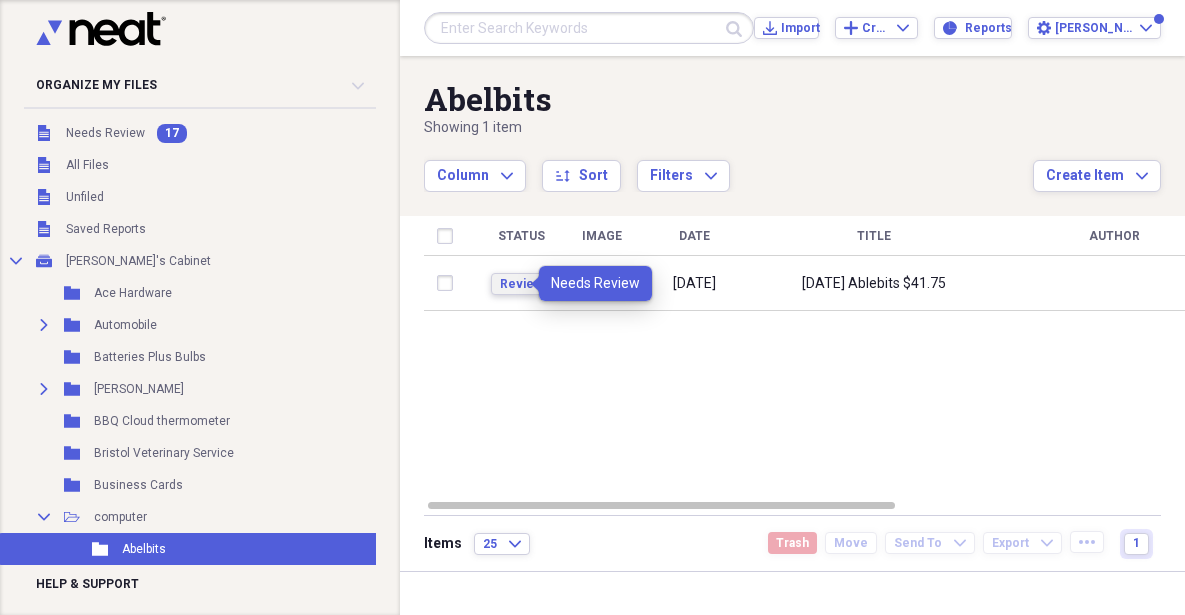 click on "Review" at bounding box center [521, 284] 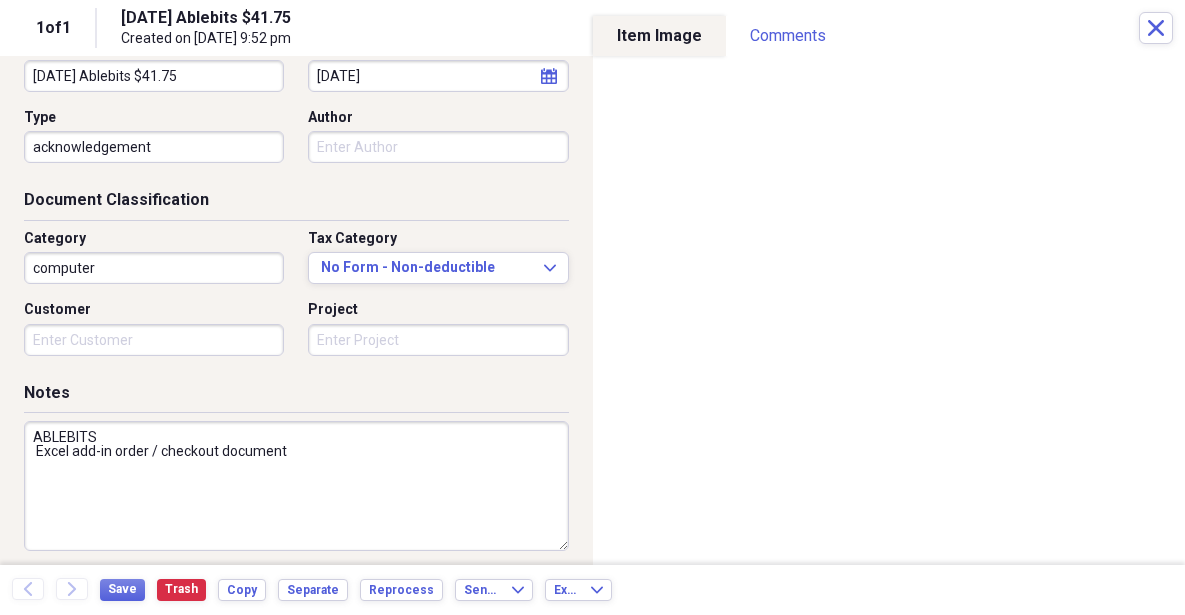 scroll, scrollTop: 165, scrollLeft: 0, axis: vertical 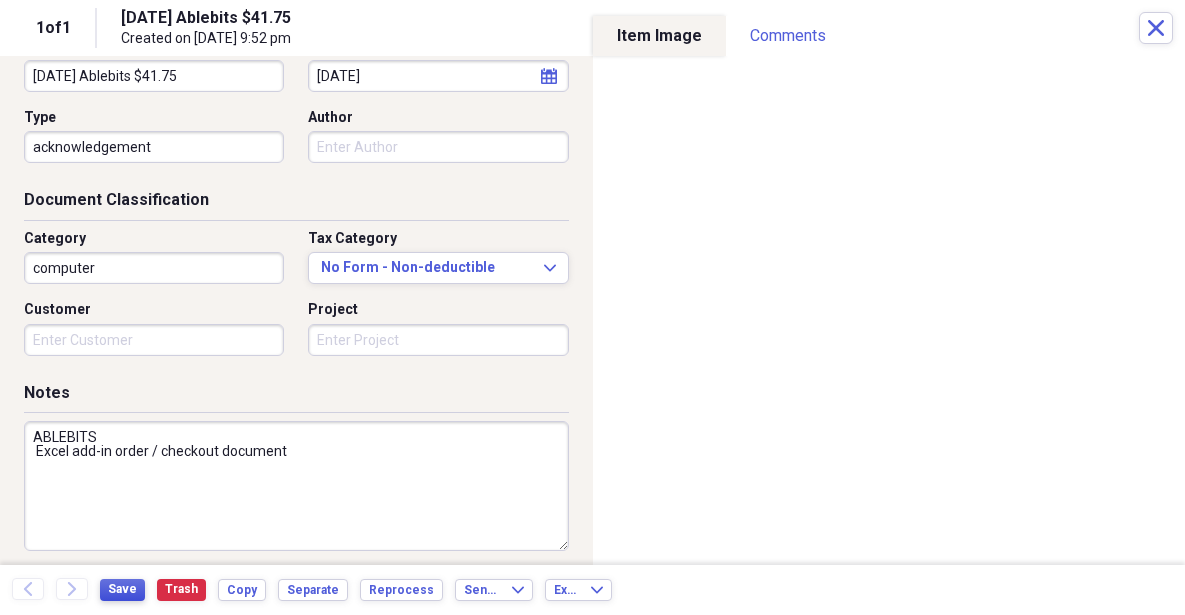 click on "Save" at bounding box center (122, 589) 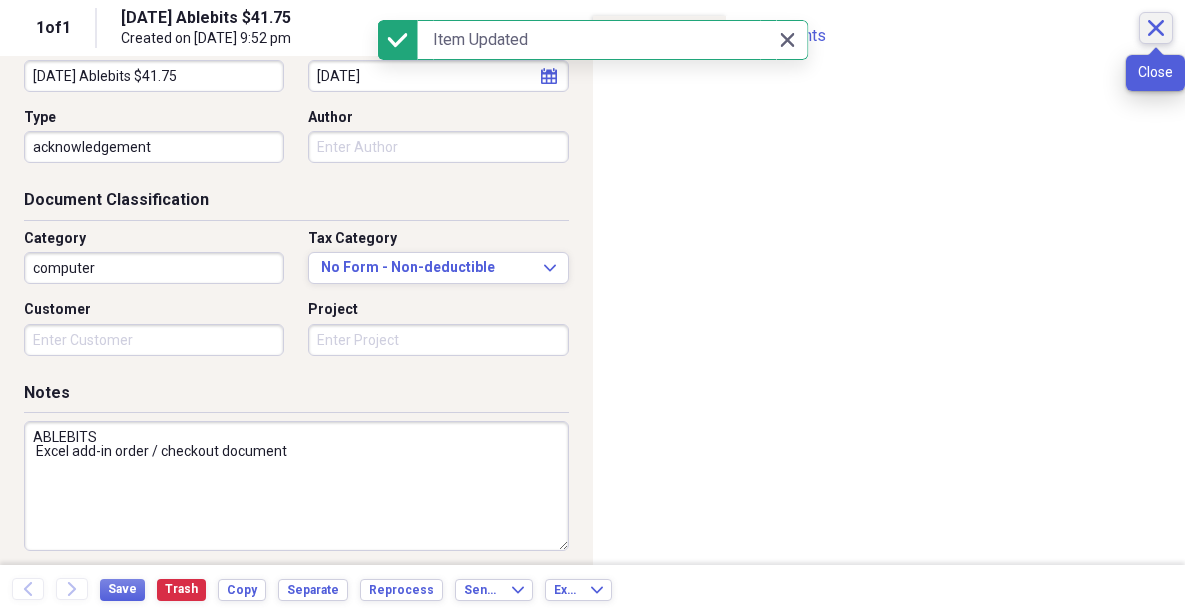 click on "Close" at bounding box center [1156, 28] 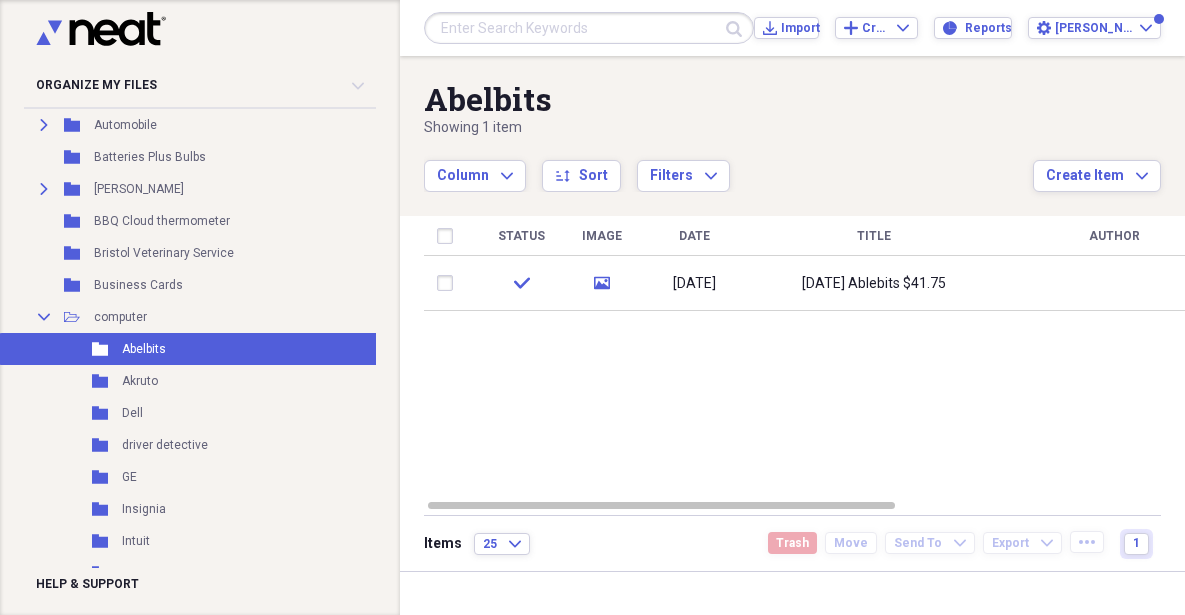 scroll, scrollTop: 240, scrollLeft: 0, axis: vertical 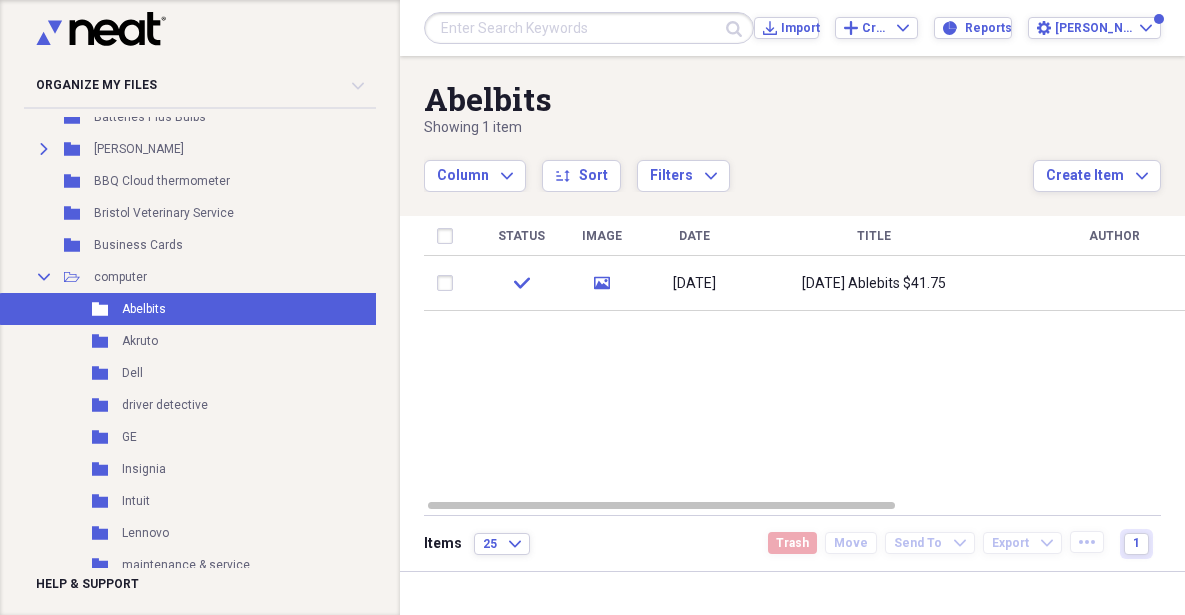 click on "Collapse" 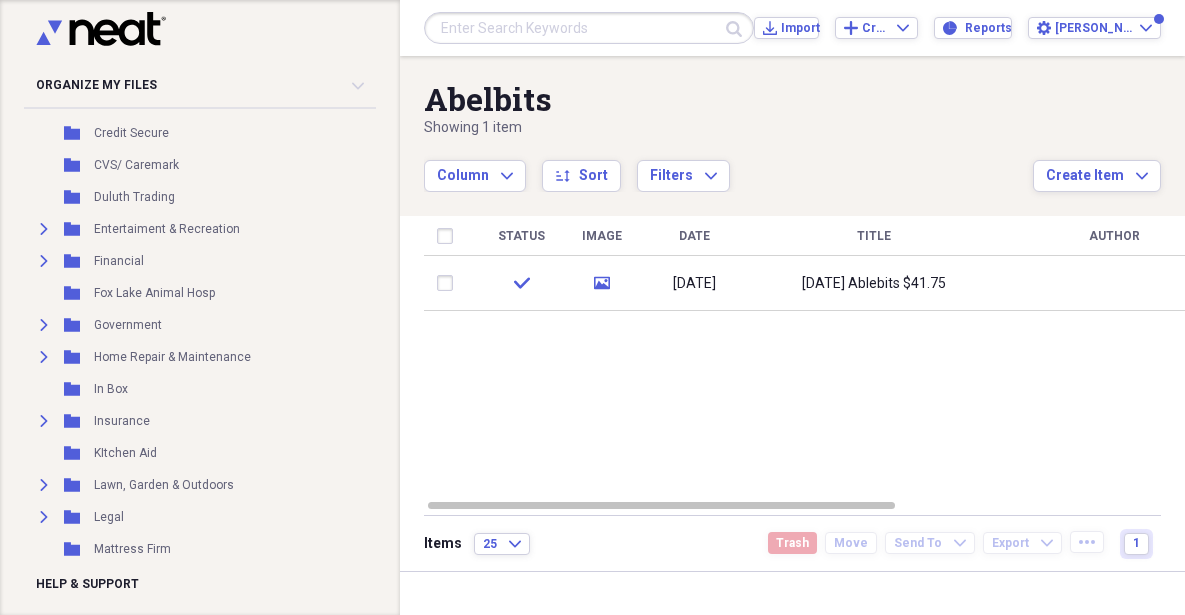 scroll, scrollTop: 444, scrollLeft: 0, axis: vertical 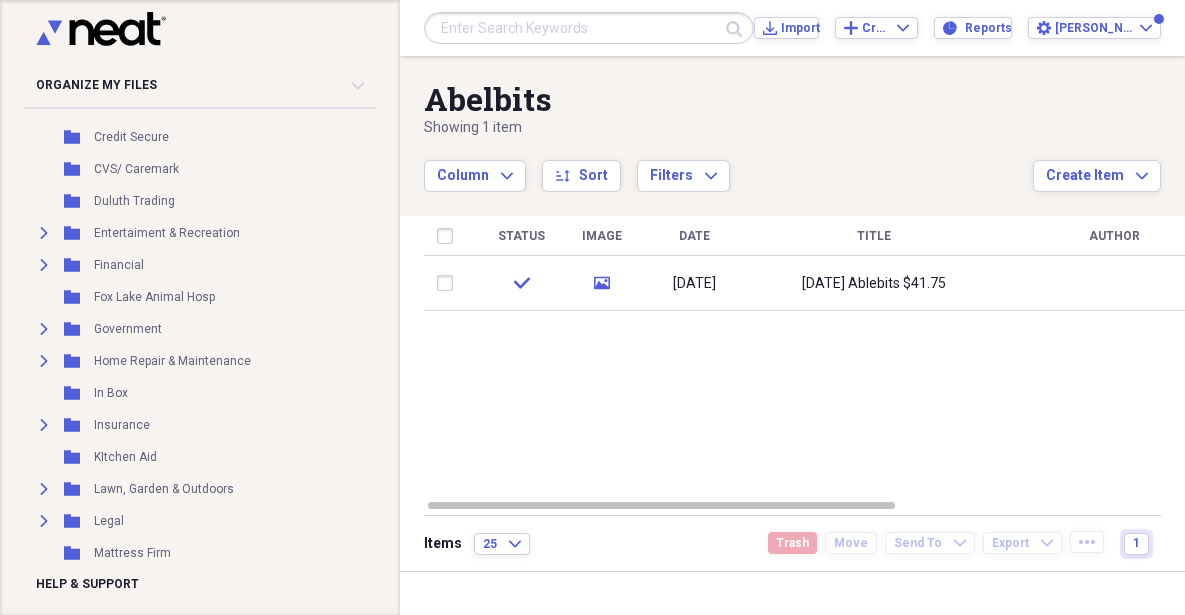 click 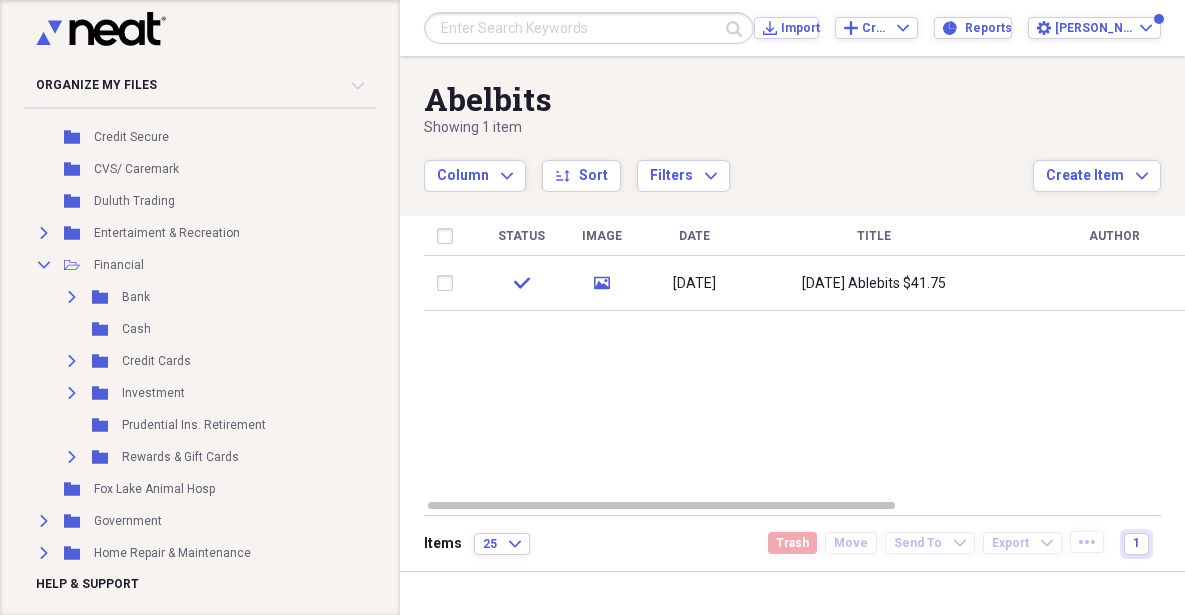 click on "Expand" 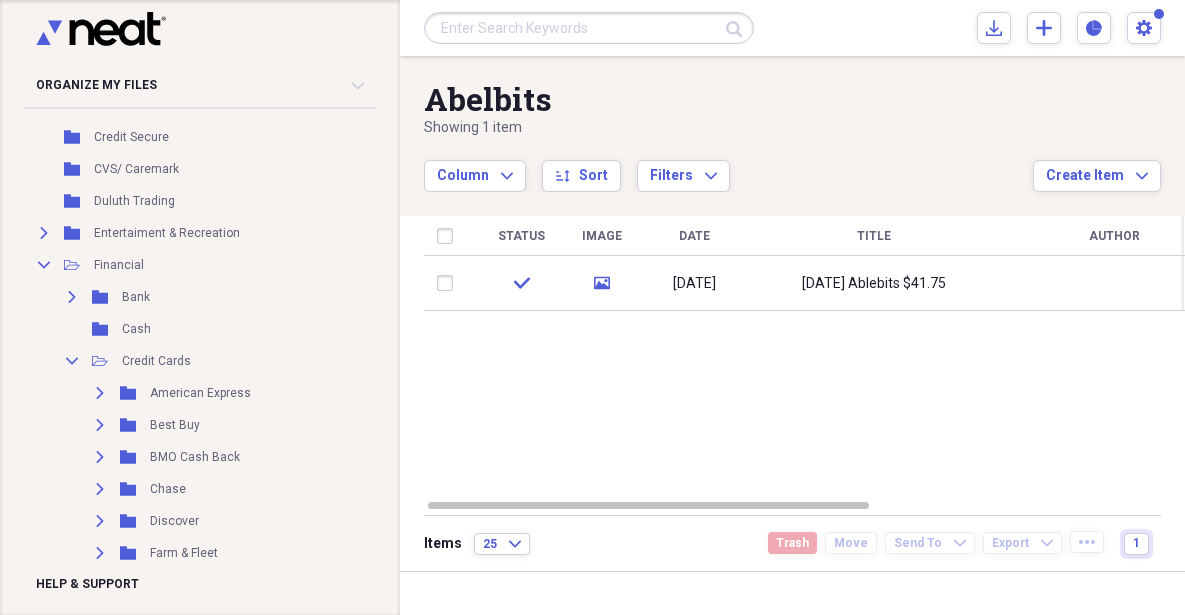 click 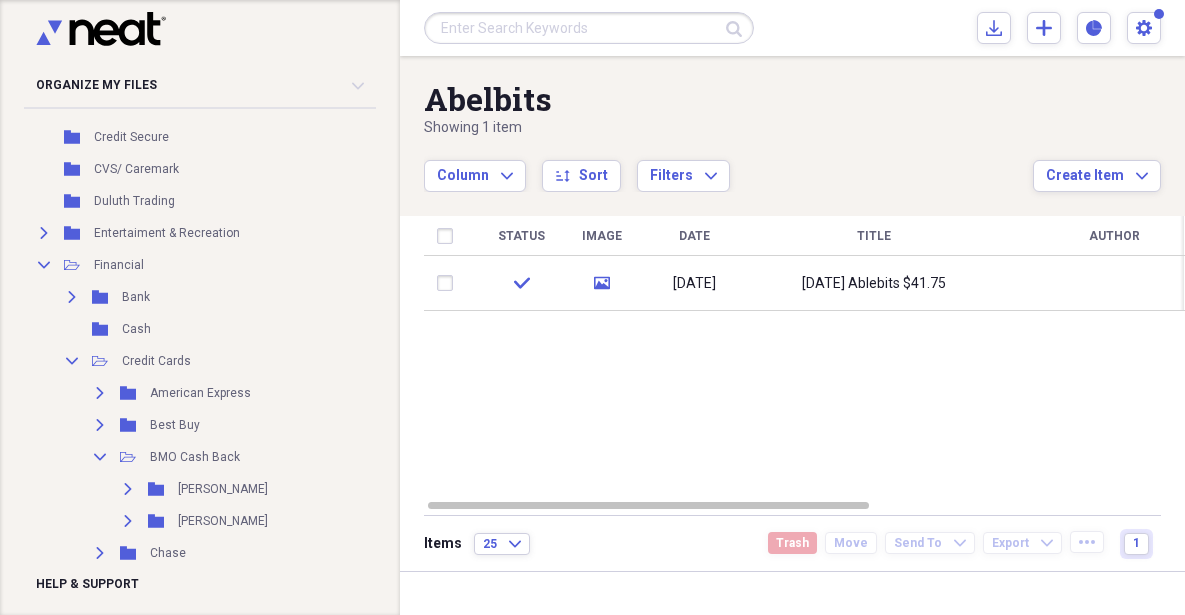 click on "Organize My Files 16 Collapse Unfiled Needs Review 16 Unfiled All Files Unfiled Unfiled Unfiled Saved Reports Collapse My Cabinet [PERSON_NAME]'s Cabinet Add Folder Folder Ace Hardware Add Folder Expand Folder Automobile Add Folder Folder Batteries Plus Bulbs Add Folder Expand Folder [PERSON_NAME] Add Folder Folder BBQ Cloud thermometer Add Folder Folder Bristol Veterinary Service Add Folder Folder Business Cards Add Folder Expand Folder computer Add Folder Folder Costco Add Folder Folder Credit Secure Add Folder Folder CVS/ Caremark Add Folder Folder Duluth Trading Add Folder Expand Folder Entertaiment & Recreation Add Folder Collapse Open Folder Financial Add Folder Expand Folder Bank Add Folder Folder Cash Add Folder Collapse Open Folder Credit Cards Add Folder Expand Folder American Express Add Folder Expand Folder Best Buy Add Folder Collapse Open Folder BMO Cash Back Add Folder Expand Folder [PERSON_NAME] Add Folder Expand Folder [PERSON_NAME] Add Folder Expand Folder Chase Add Folder Expand Folder Discover Add Folder Expand Folder Legal" at bounding box center (200, 307) 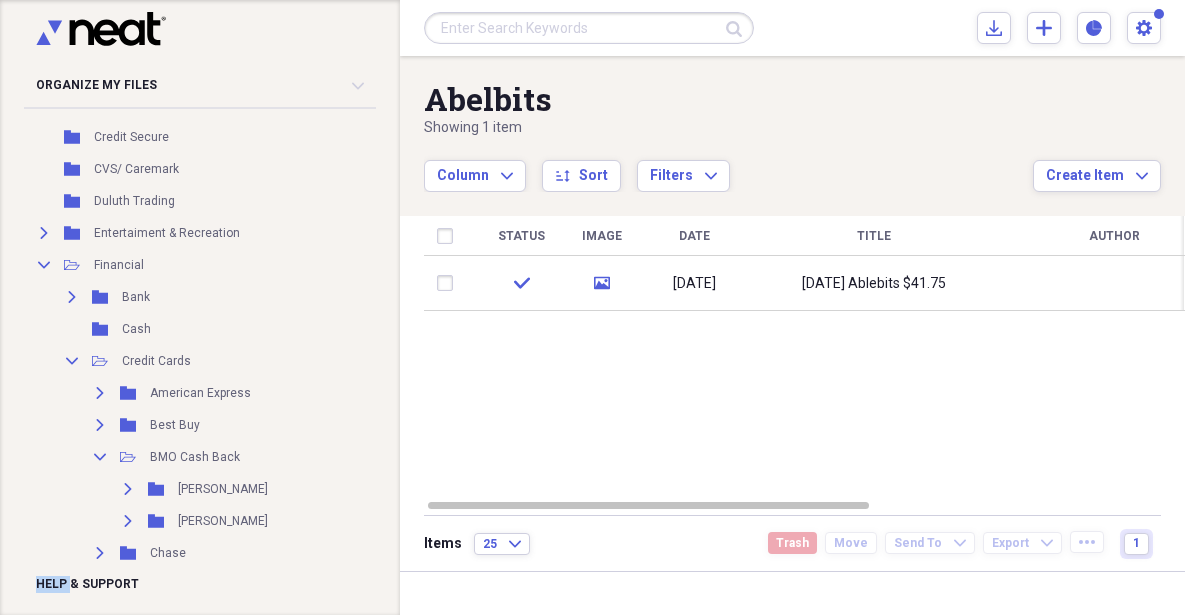 click on "Organize My Files 16 Collapse Unfiled Needs Review 16 Unfiled All Files Unfiled Unfiled Unfiled Saved Reports Collapse My Cabinet [PERSON_NAME]'s Cabinet Add Folder Folder Ace Hardware Add Folder Expand Folder Automobile Add Folder Folder Batteries Plus Bulbs Add Folder Expand Folder [PERSON_NAME] Add Folder Folder BBQ Cloud thermometer Add Folder Folder Bristol Veterinary Service Add Folder Folder Business Cards Add Folder Expand Folder computer Add Folder Folder Costco Add Folder Folder Credit Secure Add Folder Folder CVS/ Caremark Add Folder Folder Duluth Trading Add Folder Expand Folder Entertaiment & Recreation Add Folder Collapse Open Folder Financial Add Folder Expand Folder Bank Add Folder Folder Cash Add Folder Collapse Open Folder Credit Cards Add Folder Expand Folder American Express Add Folder Expand Folder Best Buy Add Folder Collapse Open Folder BMO Cash Back Add Folder Expand Folder [PERSON_NAME] Add Folder Expand Folder [PERSON_NAME] Add Folder Expand Folder Chase Add Folder Expand Folder Discover Add Folder Expand Folder Legal" at bounding box center [200, 307] 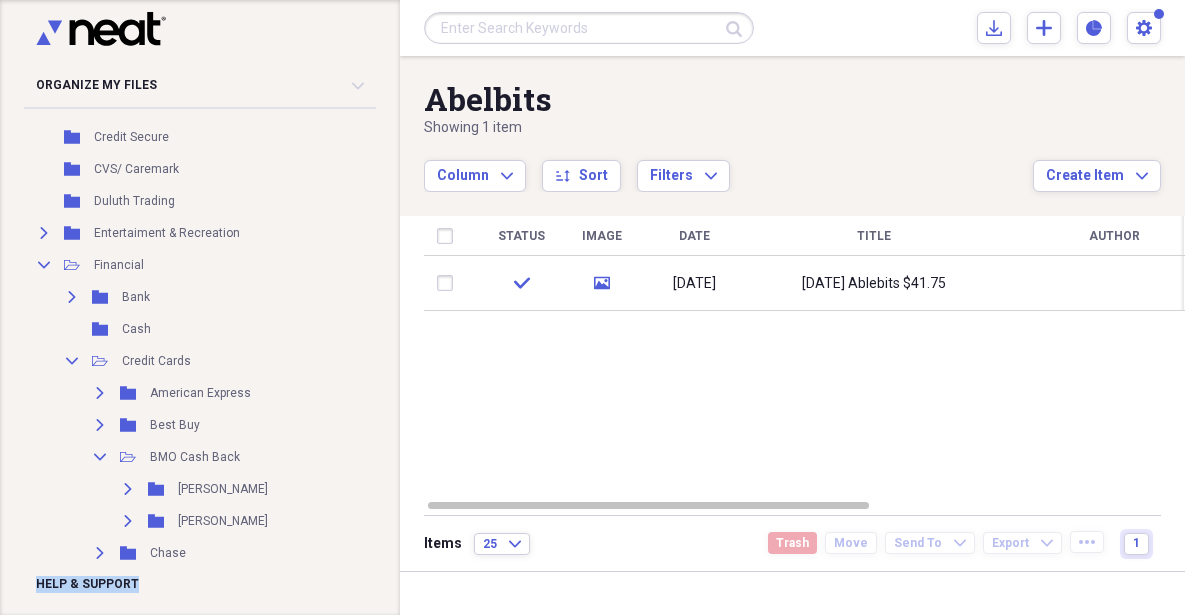 click on "Organize My Files 16 Collapse Unfiled Needs Review 16 Unfiled All Files Unfiled Unfiled Unfiled Saved Reports Collapse My Cabinet [PERSON_NAME]'s Cabinet Add Folder Folder Ace Hardware Add Folder Expand Folder Automobile Add Folder Folder Batteries Plus Bulbs Add Folder Expand Folder [PERSON_NAME] Add Folder Folder BBQ Cloud thermometer Add Folder Folder Bristol Veterinary Service Add Folder Folder Business Cards Add Folder Expand Folder computer Add Folder Folder Costco Add Folder Folder Credit Secure Add Folder Folder CVS/ Caremark Add Folder Folder Duluth Trading Add Folder Expand Folder Entertaiment & Recreation Add Folder Collapse Open Folder Financial Add Folder Expand Folder Bank Add Folder Folder Cash Add Folder Collapse Open Folder Credit Cards Add Folder Expand Folder American Express Add Folder Expand Folder Best Buy Add Folder Collapse Open Folder BMO Cash Back Add Folder Expand Folder [PERSON_NAME] Add Folder Expand Folder [PERSON_NAME] Add Folder Expand Folder Chase Add Folder Expand Folder Discover Add Folder Expand Folder Legal" at bounding box center [200, 307] 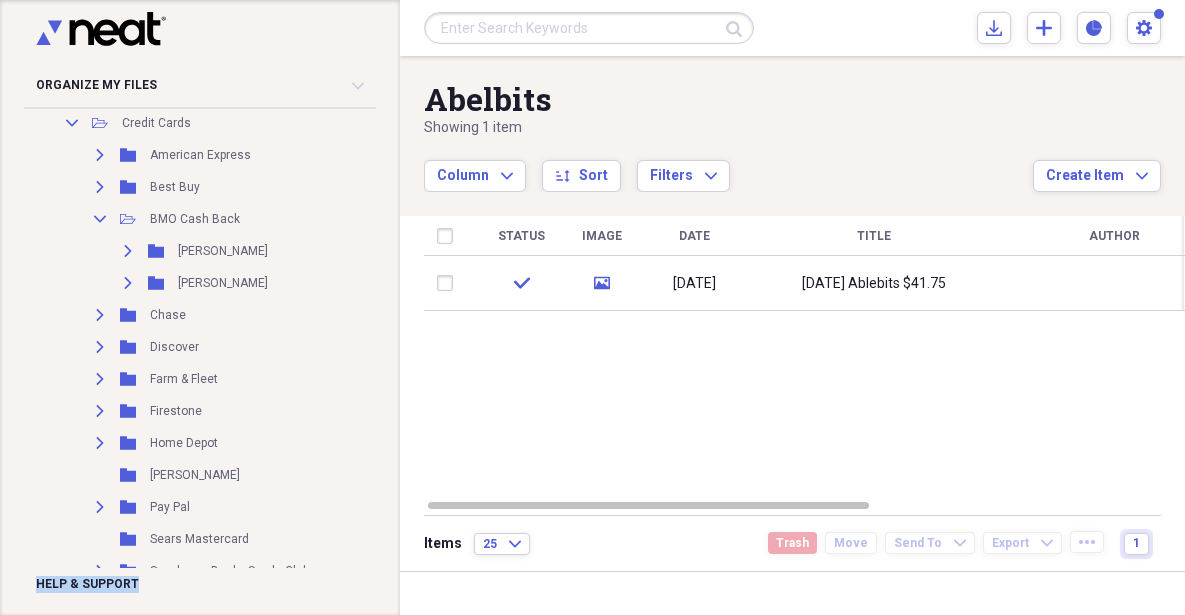 scroll, scrollTop: 684, scrollLeft: 0, axis: vertical 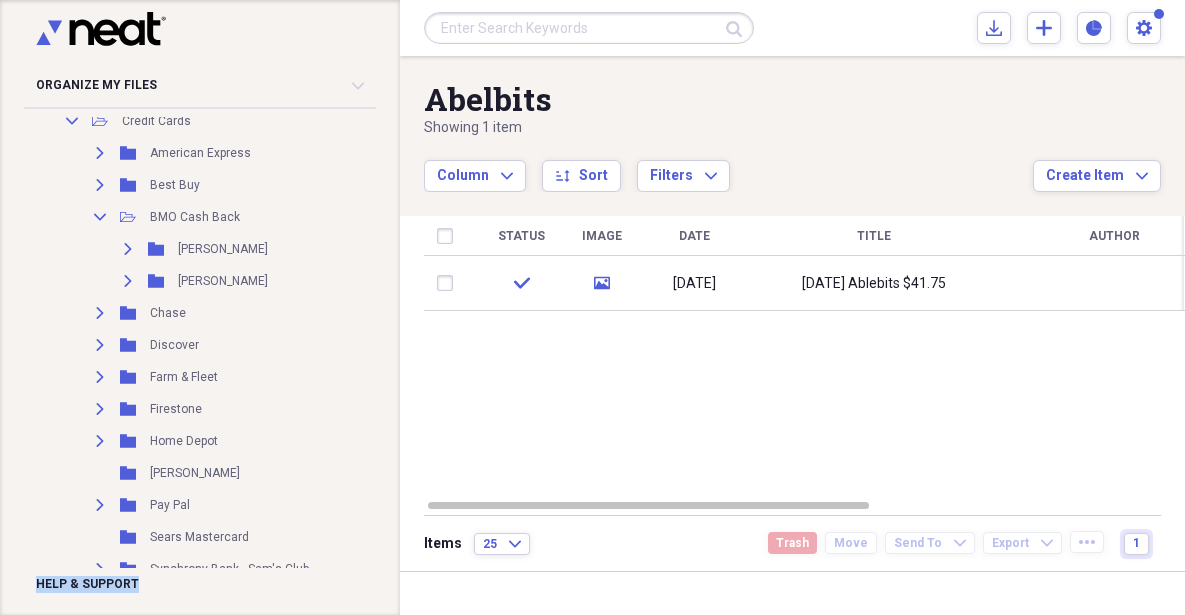 click 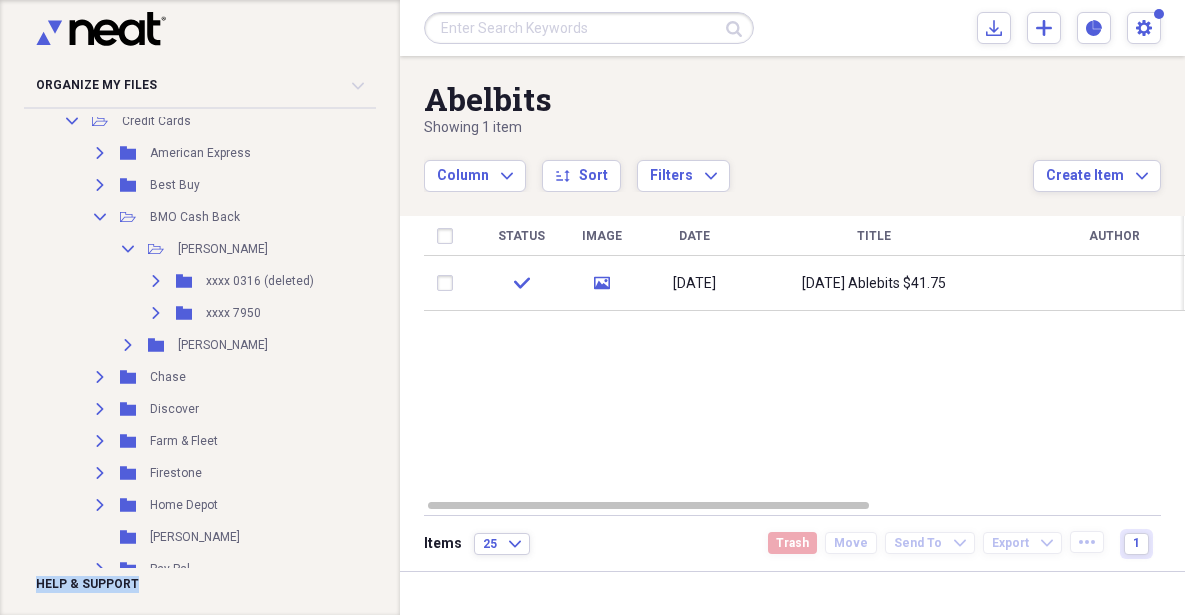 click on "Expand" 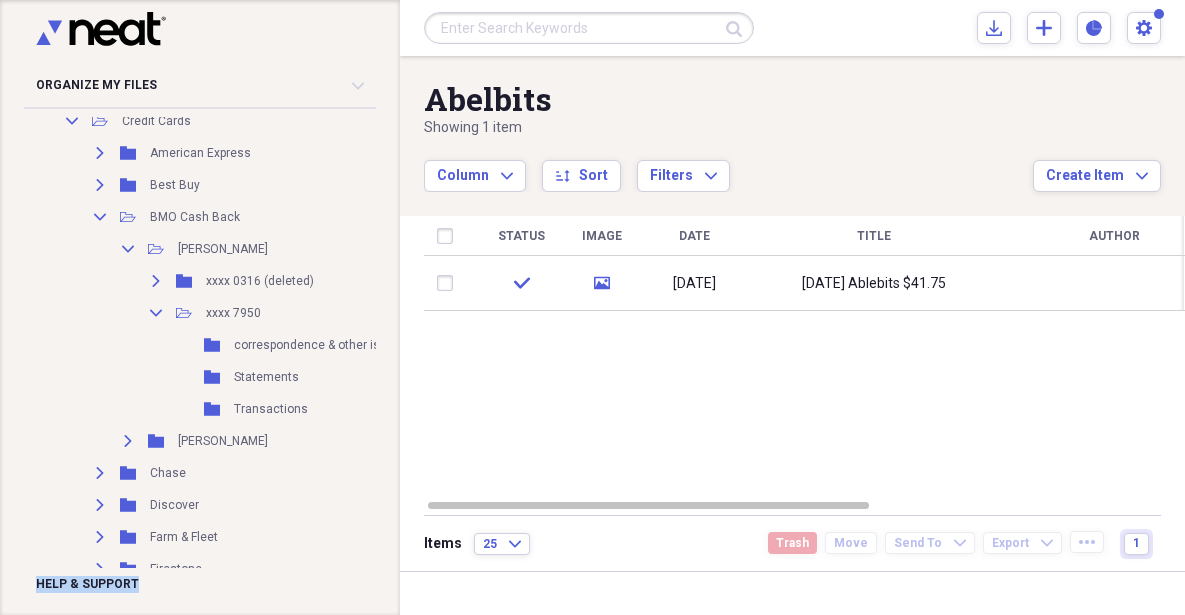 click on "Transactions" at bounding box center [271, 409] 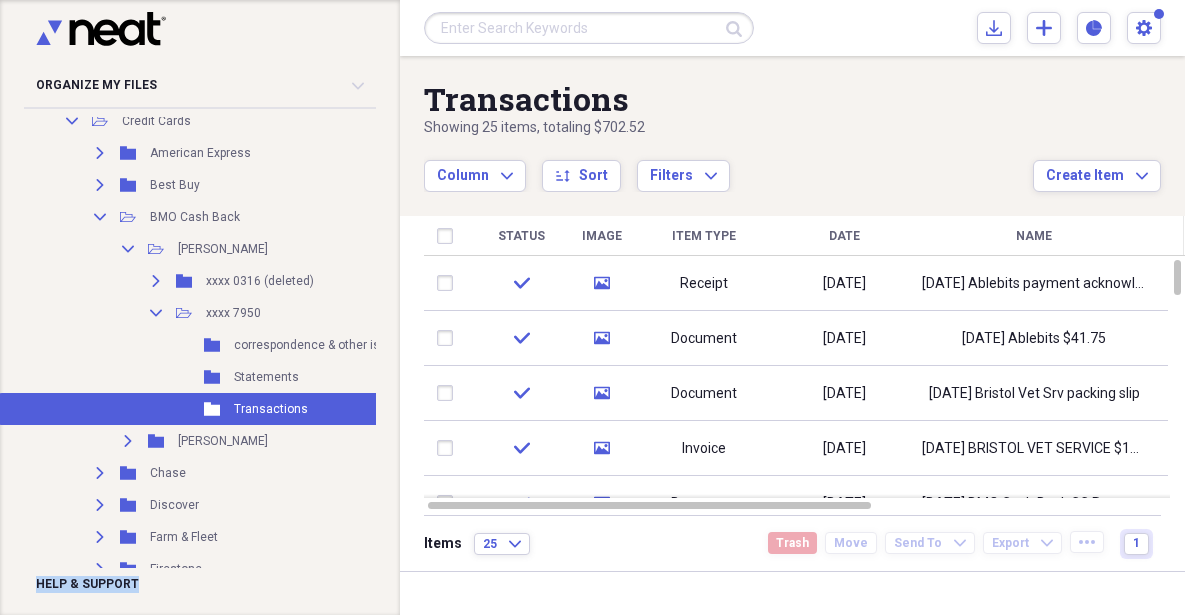 click on "Date" at bounding box center (844, 236) 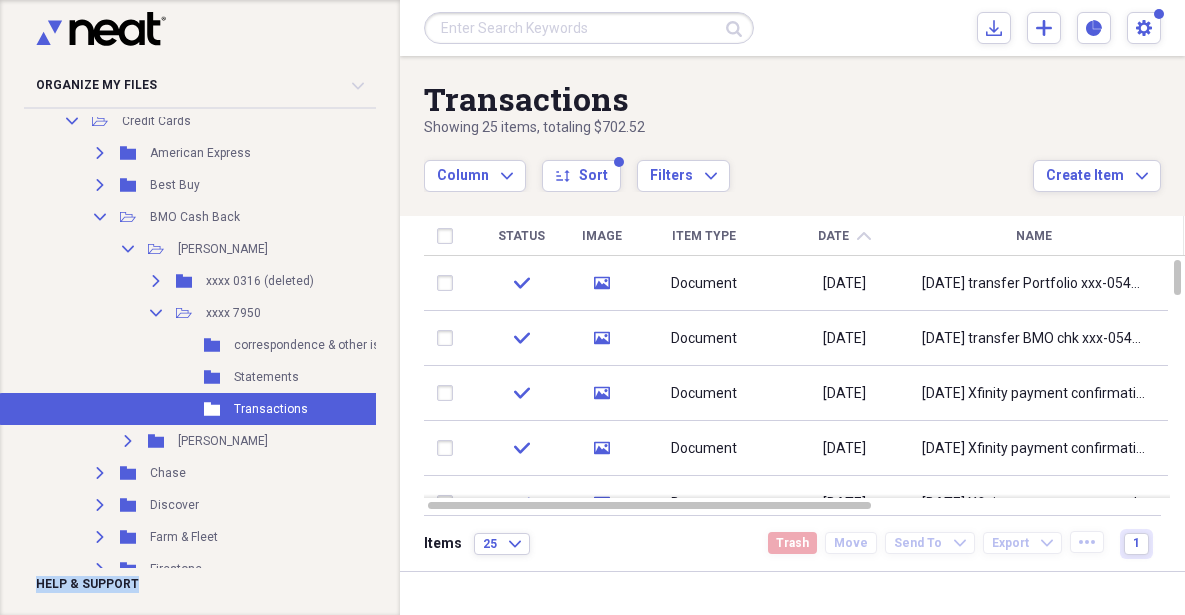 click on "Date" at bounding box center (833, 236) 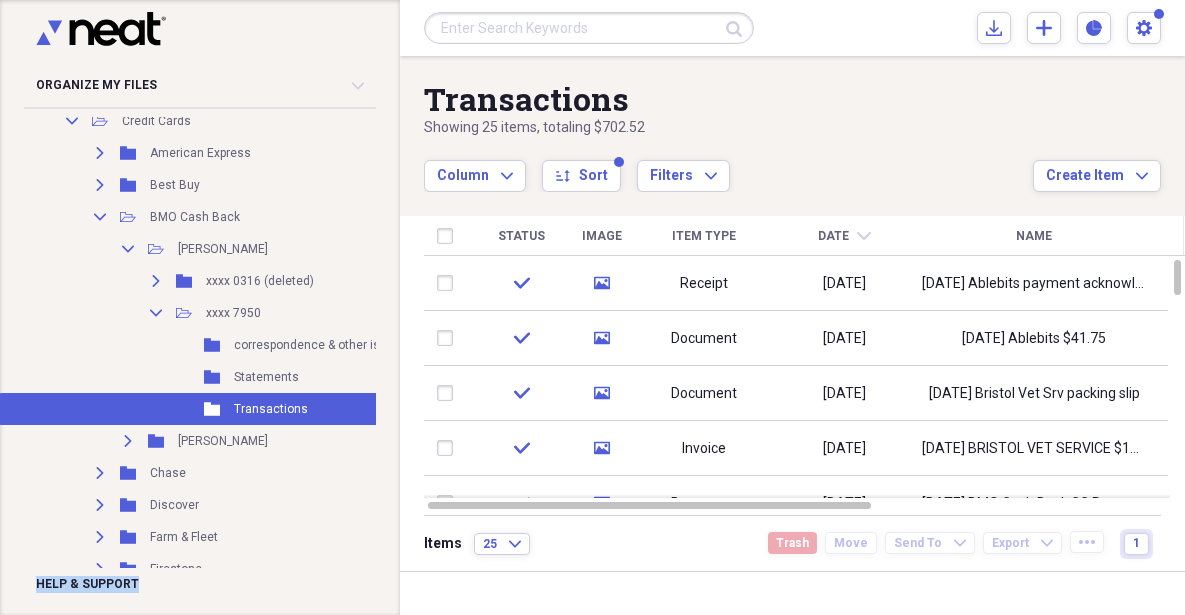click at bounding box center [449, 283] 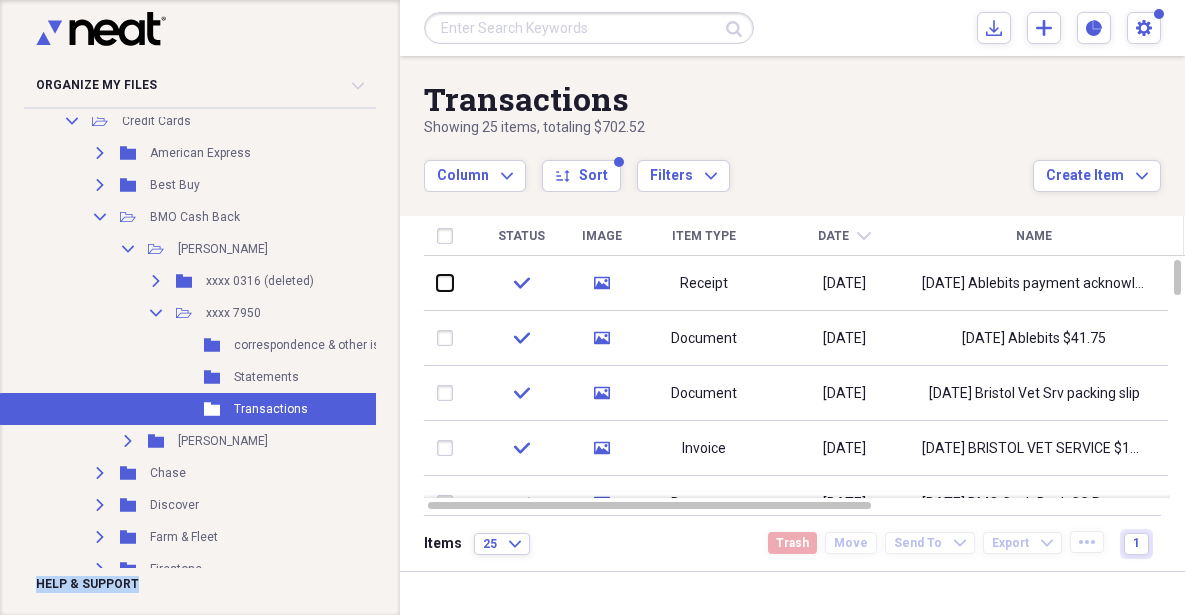 click at bounding box center (437, 283) 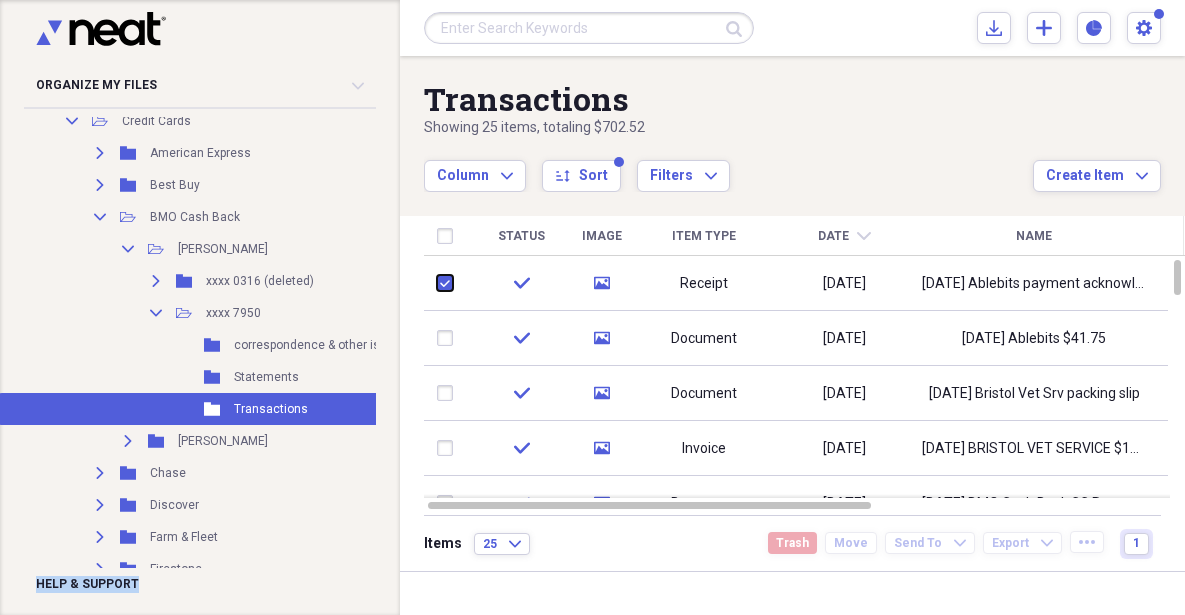 checkbox on "true" 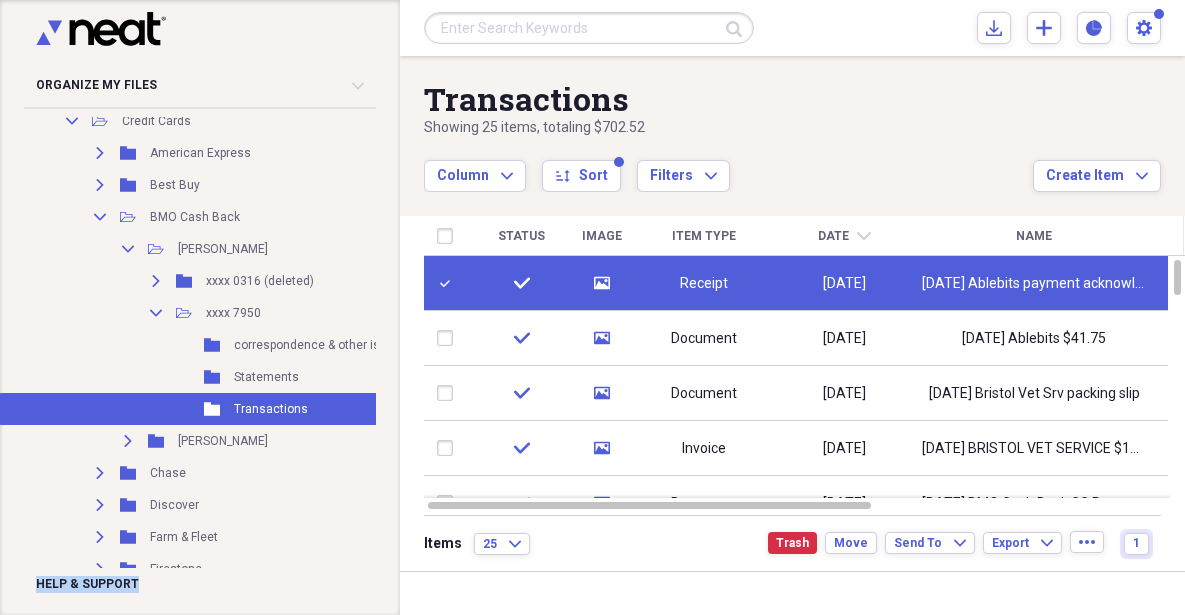 click at bounding box center [449, 338] 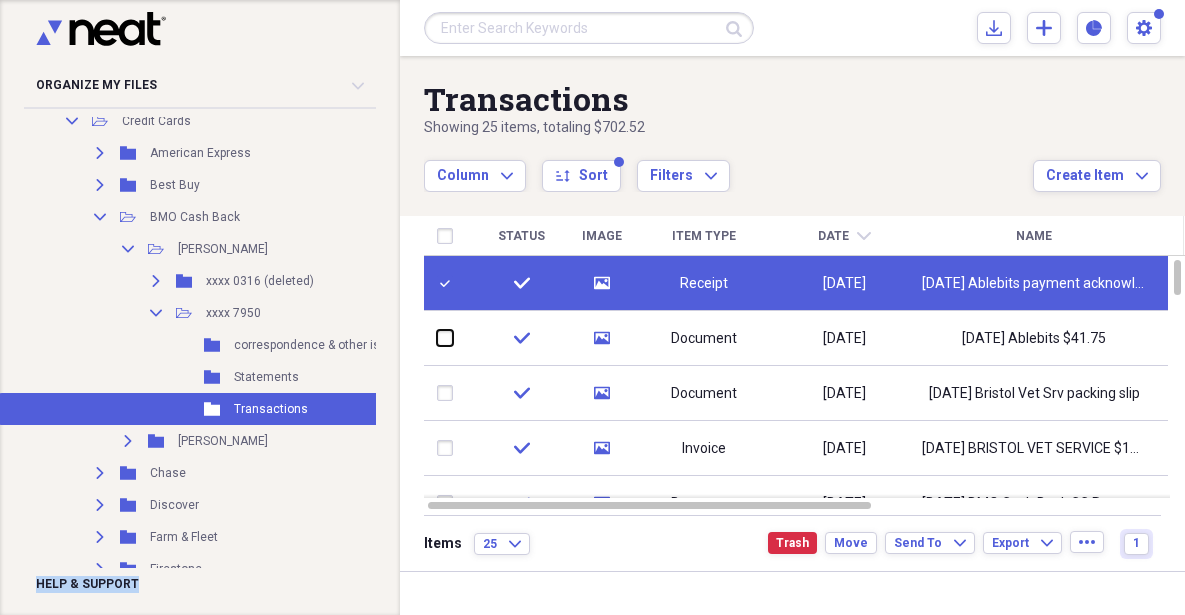 click at bounding box center (437, 338) 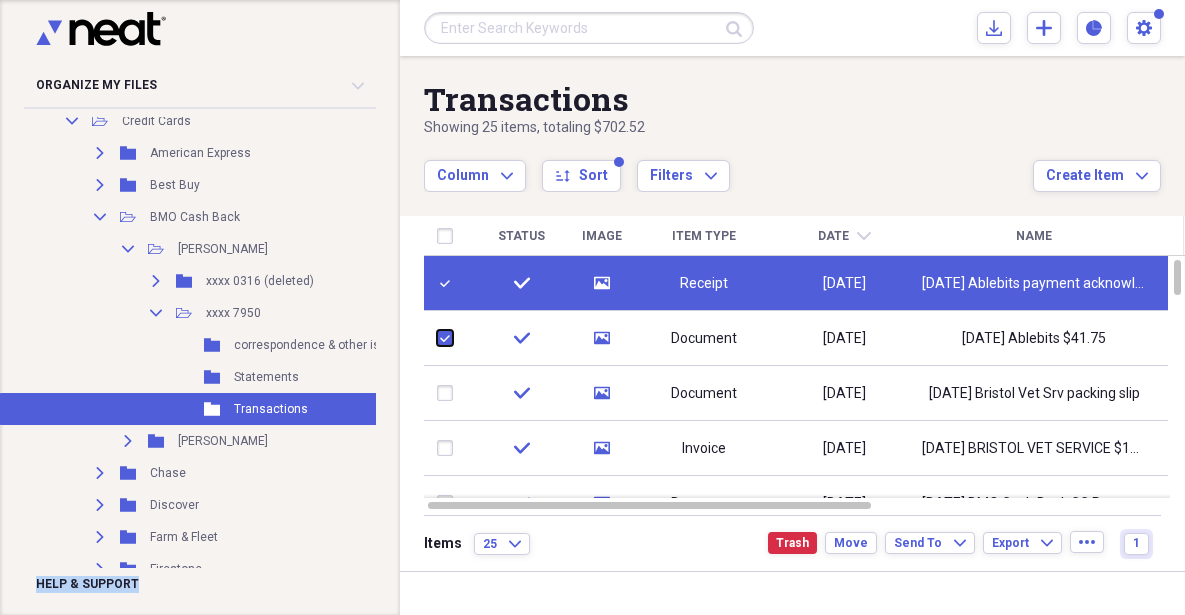 checkbox on "true" 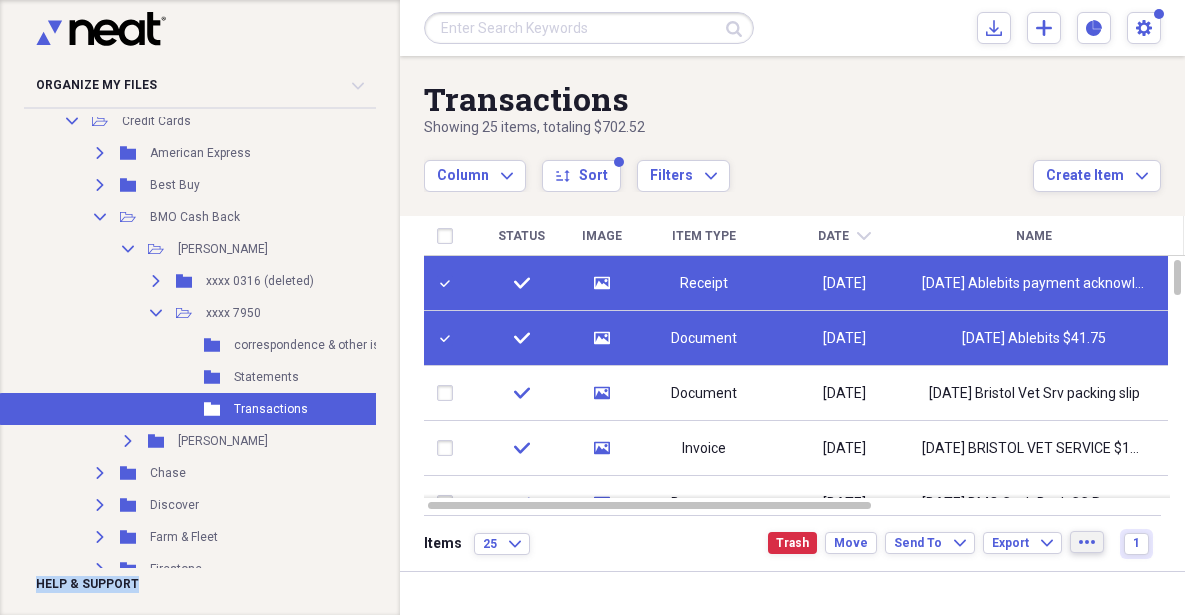click on "more" 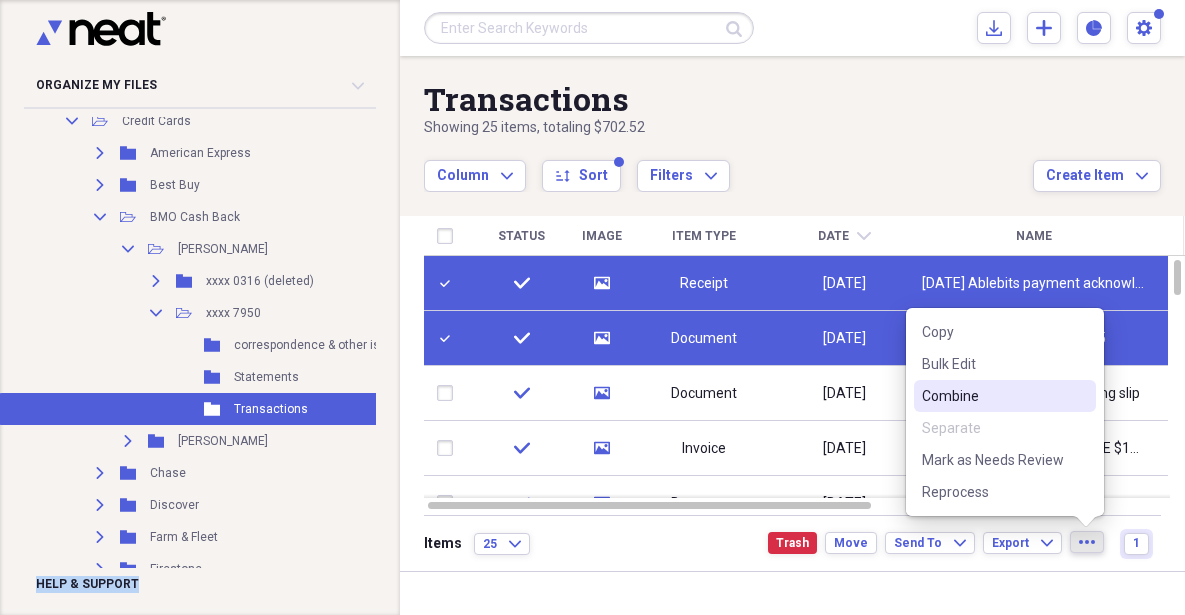 click on "Combine" at bounding box center (993, 396) 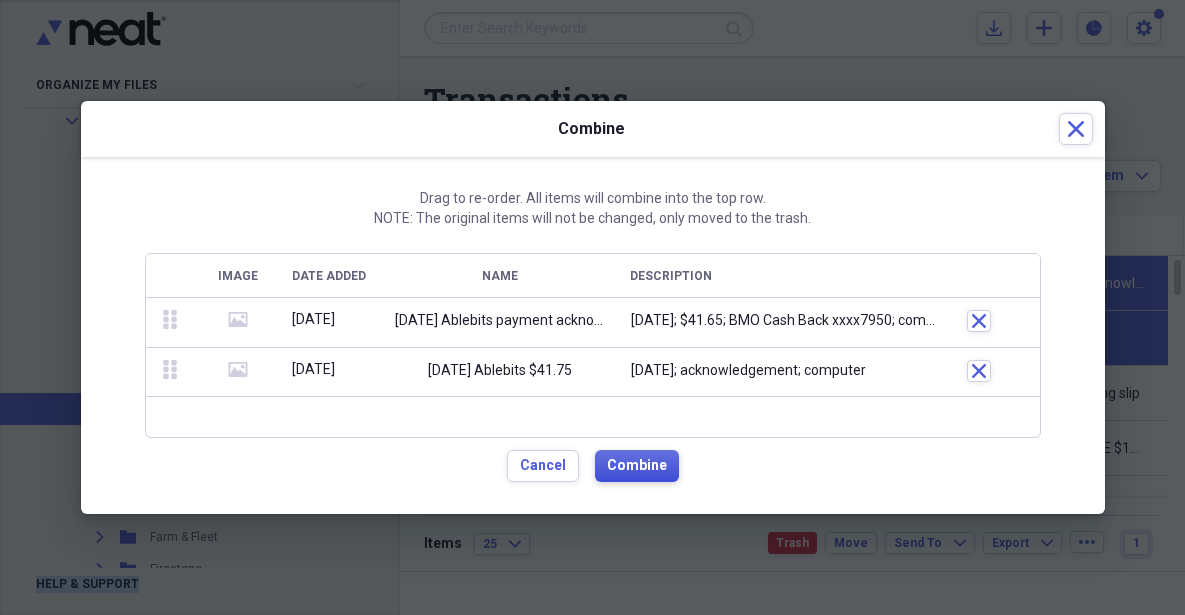 click on "Combine" at bounding box center [637, 466] 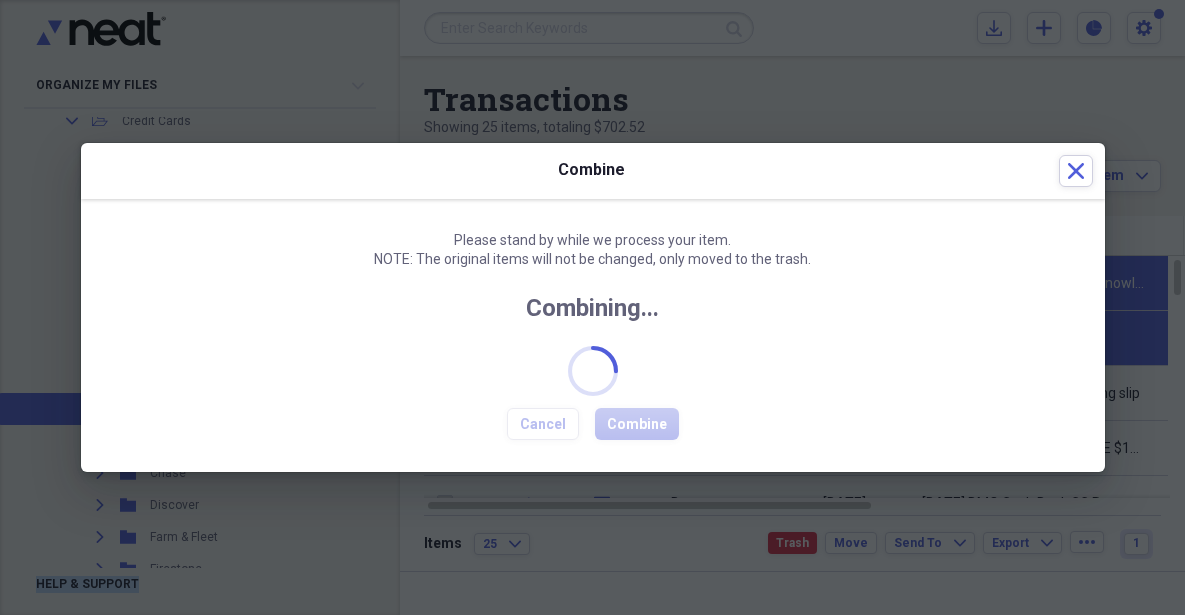 checkbox on "false" 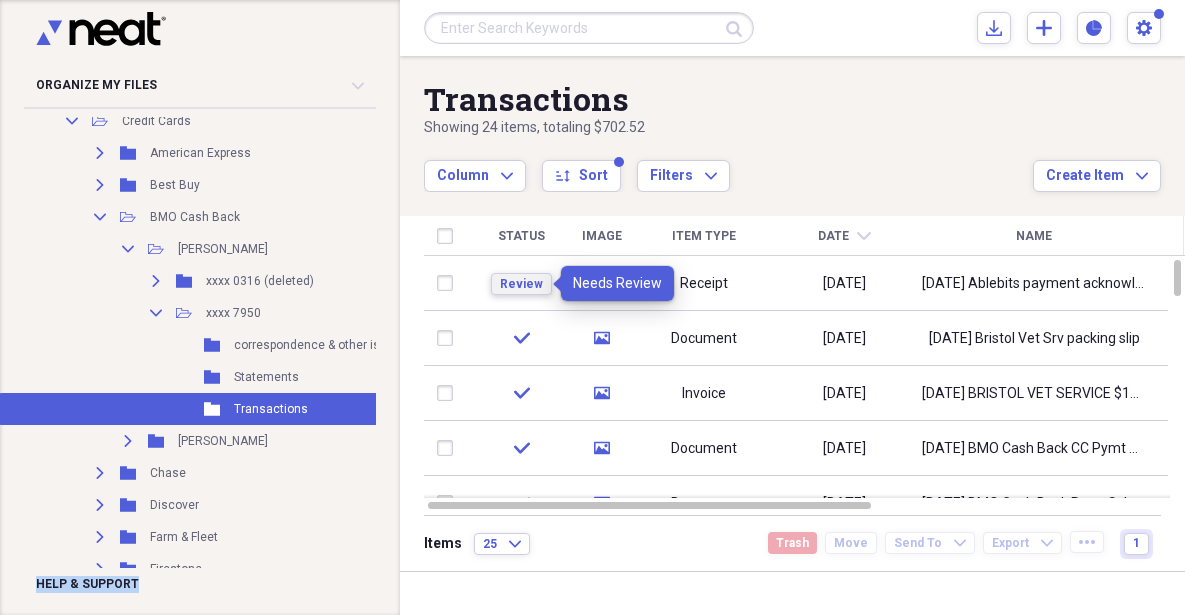 click on "Review" at bounding box center [521, 284] 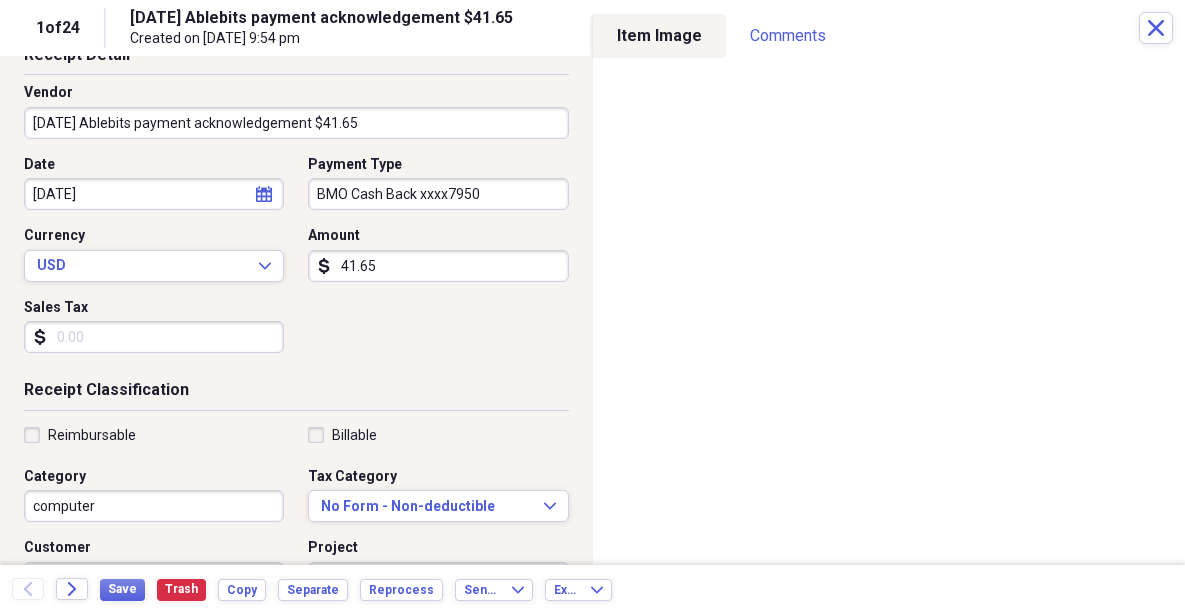 scroll, scrollTop: 115, scrollLeft: 0, axis: vertical 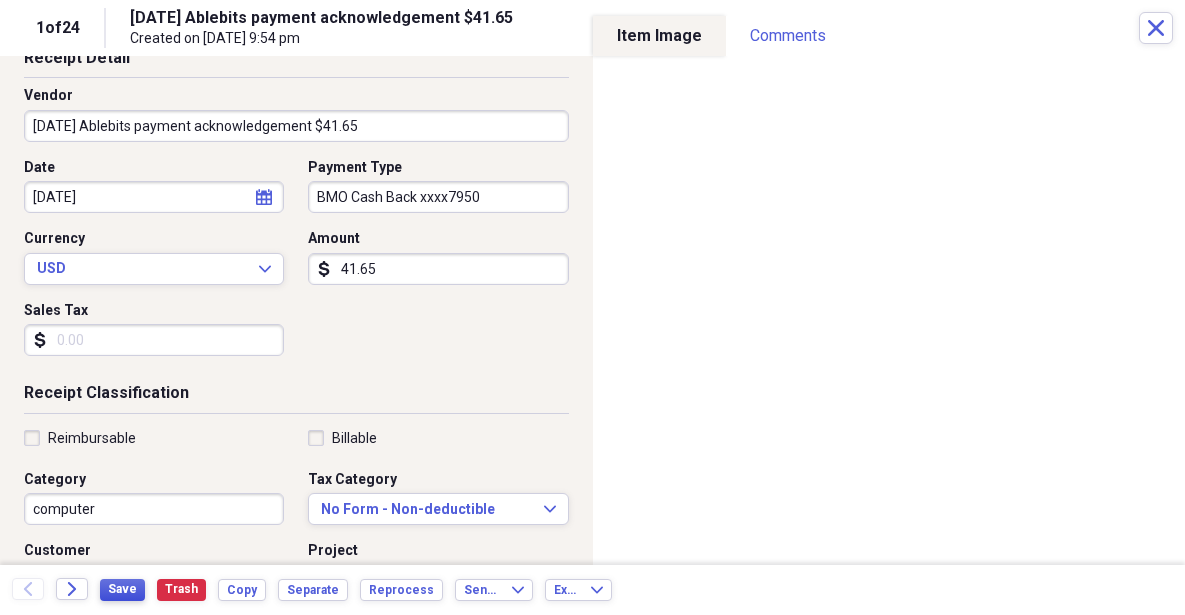 click on "Save" at bounding box center (122, 589) 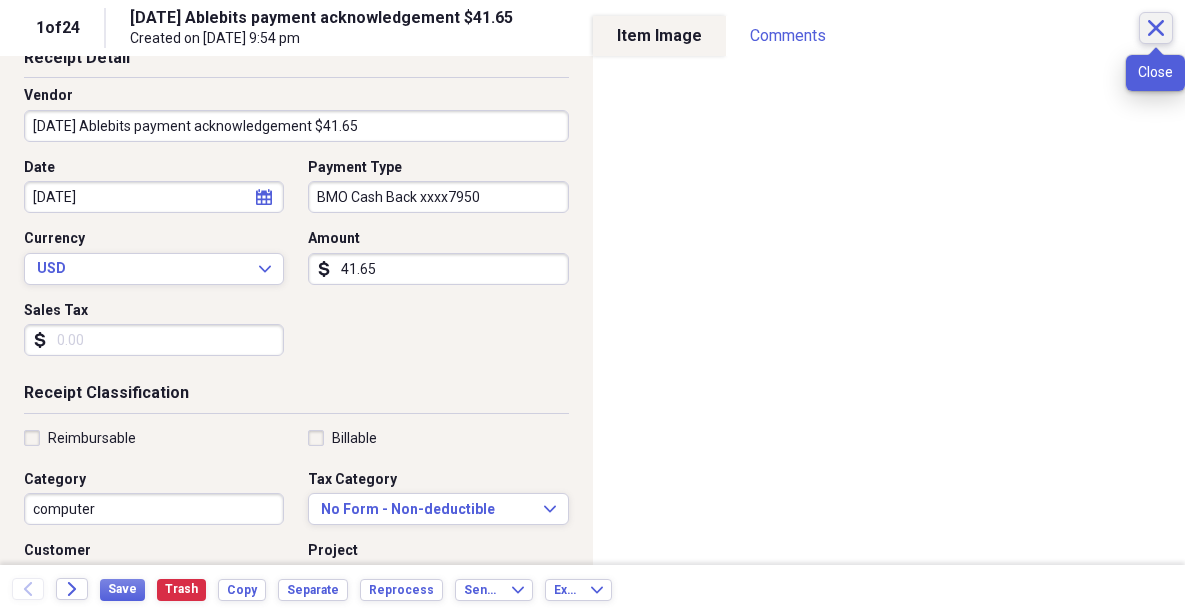 click 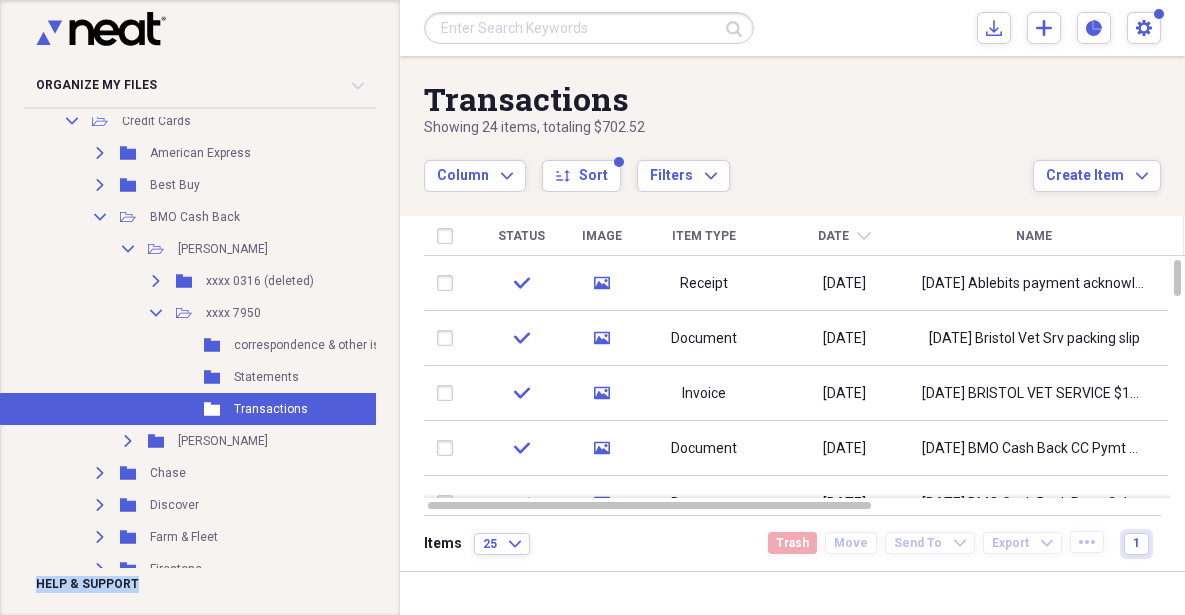 click on "chevron-down" 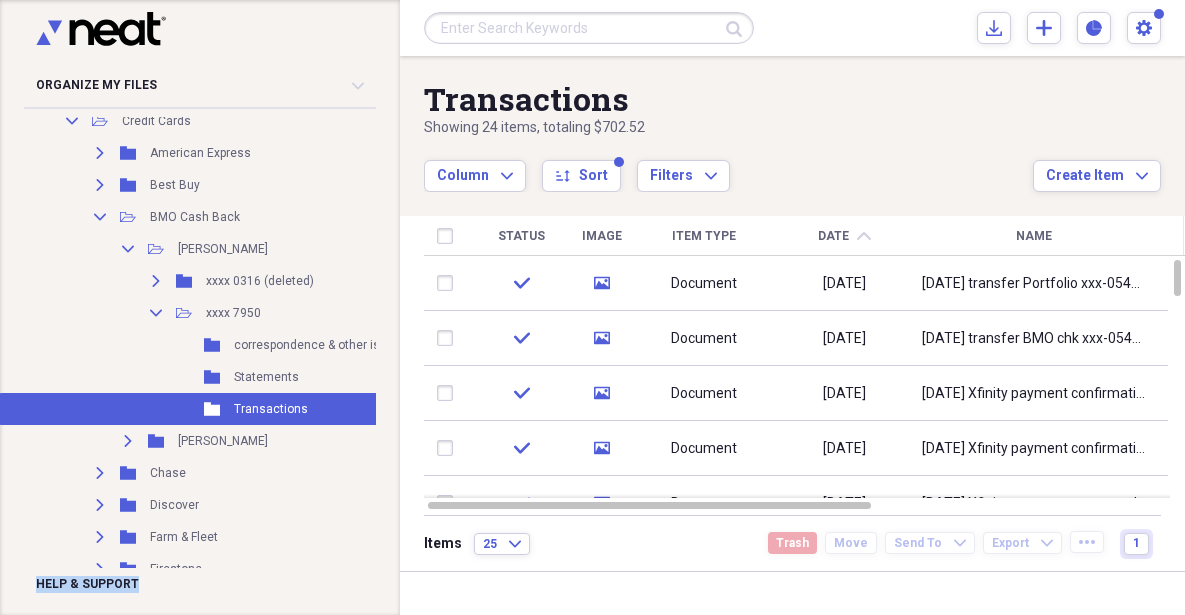 click on "chevron-up" 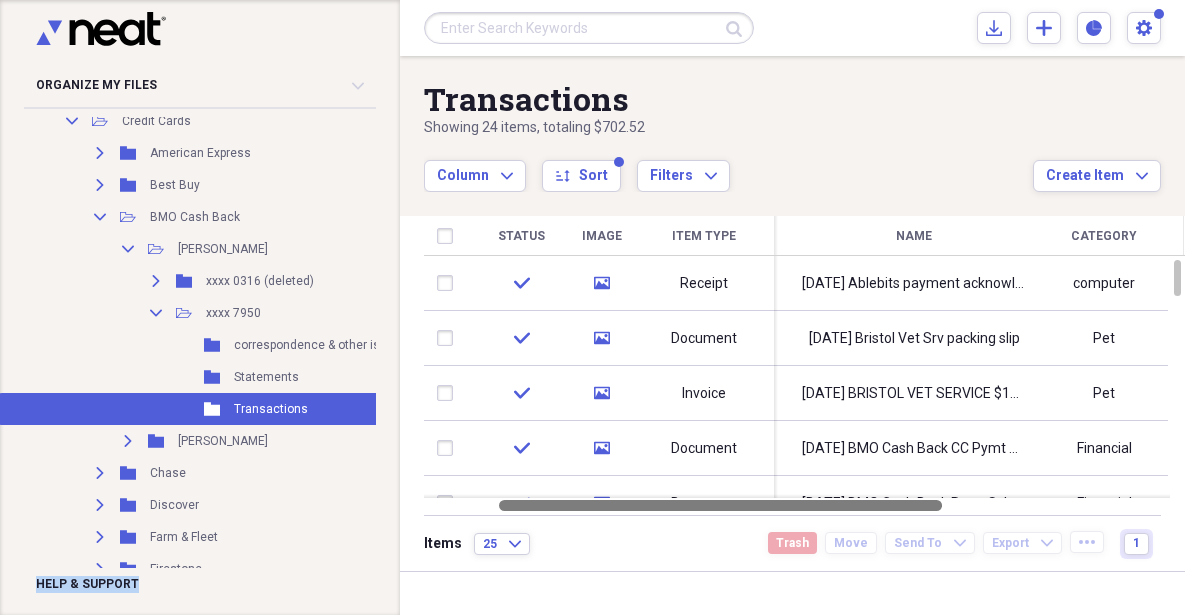drag, startPoint x: 821, startPoint y: 504, endPoint x: 891, endPoint y: 495, distance: 70.5762 